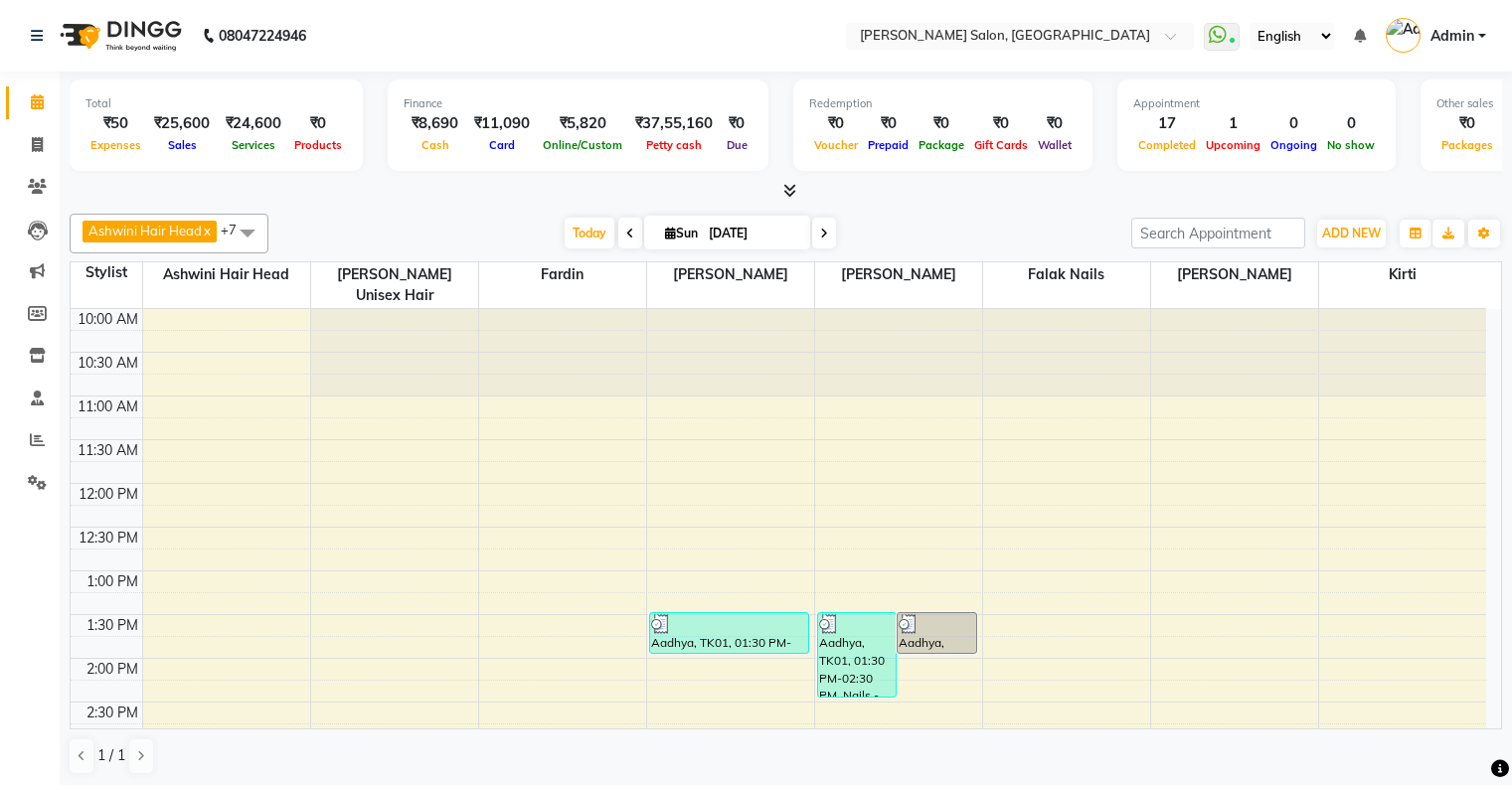 scroll, scrollTop: 0, scrollLeft: 0, axis: both 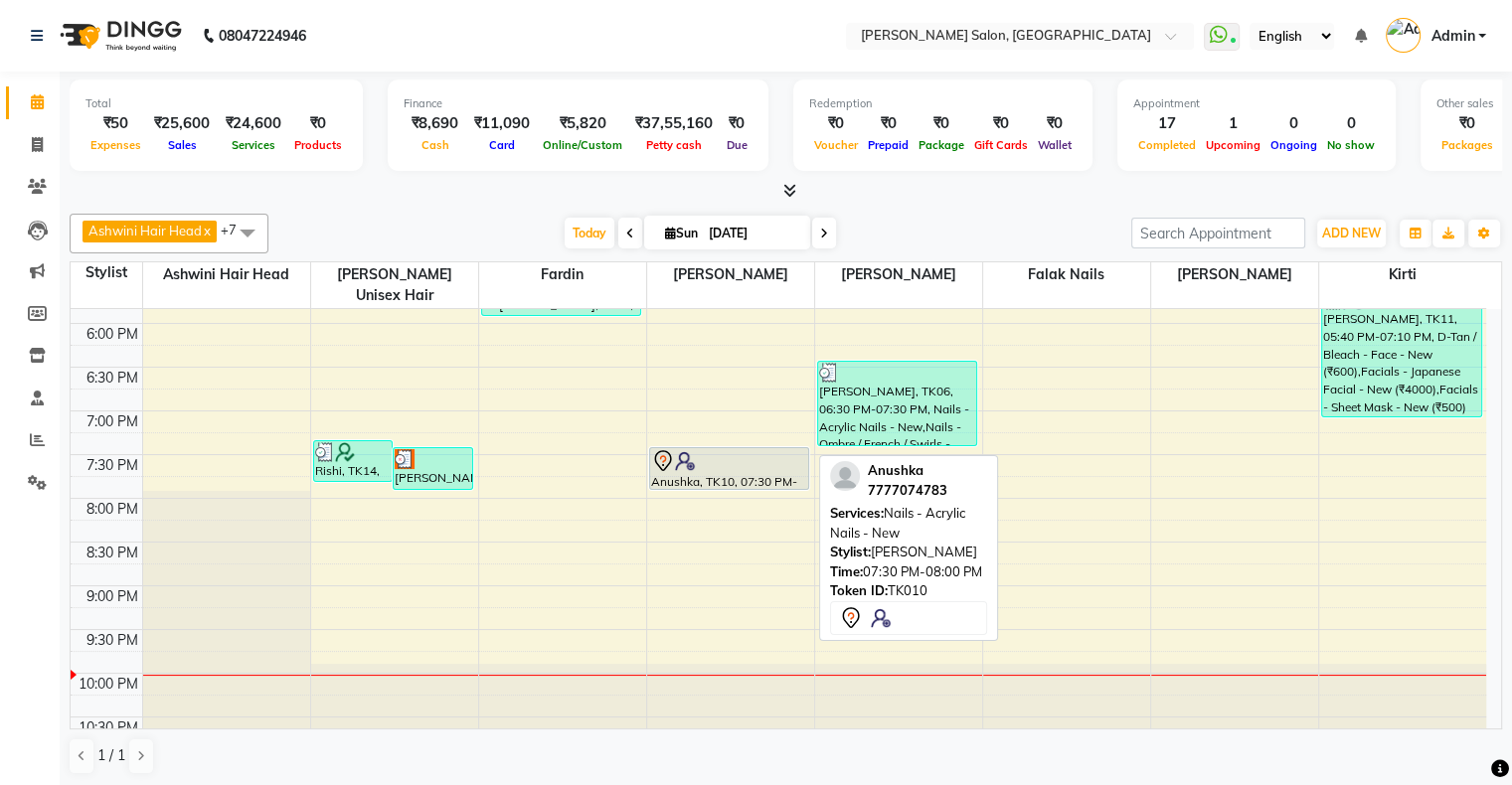 click at bounding box center [730, 461] 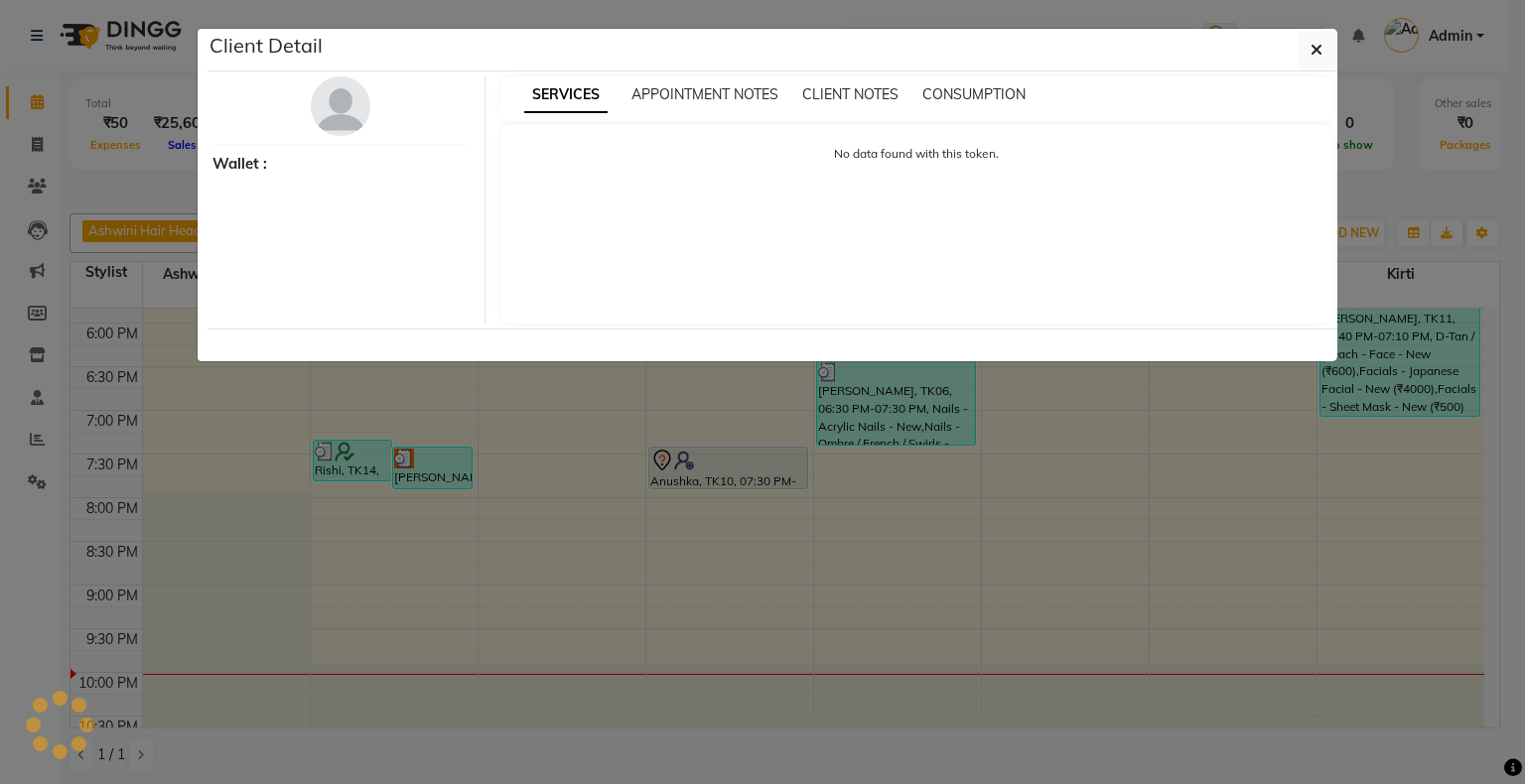 select on "7" 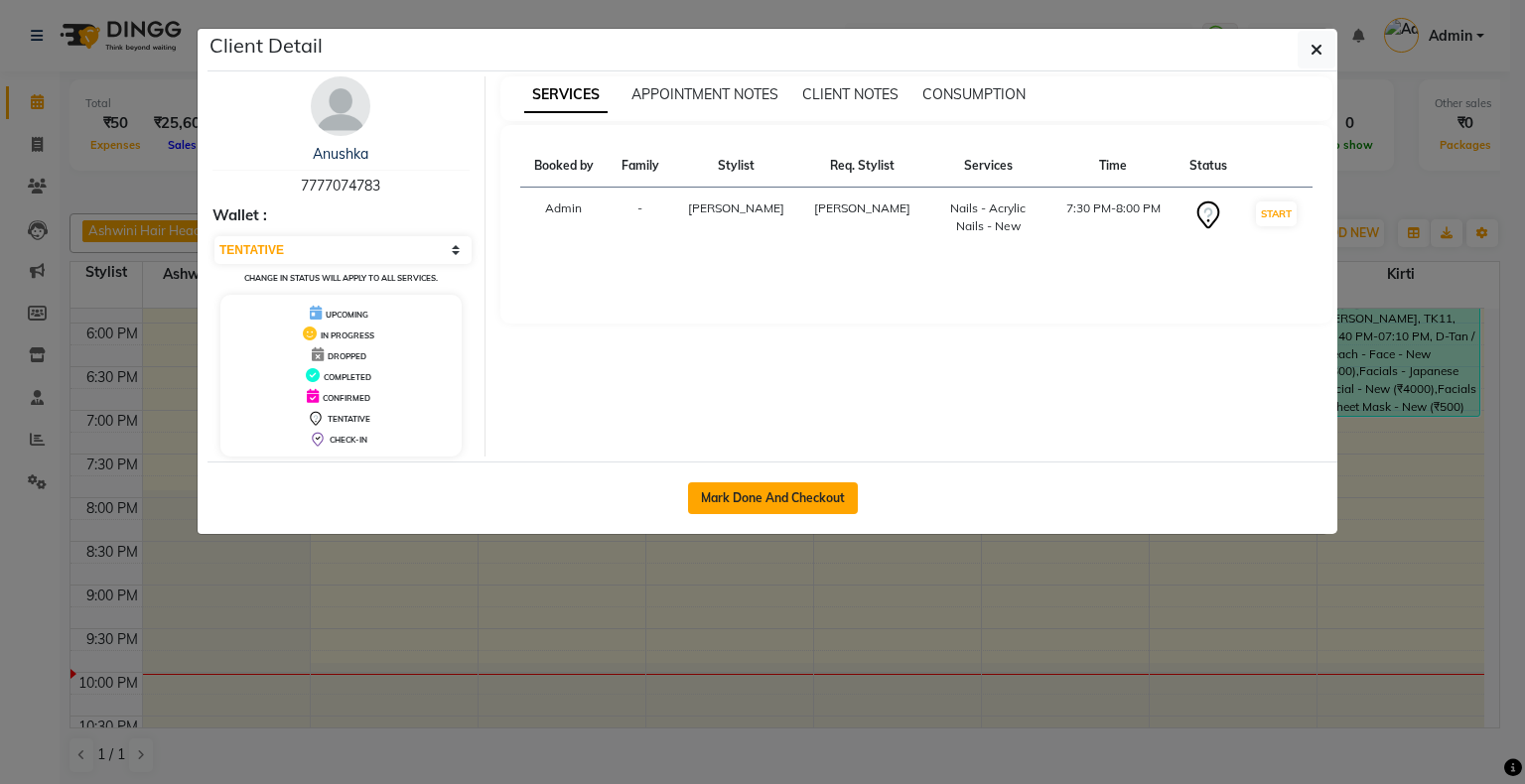 click on "Mark Done And Checkout" 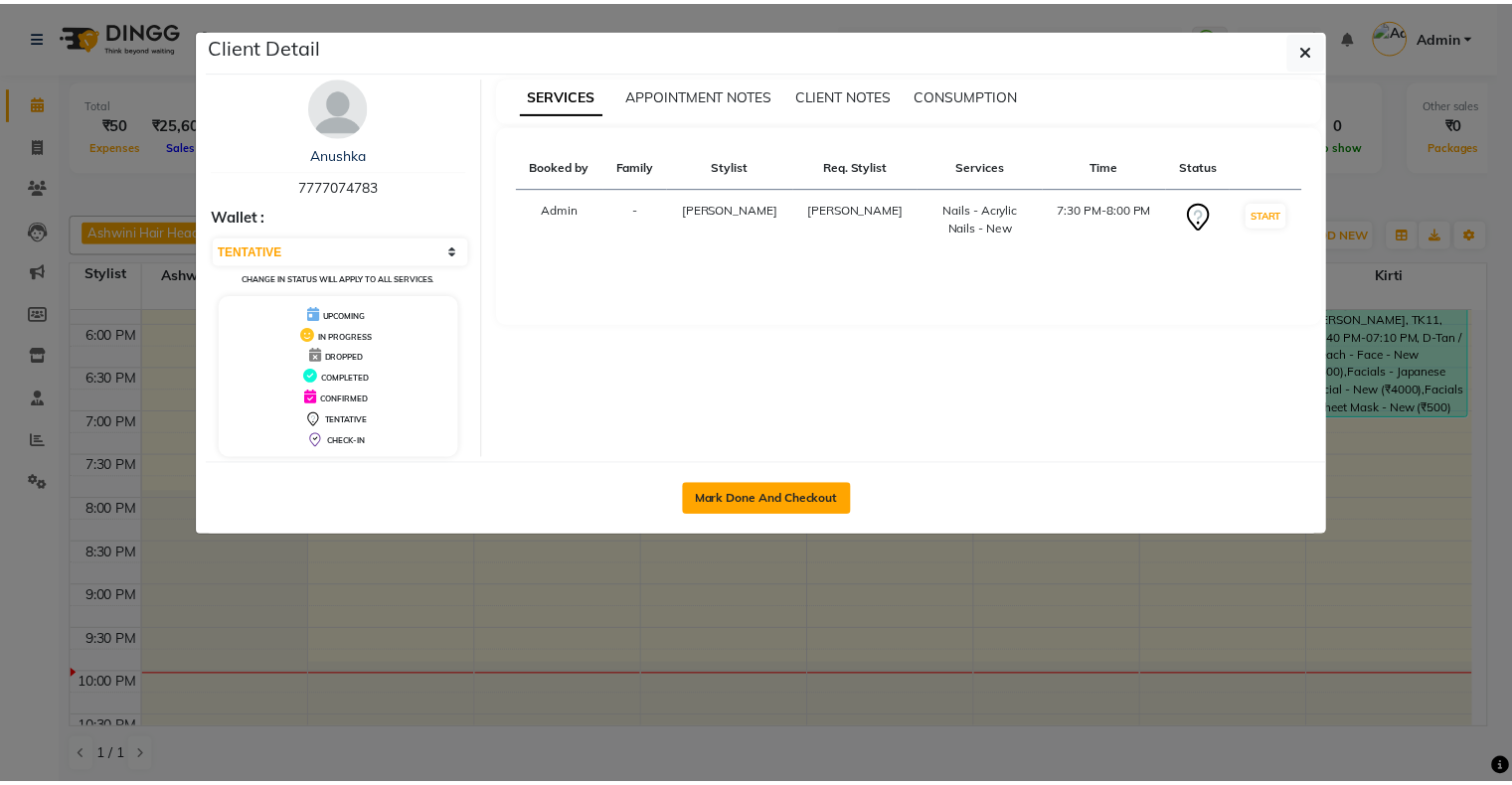 scroll, scrollTop: 0, scrollLeft: 0, axis: both 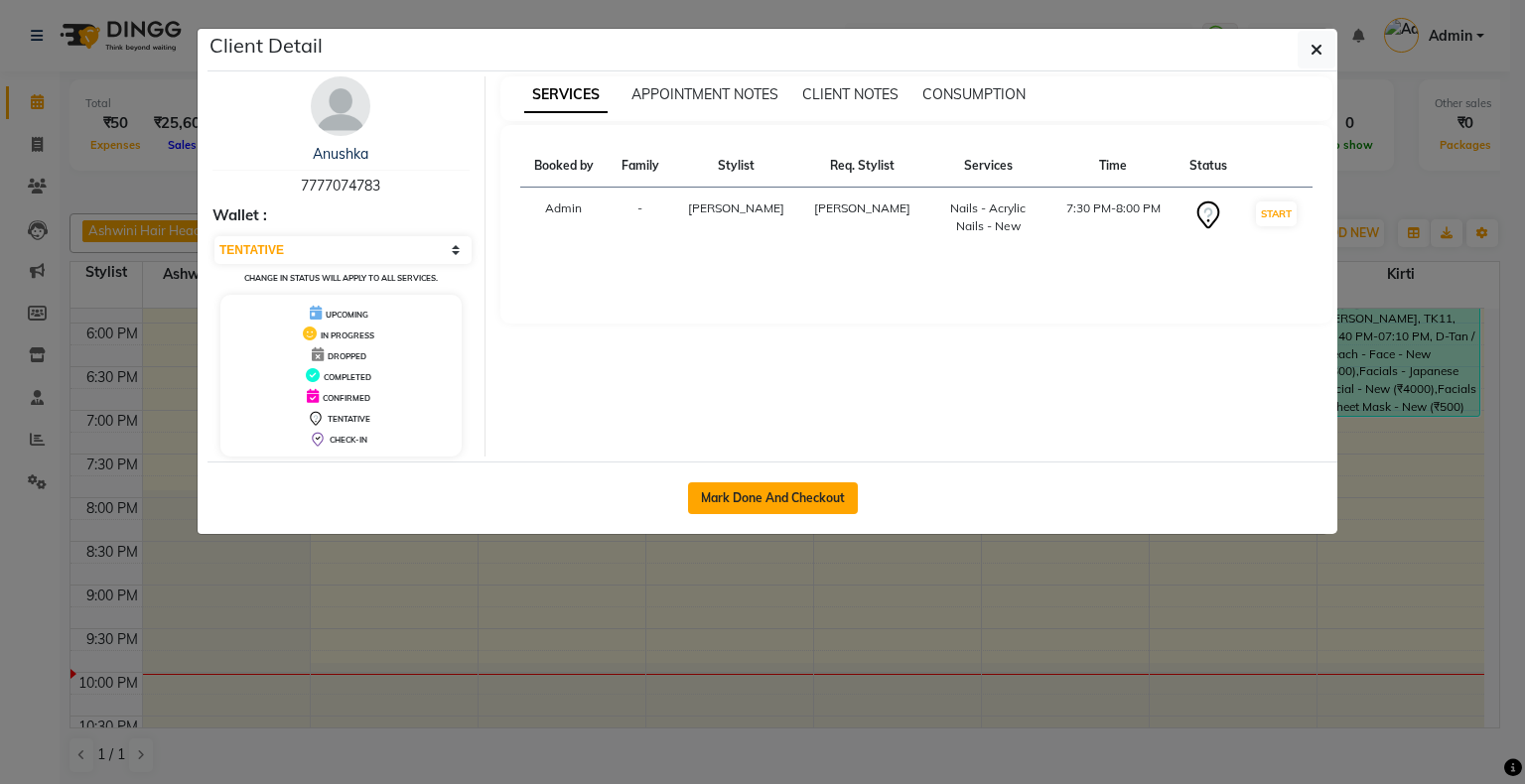 select on "service" 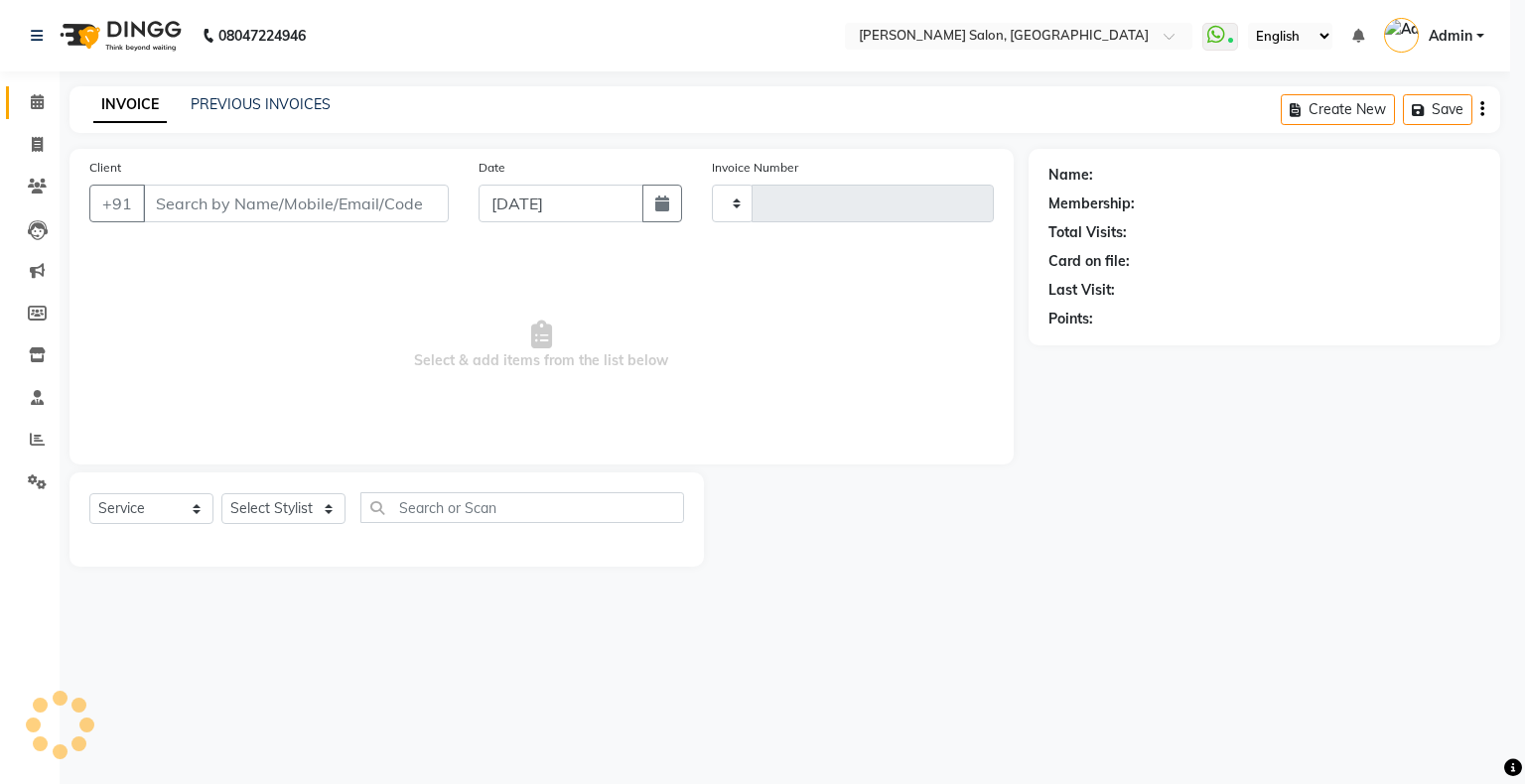 type on "1122" 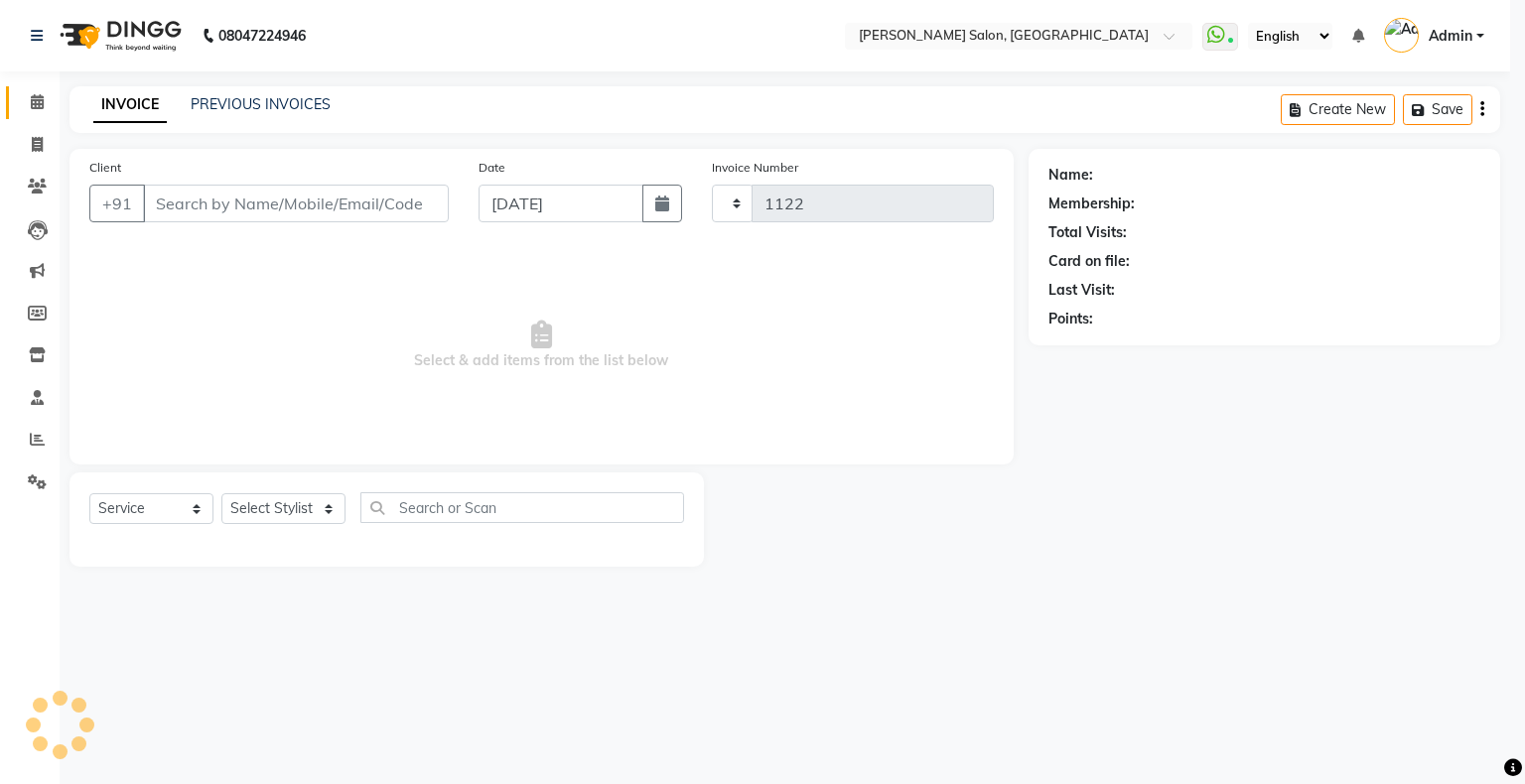 select on "4073" 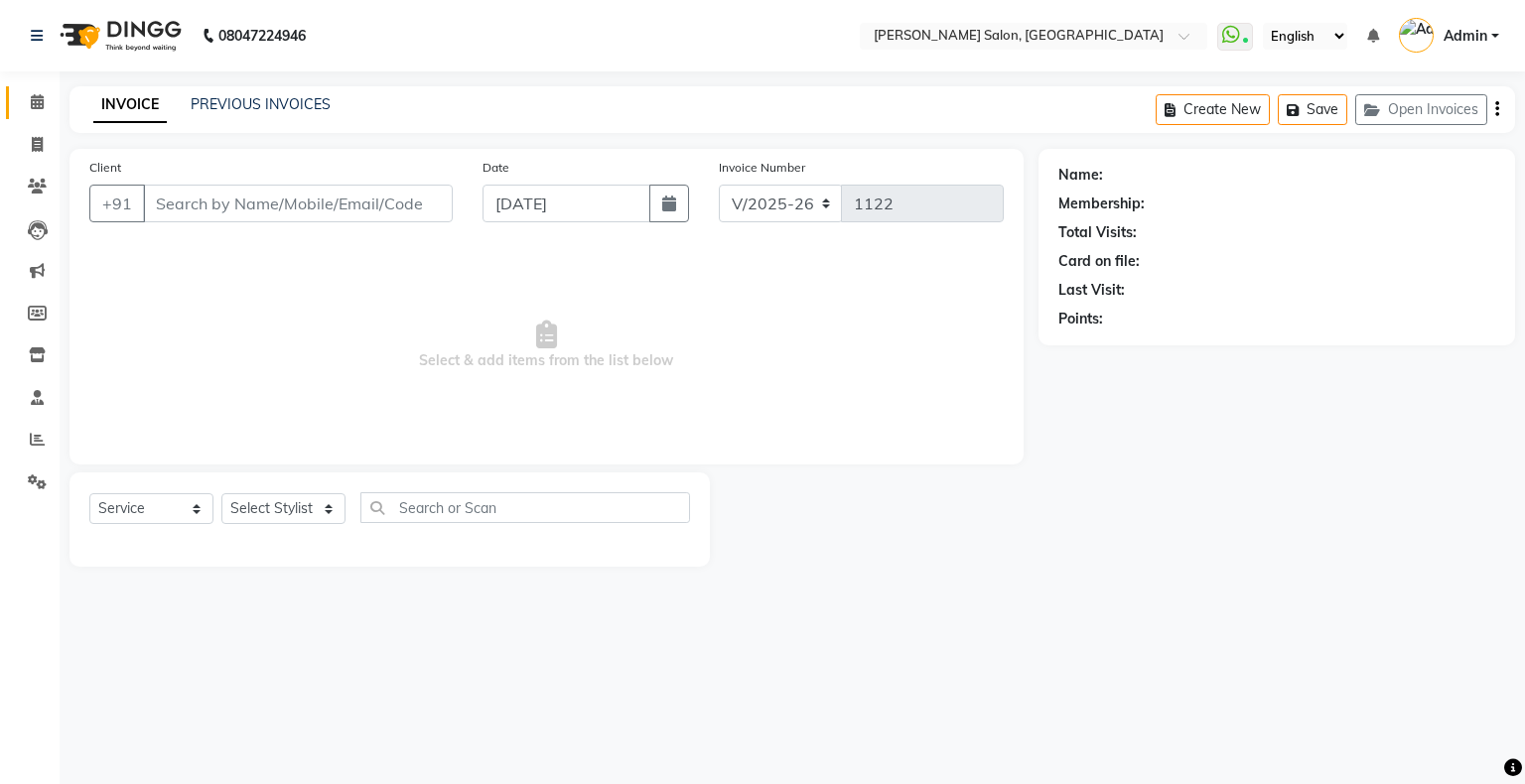 type on "7777074783" 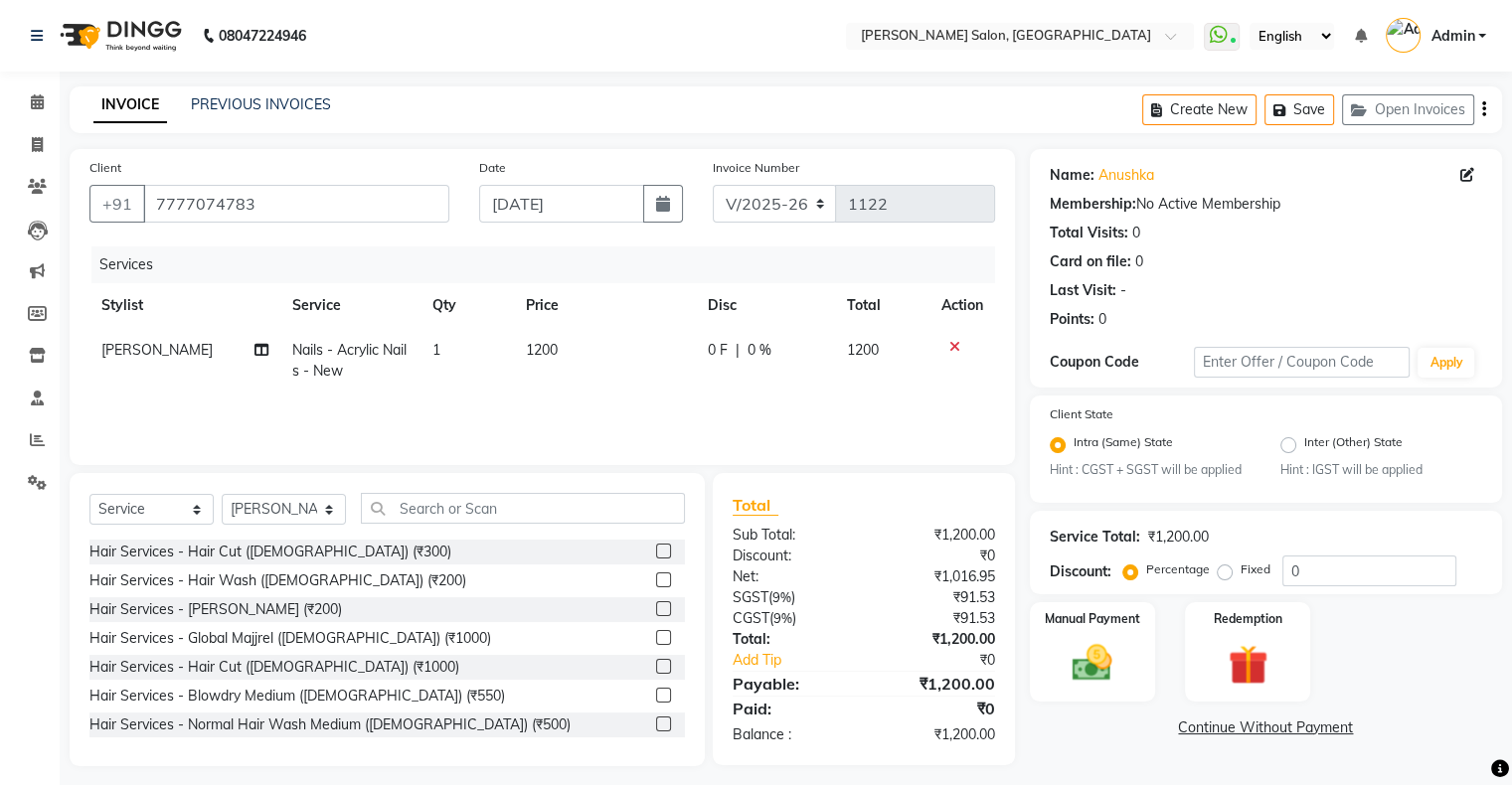 click on "1200" 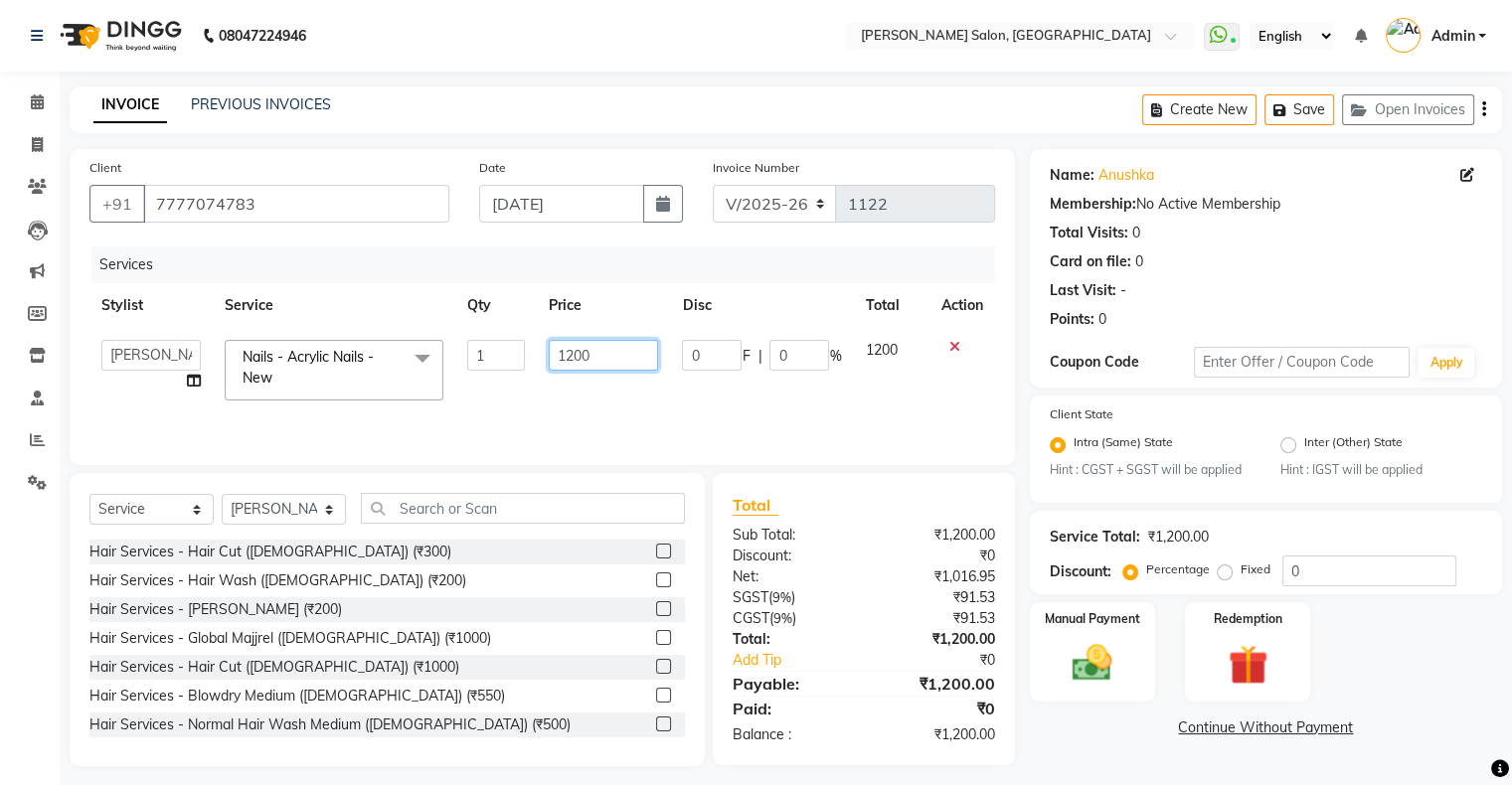 drag, startPoint x: 592, startPoint y: 352, endPoint x: 626, endPoint y: 355, distance: 34.132096 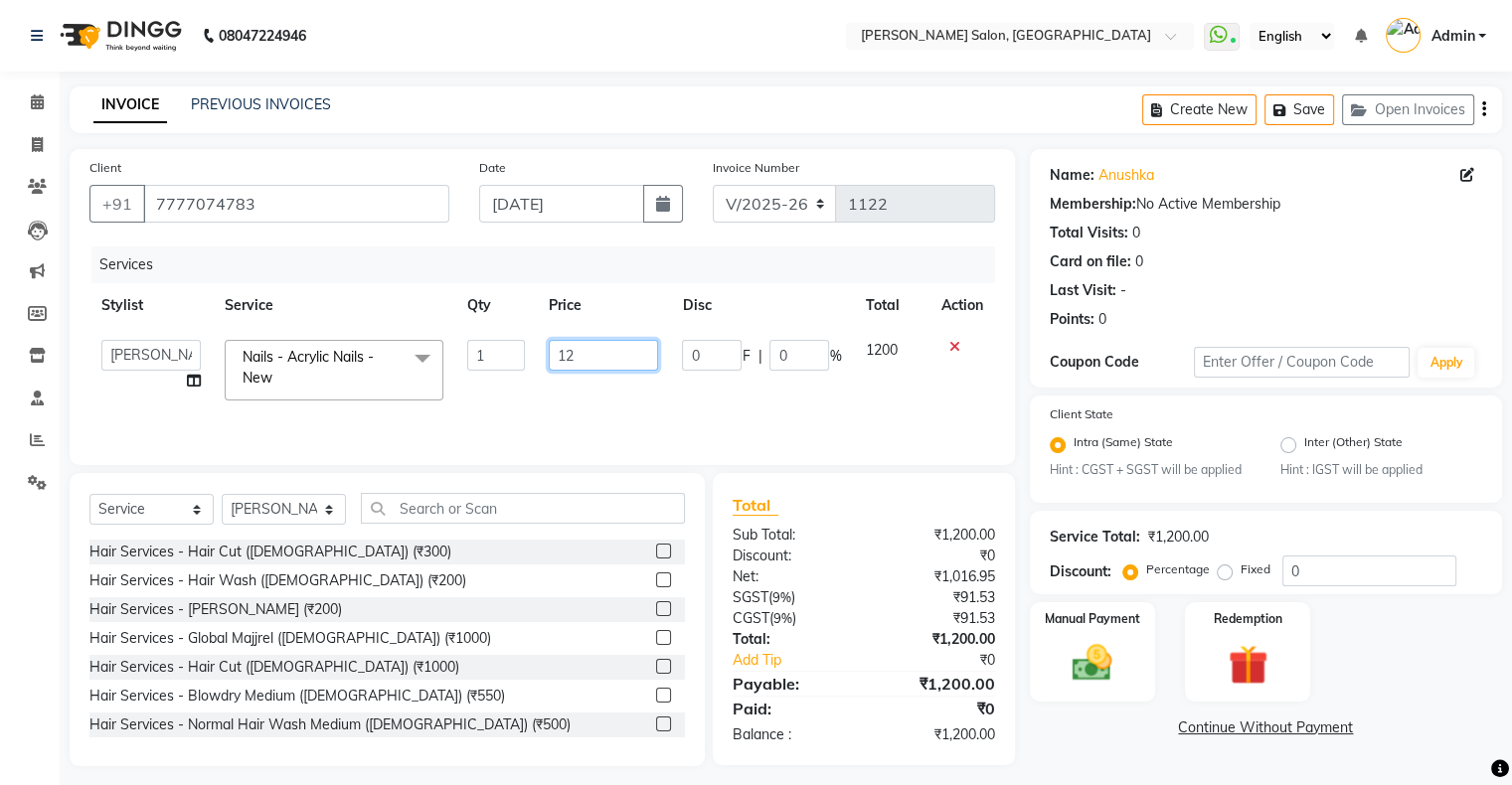 type on "1" 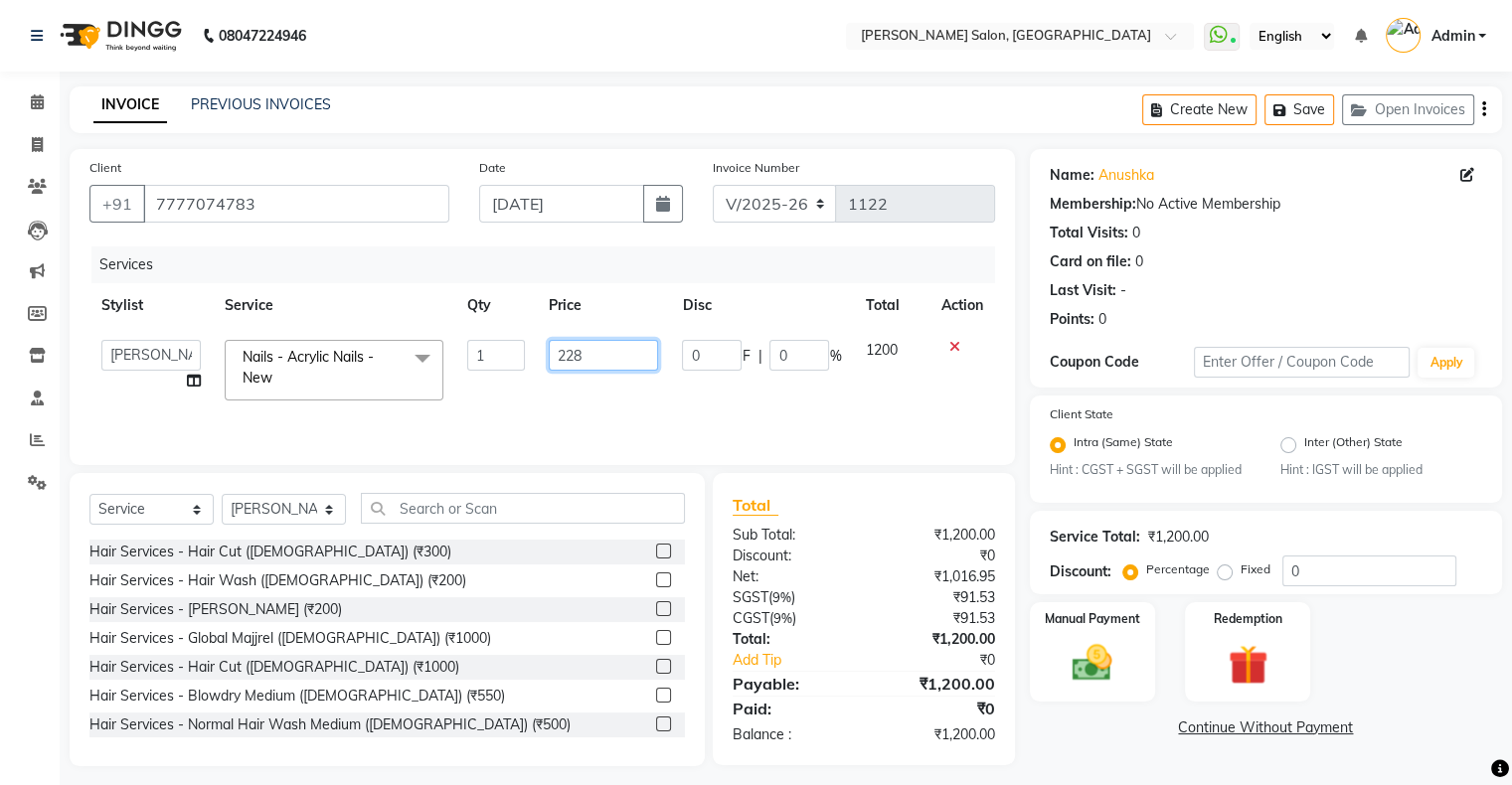 type on "2280" 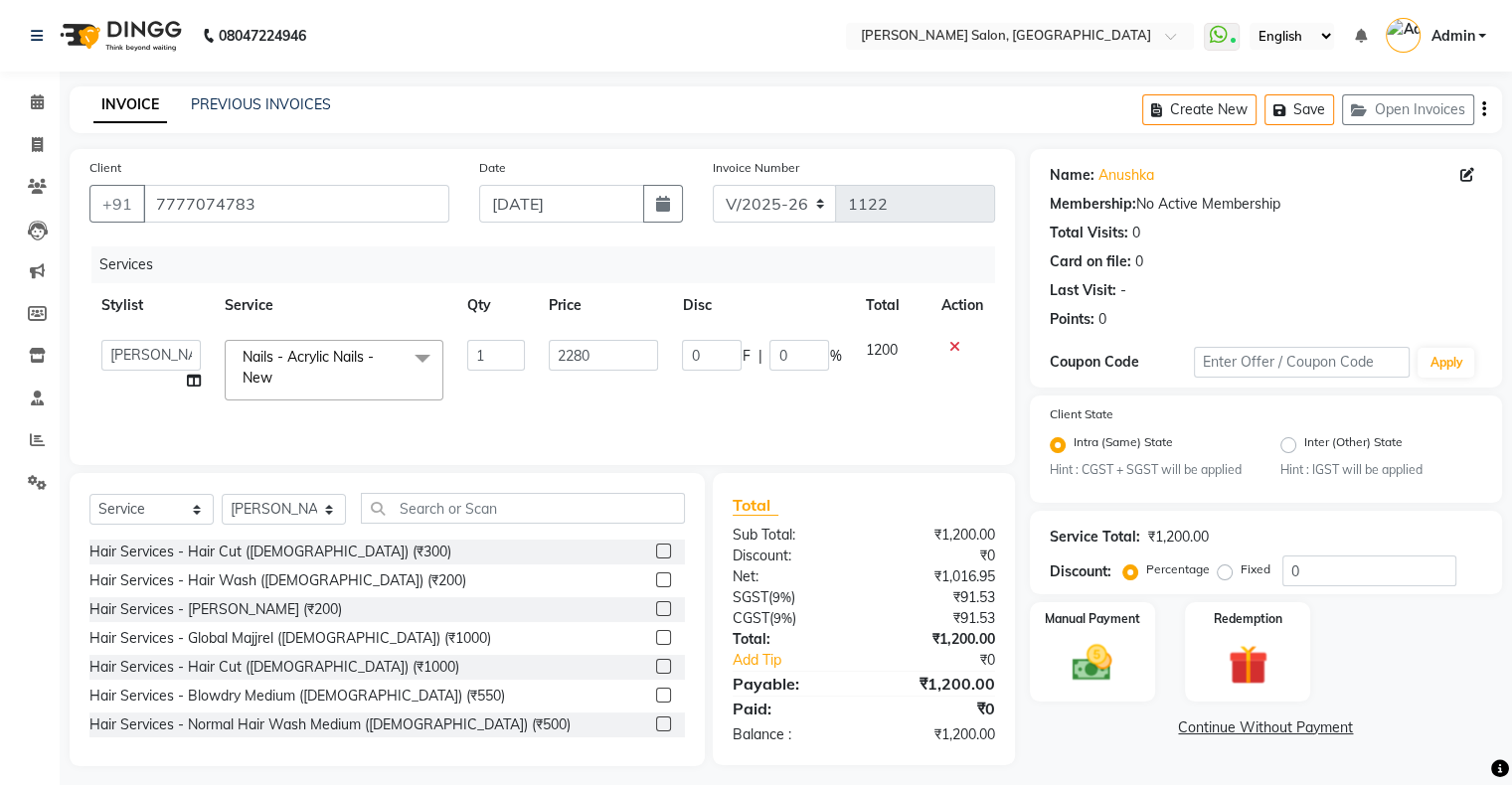 click on "Services Stylist Service Qty Price Disc Total Action  Akshay [PERSON_NAME] Hair Head   Falak Nails   [PERSON_NAME]   [PERSON_NAME]   [PERSON_NAME]   [PERSON_NAME]    [PERSON_NAME]   [PERSON_NAME] Veera   [PERSON_NAME] Unisex hair  Nails - Acrylic Nails - New  x Hair Services - Hair Cut ([DEMOGRAPHIC_DATA]) (₹300) Hair Services - Hair Wash ([DEMOGRAPHIC_DATA]) (₹200) Hair Services - [PERSON_NAME] (₹200) Hair Services - Global Majjrel ([DEMOGRAPHIC_DATA]) (₹1000) Hair Services - Hair Cut ([DEMOGRAPHIC_DATA]) (₹1000) Hair Services - Blowdry Medium ([DEMOGRAPHIC_DATA]) (₹550) Hair Services - Normal Hair Wash Medium ([DEMOGRAPHIC_DATA]) (₹500) Hair Services - Hair Spa Medium ([DEMOGRAPHIC_DATA]) (₹1200) Threading-Full Face Threading ([DEMOGRAPHIC_DATA]) (₹299) Honey wax Half Legs ([DEMOGRAPHIC_DATA]) (₹1000) Flavoured Wax Underarms ([DEMOGRAPHIC_DATA]) (₹499) Honey wax Half Arms ([DEMOGRAPHIC_DATA]) (₹200) Honey wax Half Legs ([DEMOGRAPHIC_DATA]) (₹400) Adult Hair Cut - [DEMOGRAPHIC_DATA] Senior Stylist (₹600) [PERSON_NAME]/Clean Shave - [DEMOGRAPHIC_DATA] (₹250) Basic Styling - [DEMOGRAPHIC_DATA] (₹250) Basic Styling [DEMOGRAPHIC_DATA] - Senior Stylist (₹400) Side locks trim - [DEMOGRAPHIC_DATA] (₹150) Kertain - [DEMOGRAPHIC_DATA] (₹3000)" 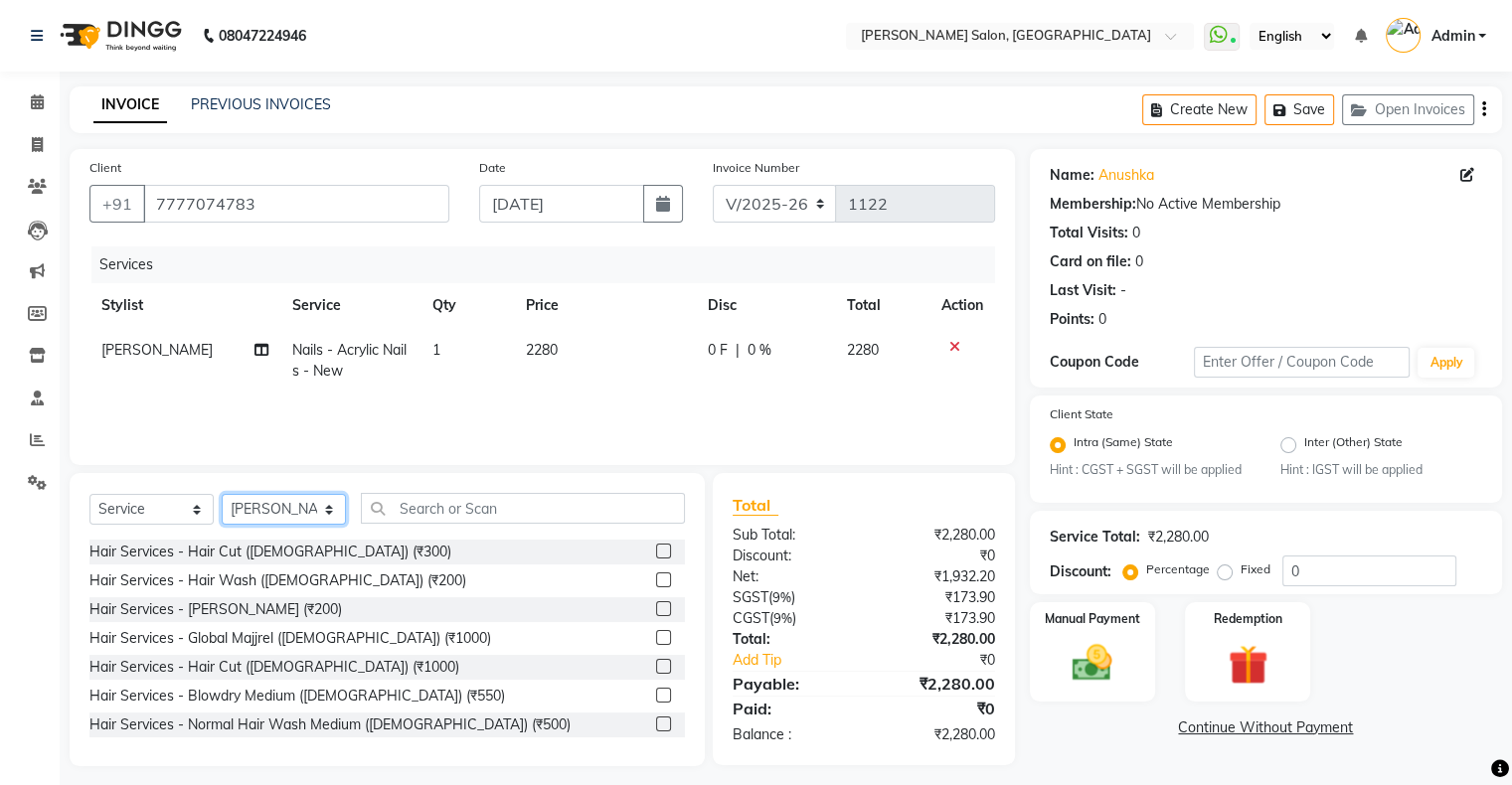 click on "Select Stylist Akshay [PERSON_NAME] Hair Head Falak Nails [PERSON_NAME] [PERSON_NAME] [PERSON_NAME] [PERSON_NAME]  [PERSON_NAME] [PERSON_NAME] Veera [PERSON_NAME] Unisex hair" 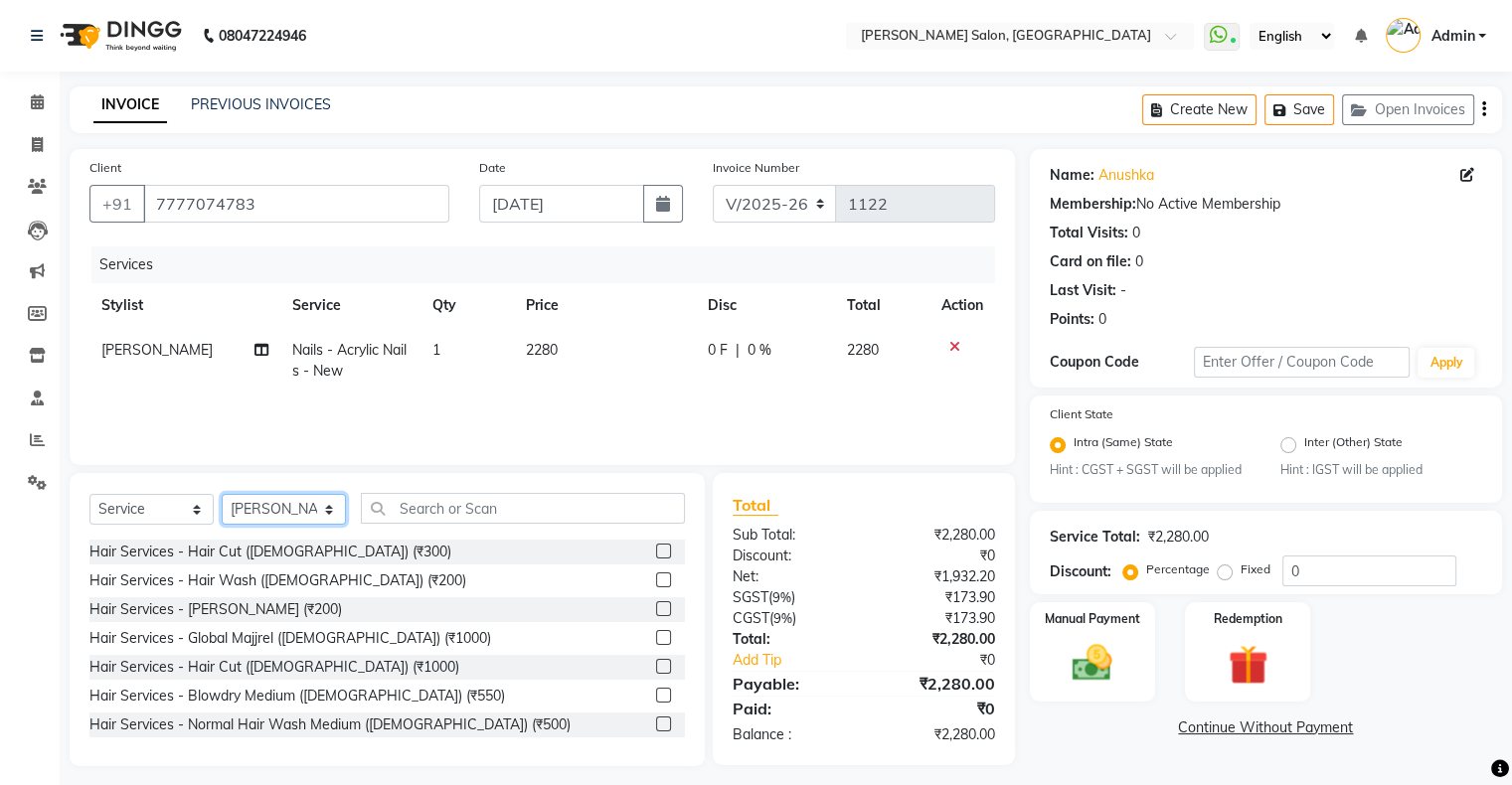 select on "69722" 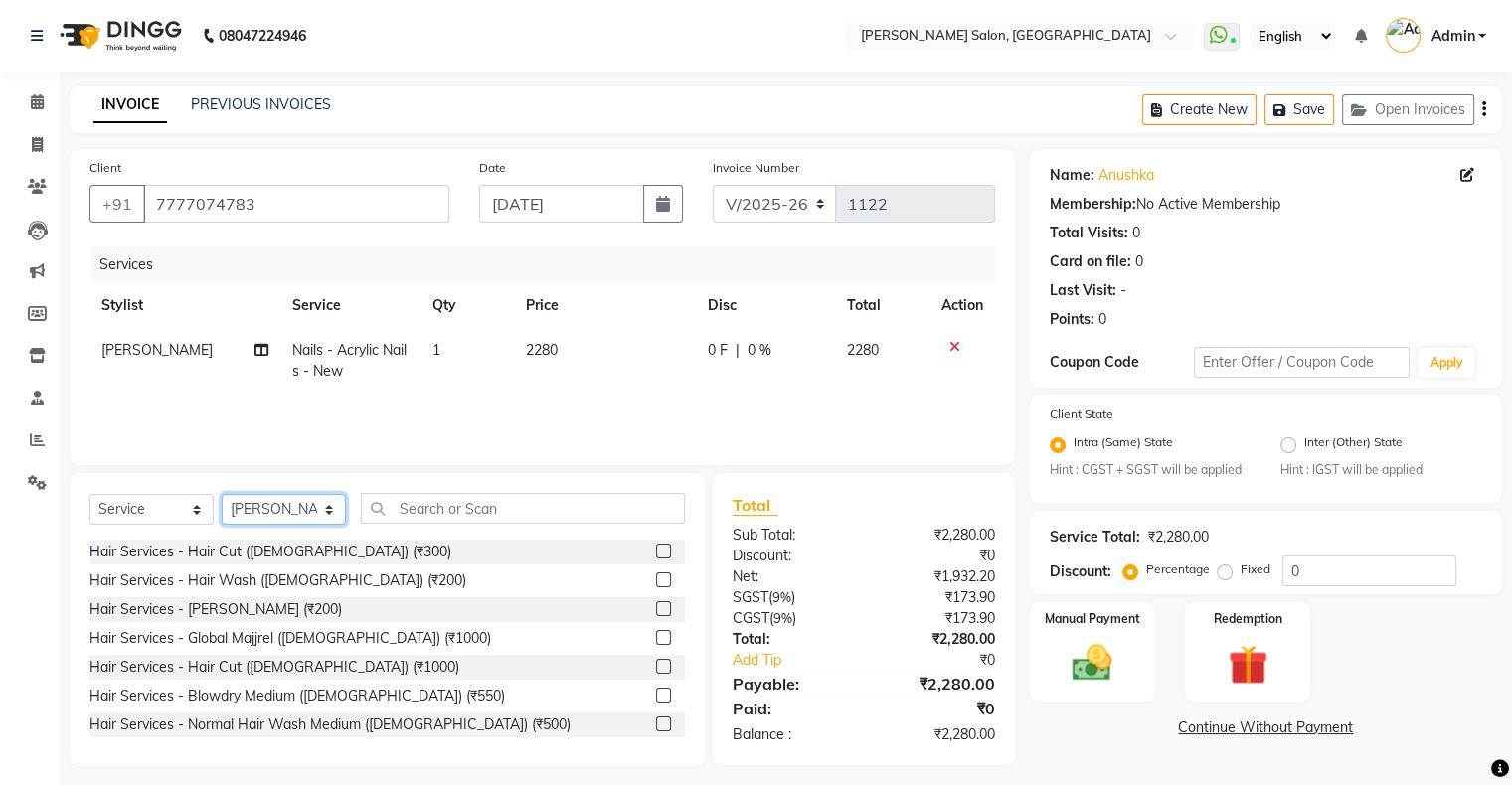 click on "Select Stylist Akshay [PERSON_NAME] Hair Head Falak Nails [PERSON_NAME] [PERSON_NAME] [PERSON_NAME] [PERSON_NAME]  [PERSON_NAME] [PERSON_NAME] Veera [PERSON_NAME] Unisex hair" 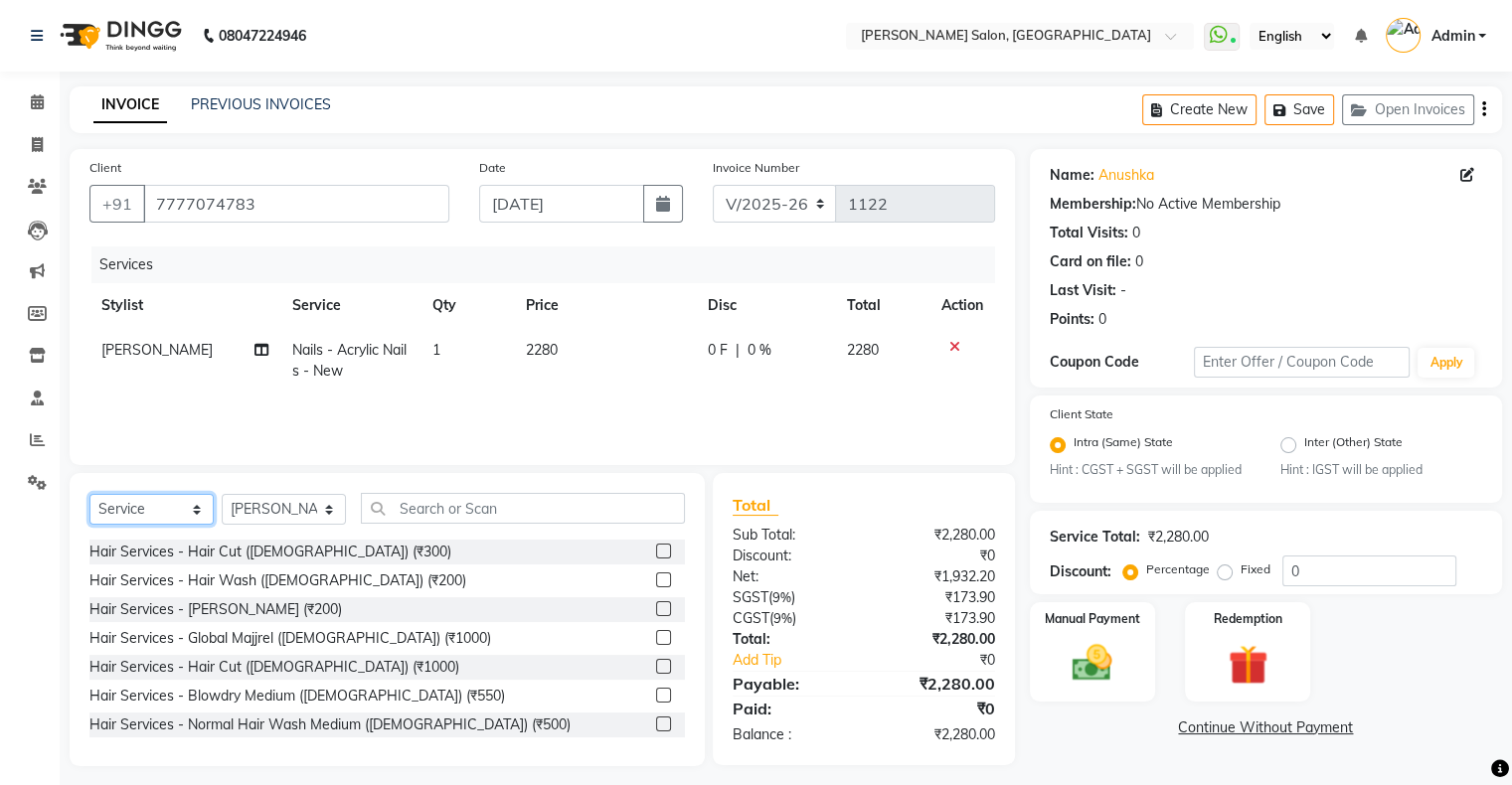 click on "Select  Service  Product  Membership  Package Voucher Prepaid Gift Card" 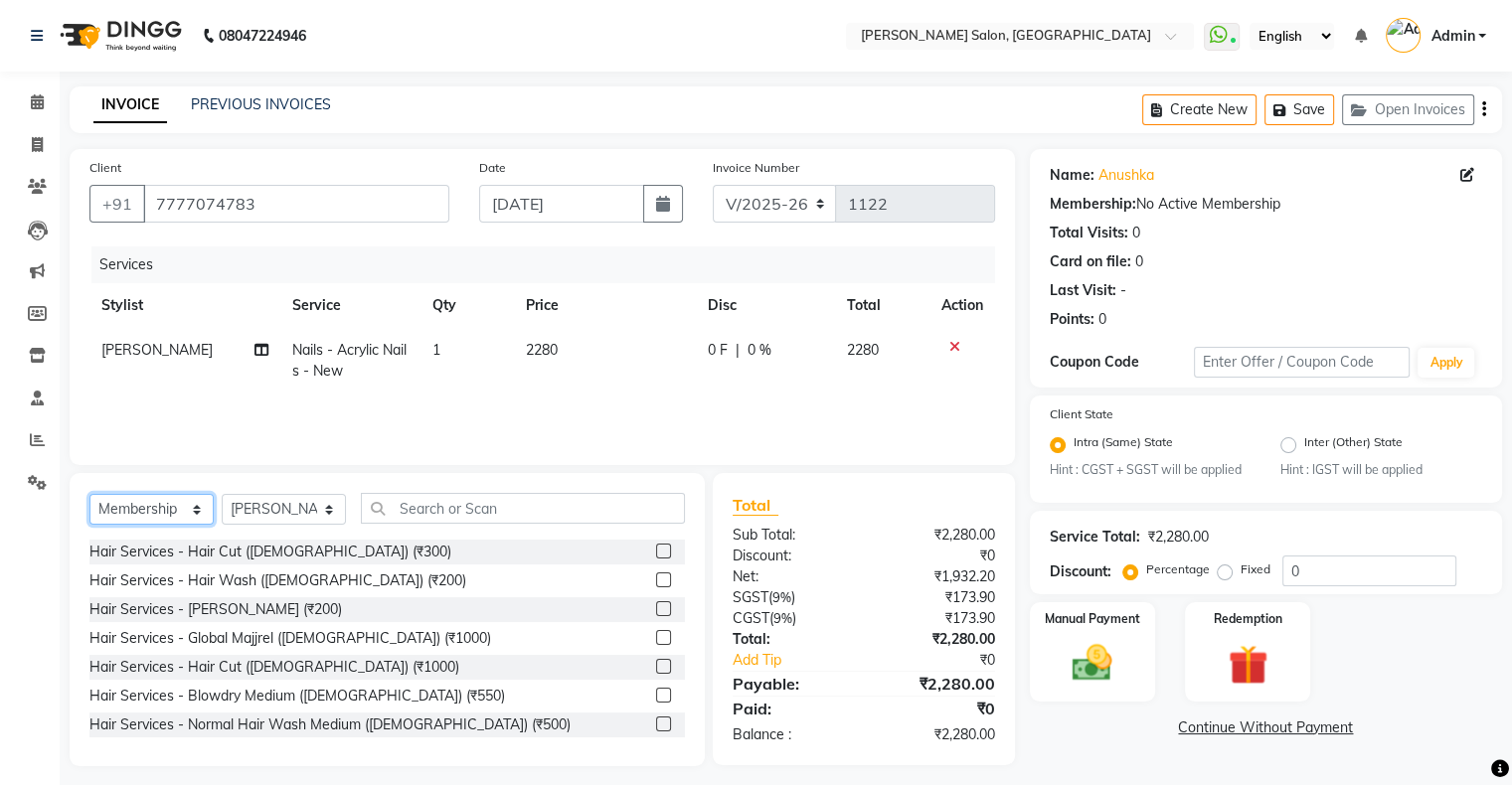click on "Select  Service  Product  Membership  Package Voucher Prepaid Gift Card" 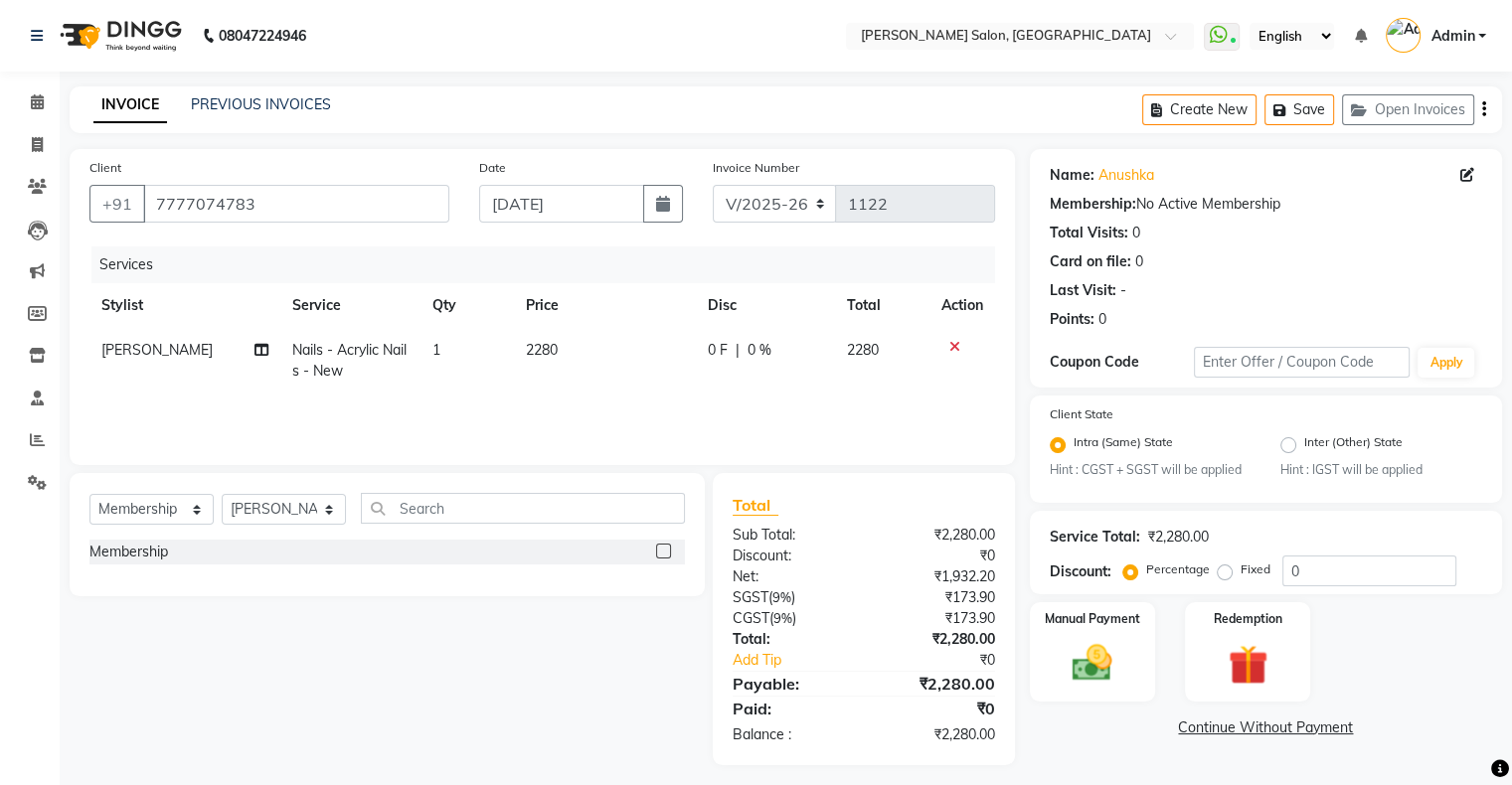 click 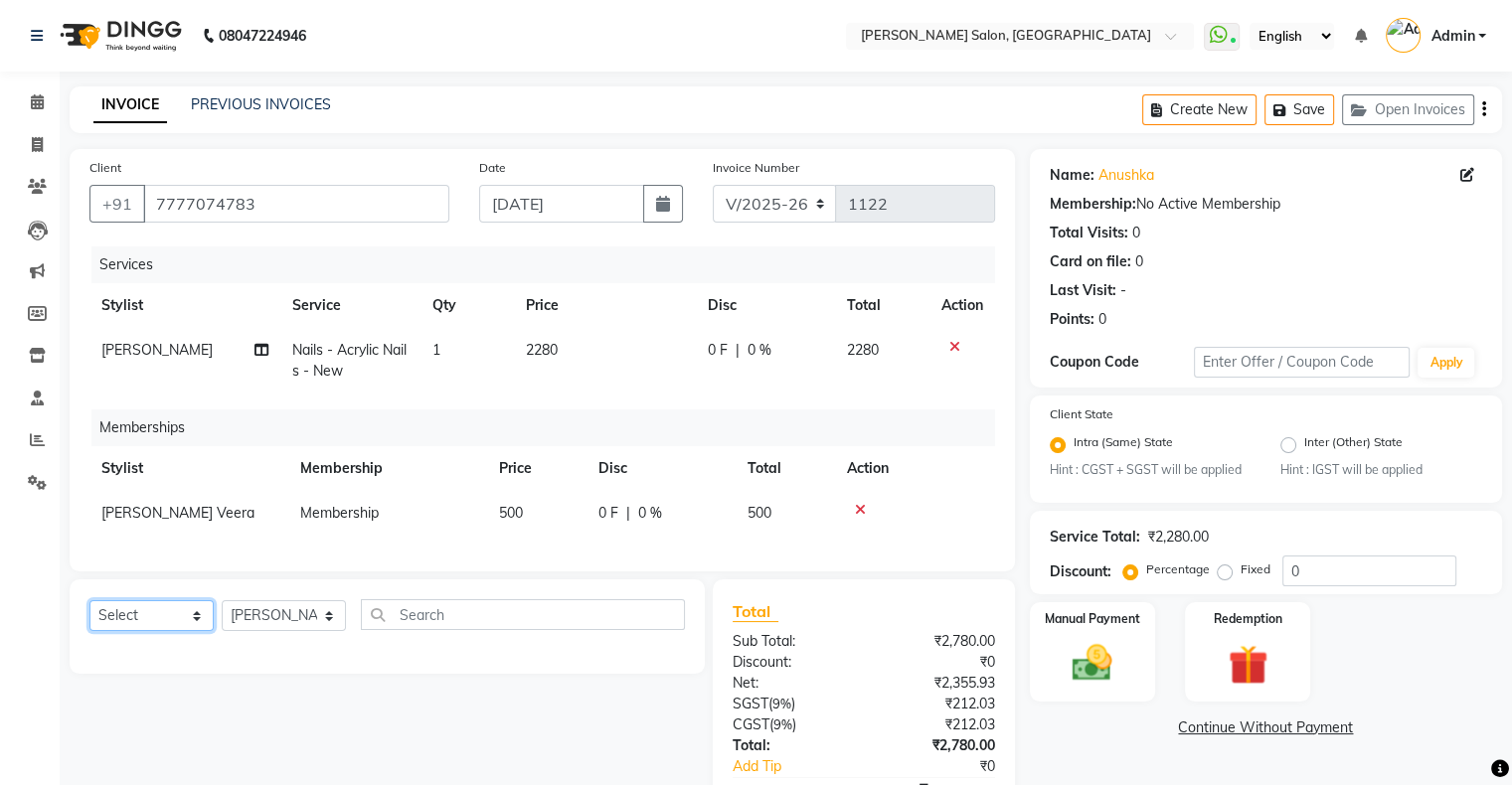 click on "Select  Service  Product  Package Voucher Prepaid Gift Card" 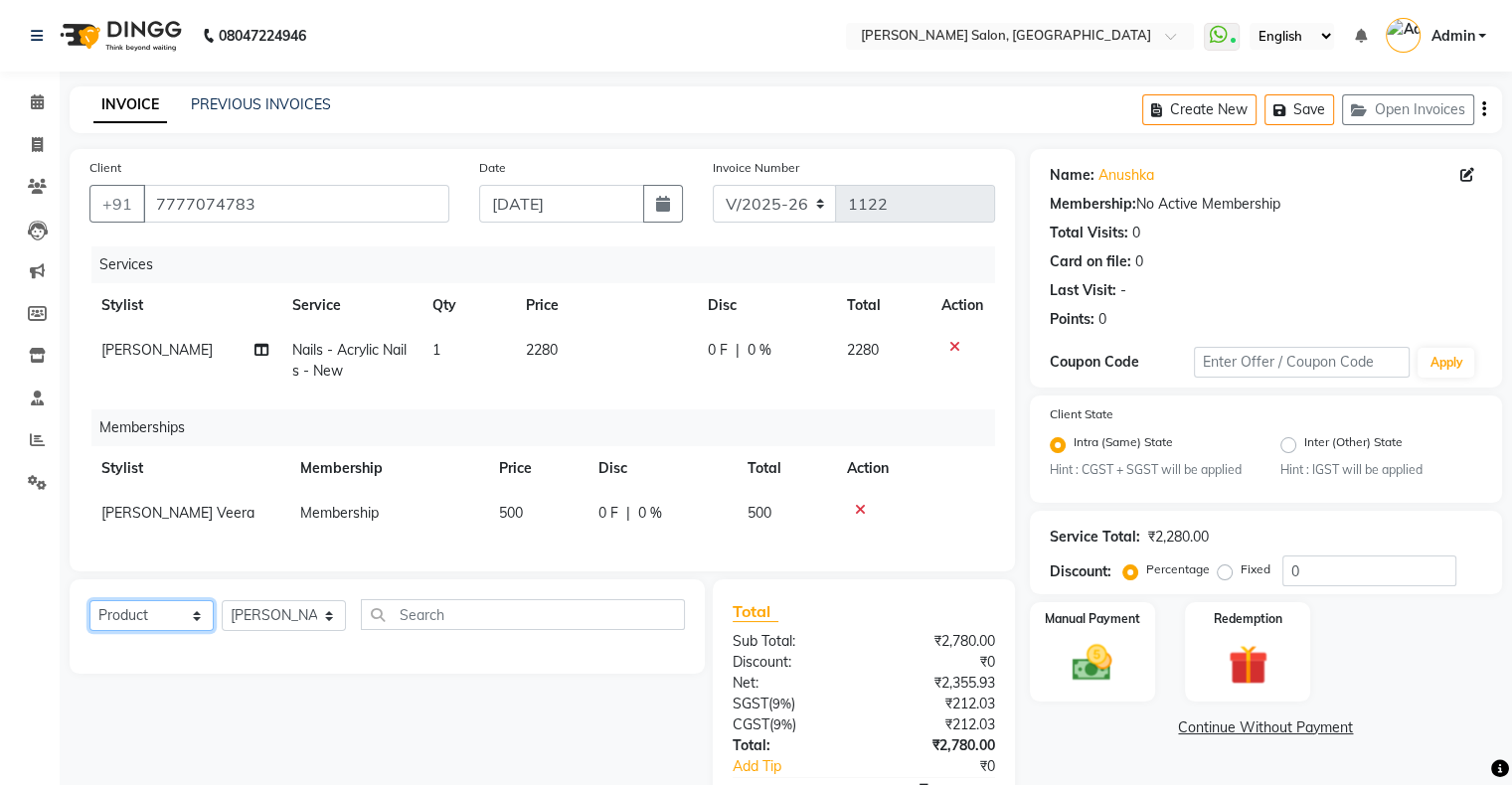 click on "Select  Service  Product  Package Voucher Prepaid Gift Card" 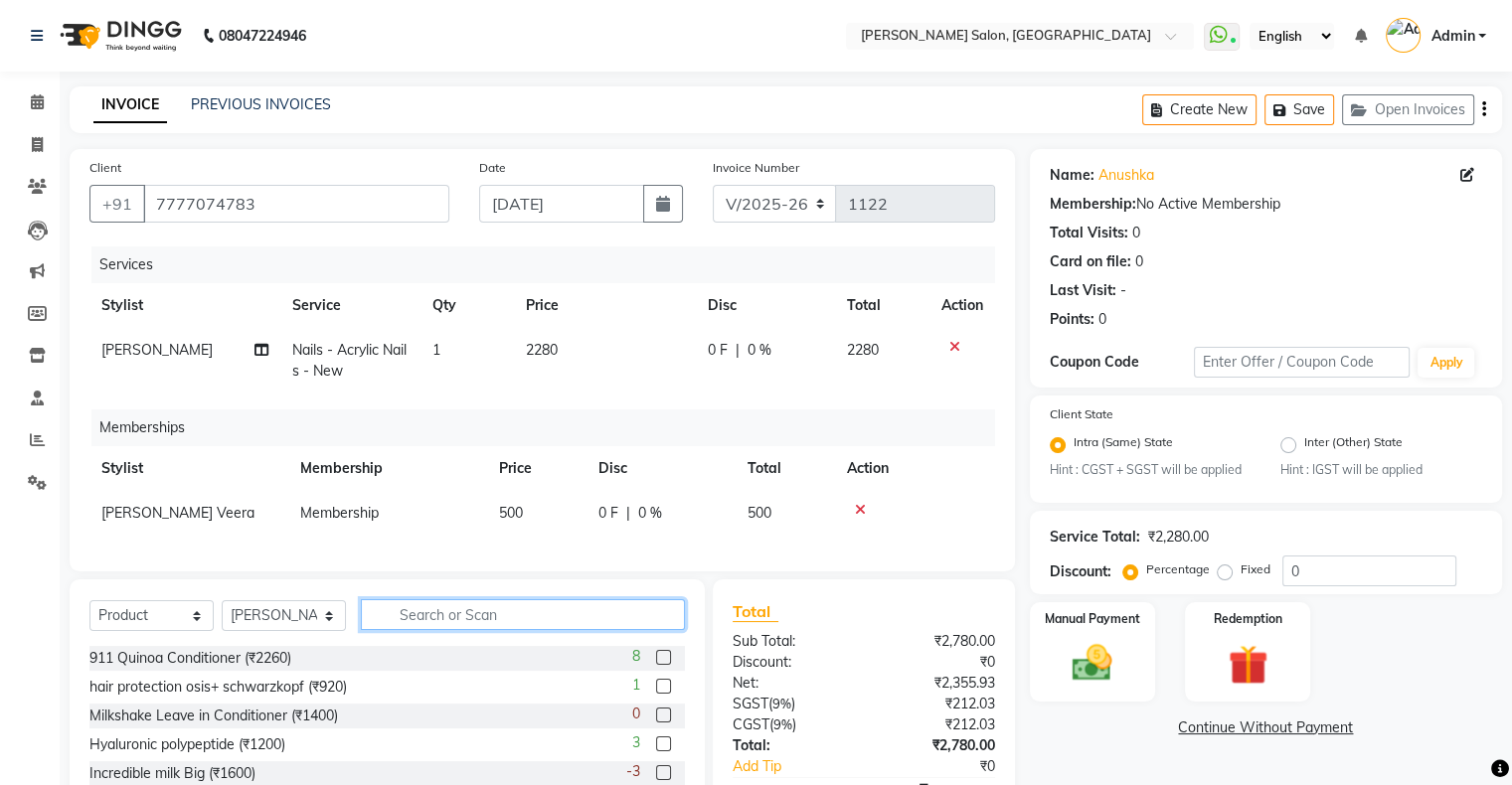 click 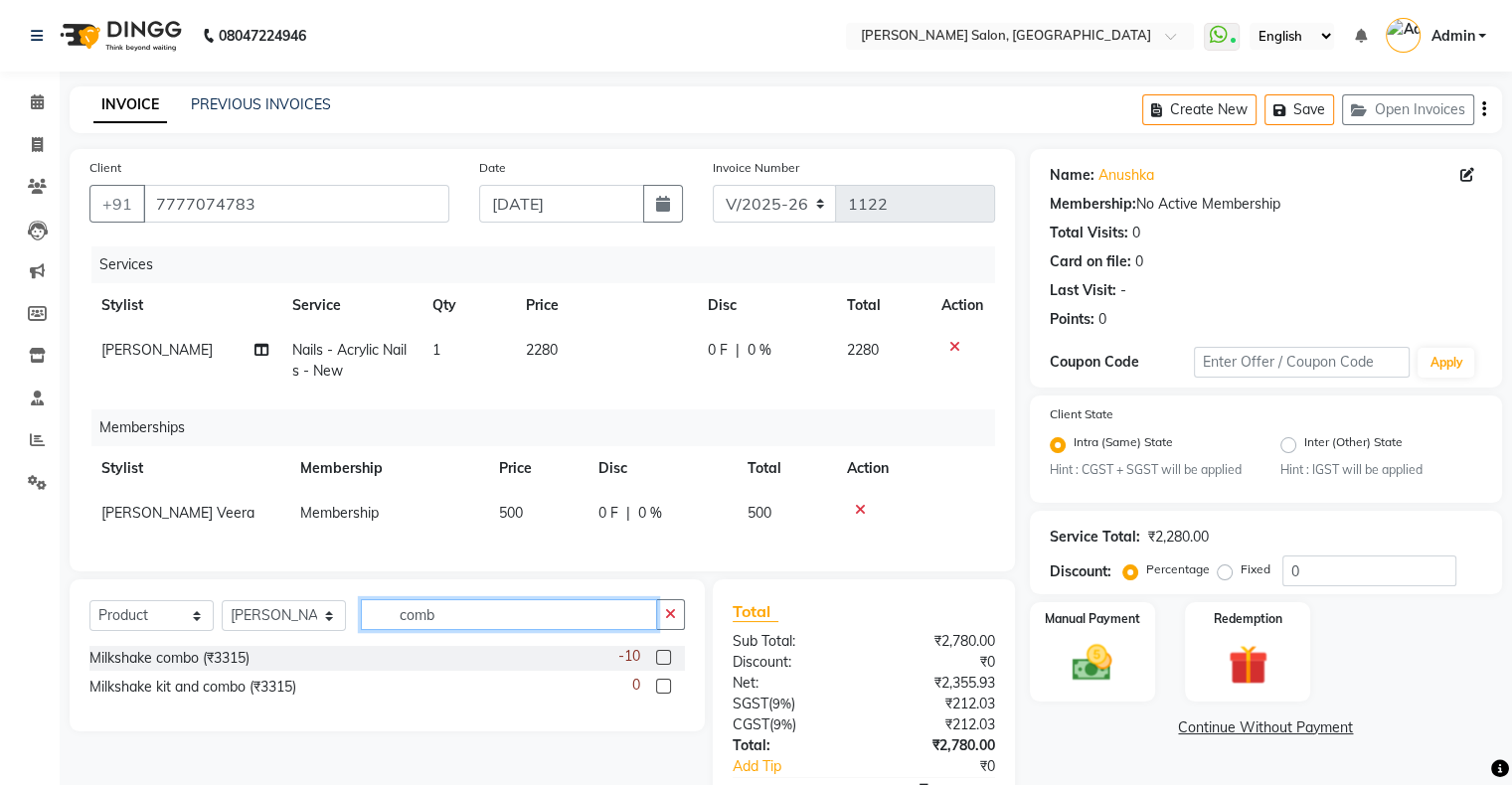 type on "comb" 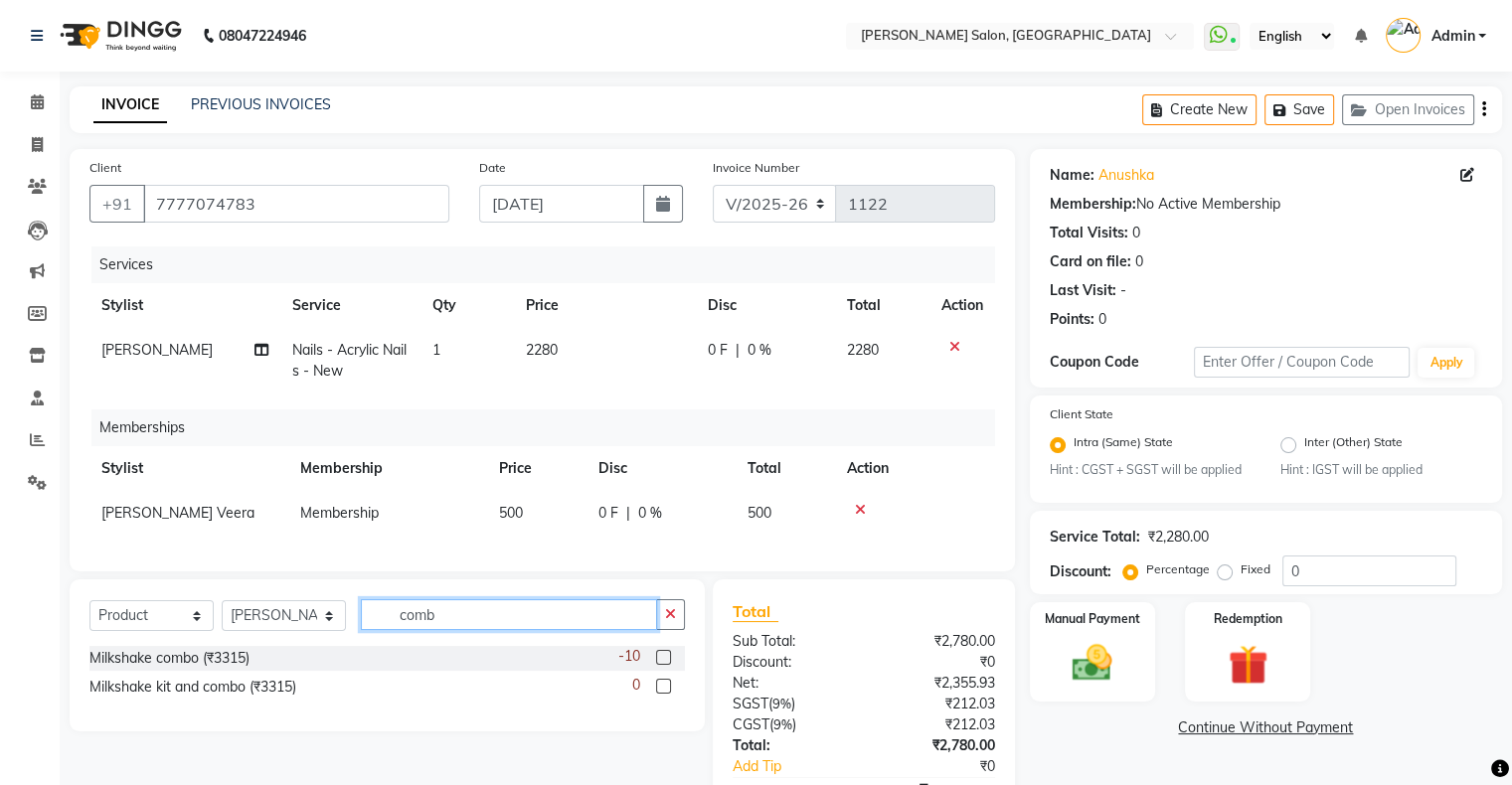 scroll, scrollTop: 131, scrollLeft: 0, axis: vertical 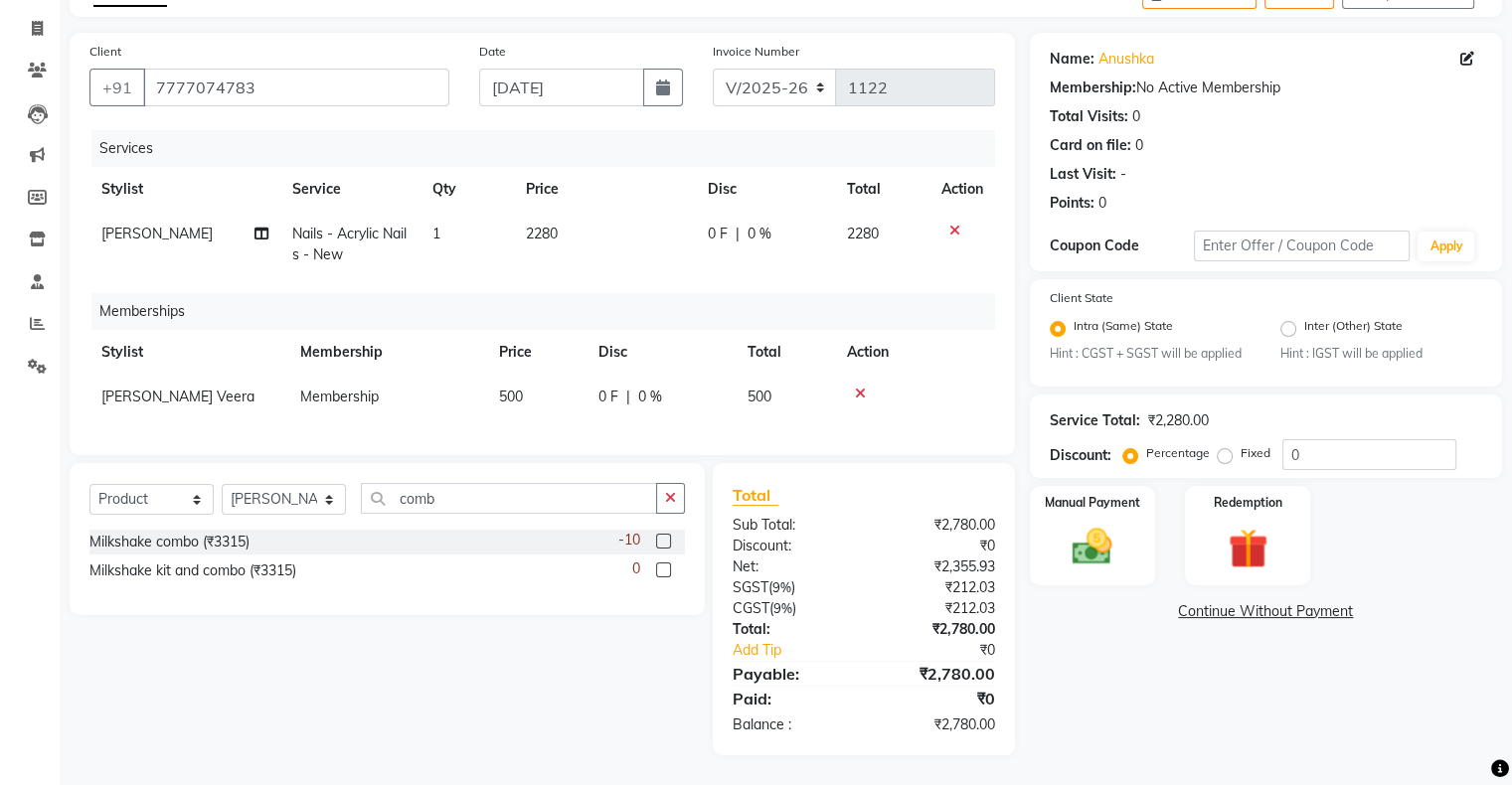 click 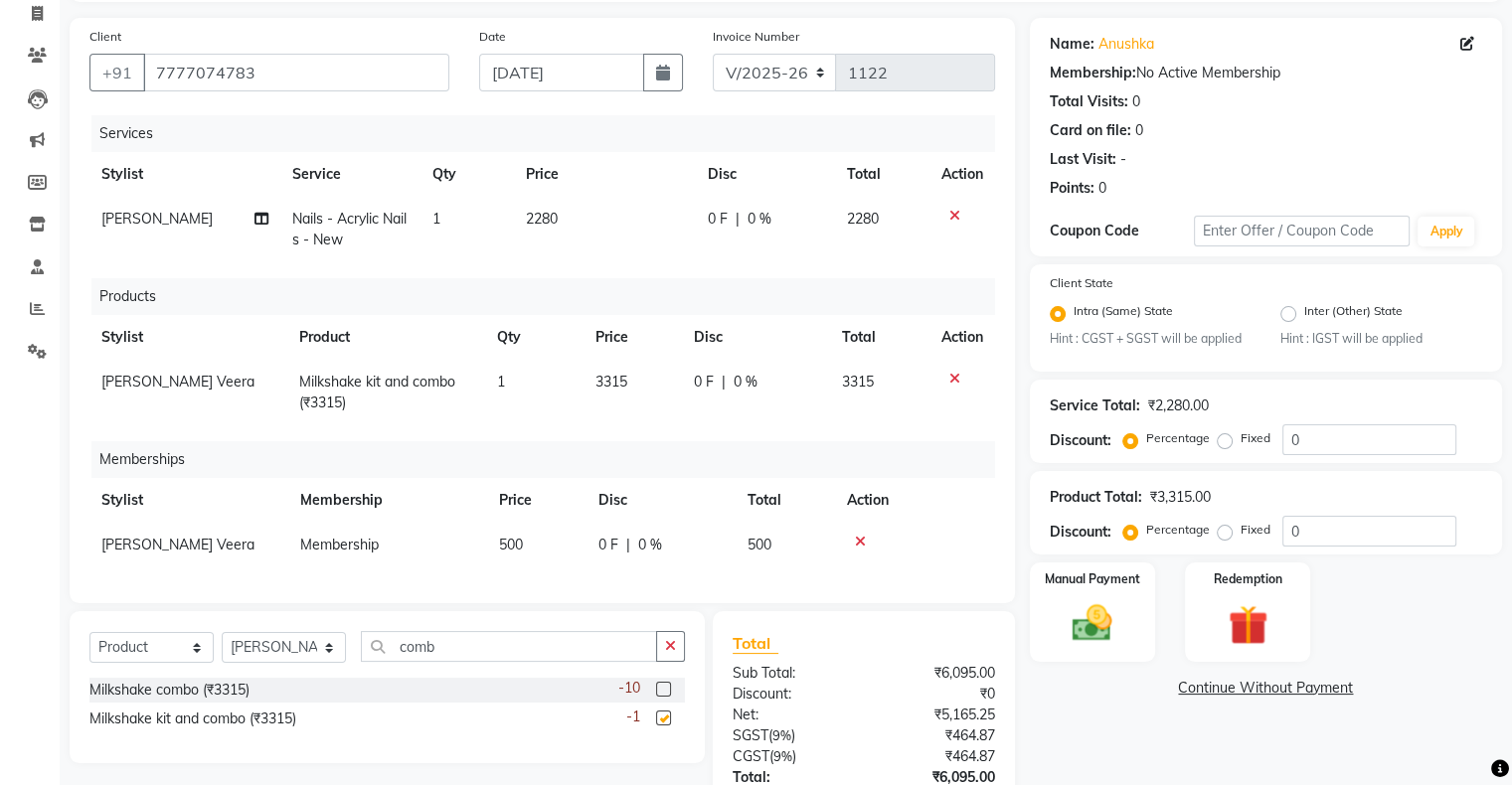 checkbox on "false" 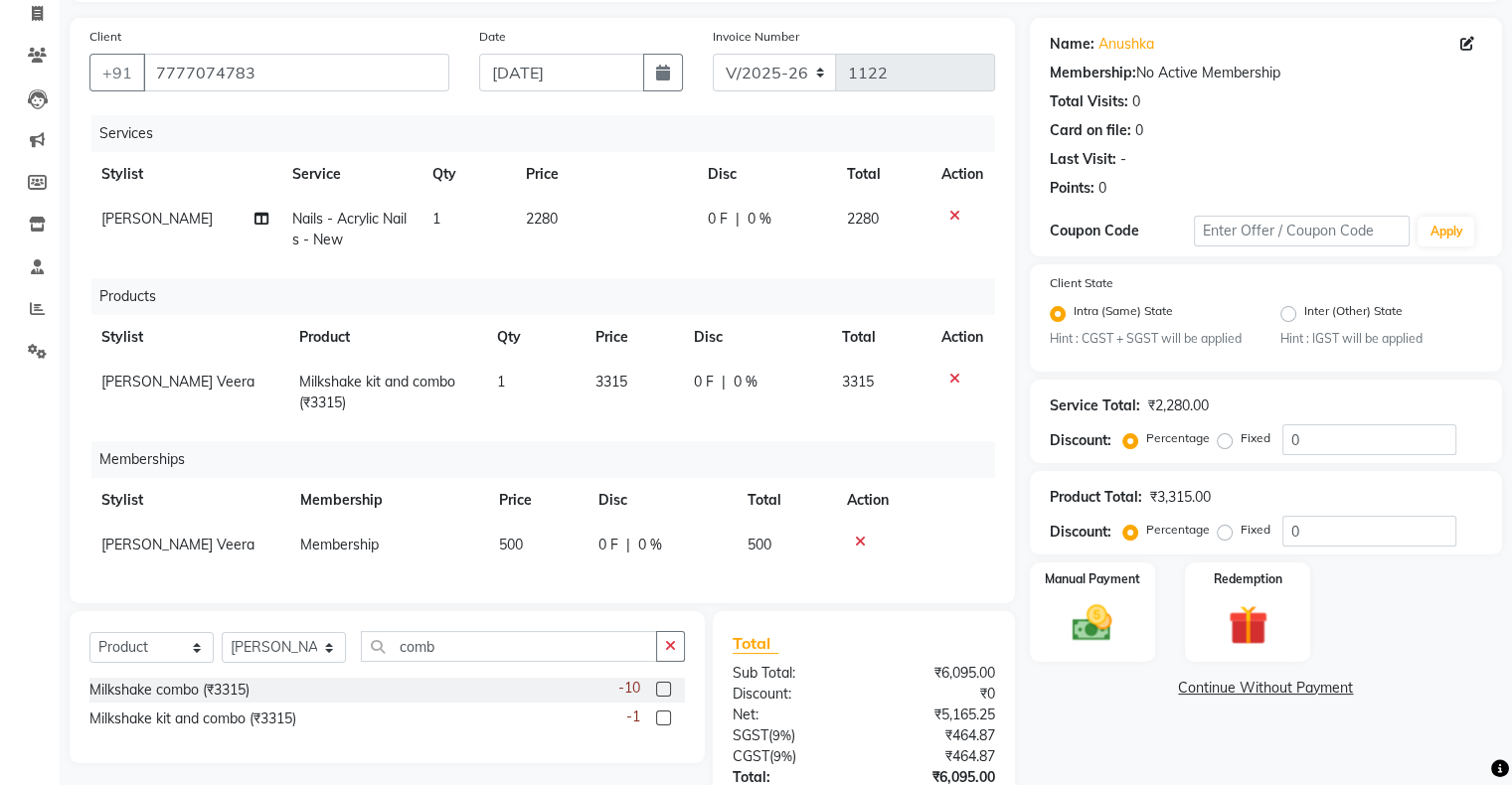click on "3315" 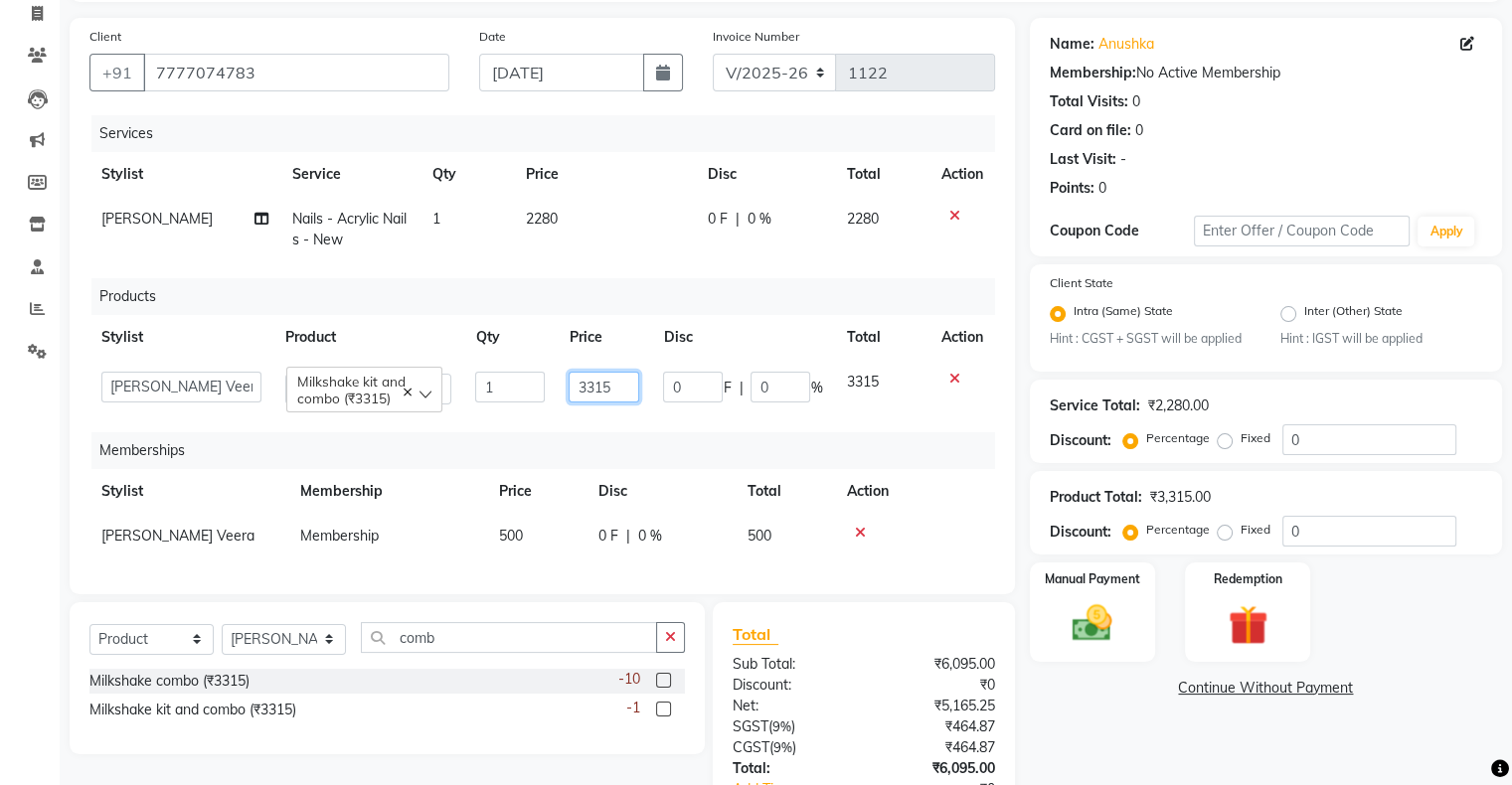 click on "3315" 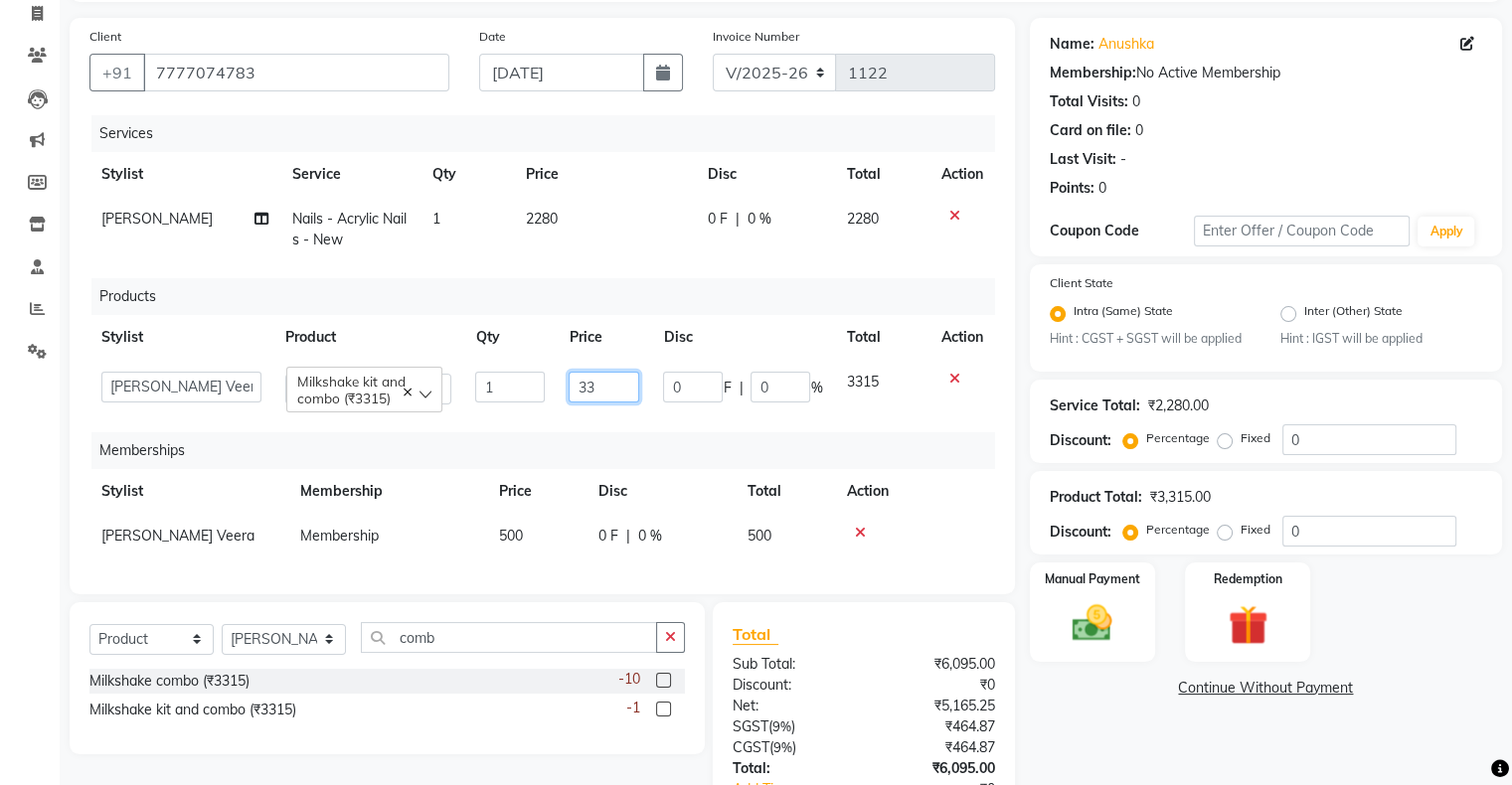 type on "3" 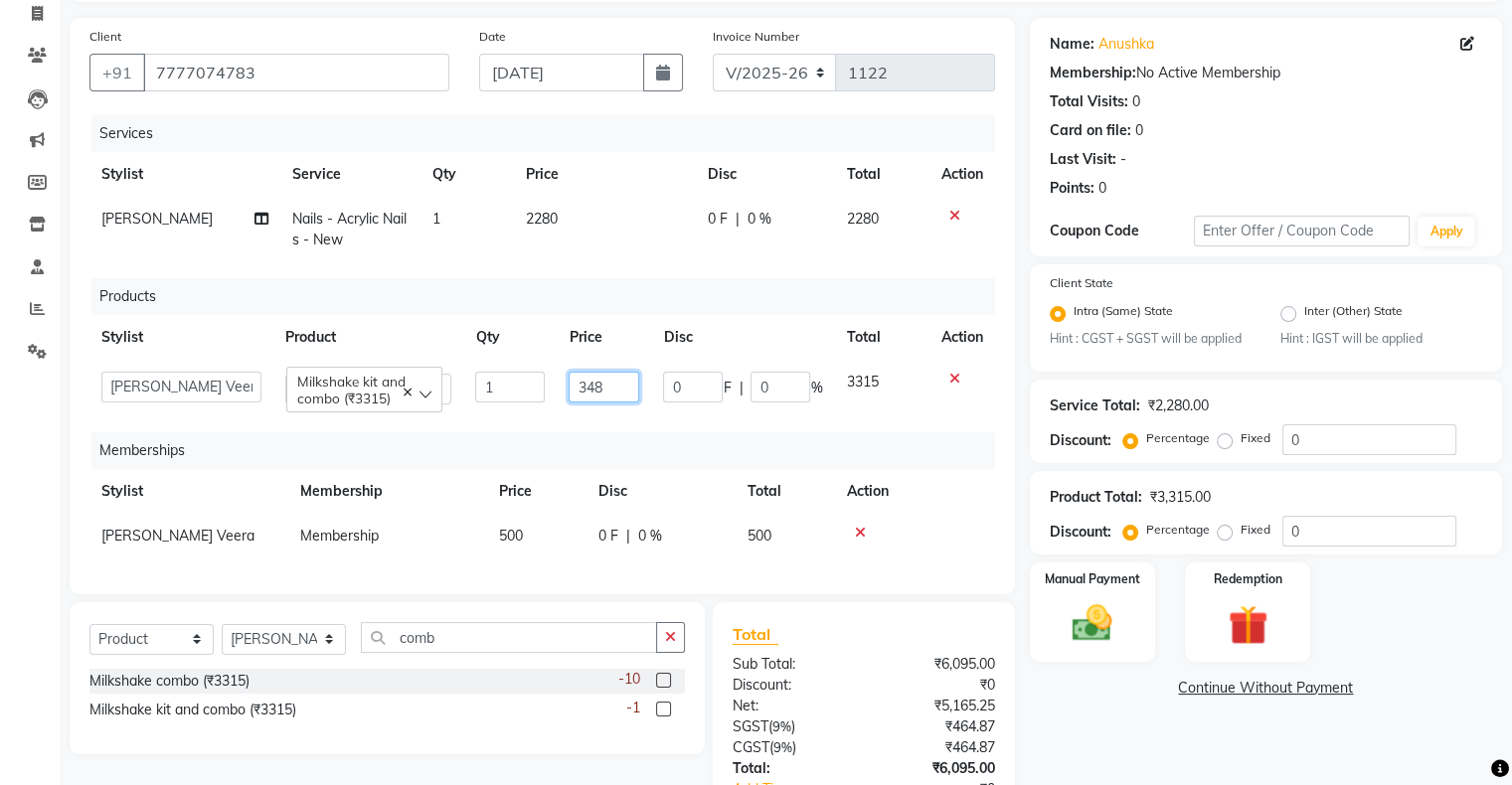 type on "3480" 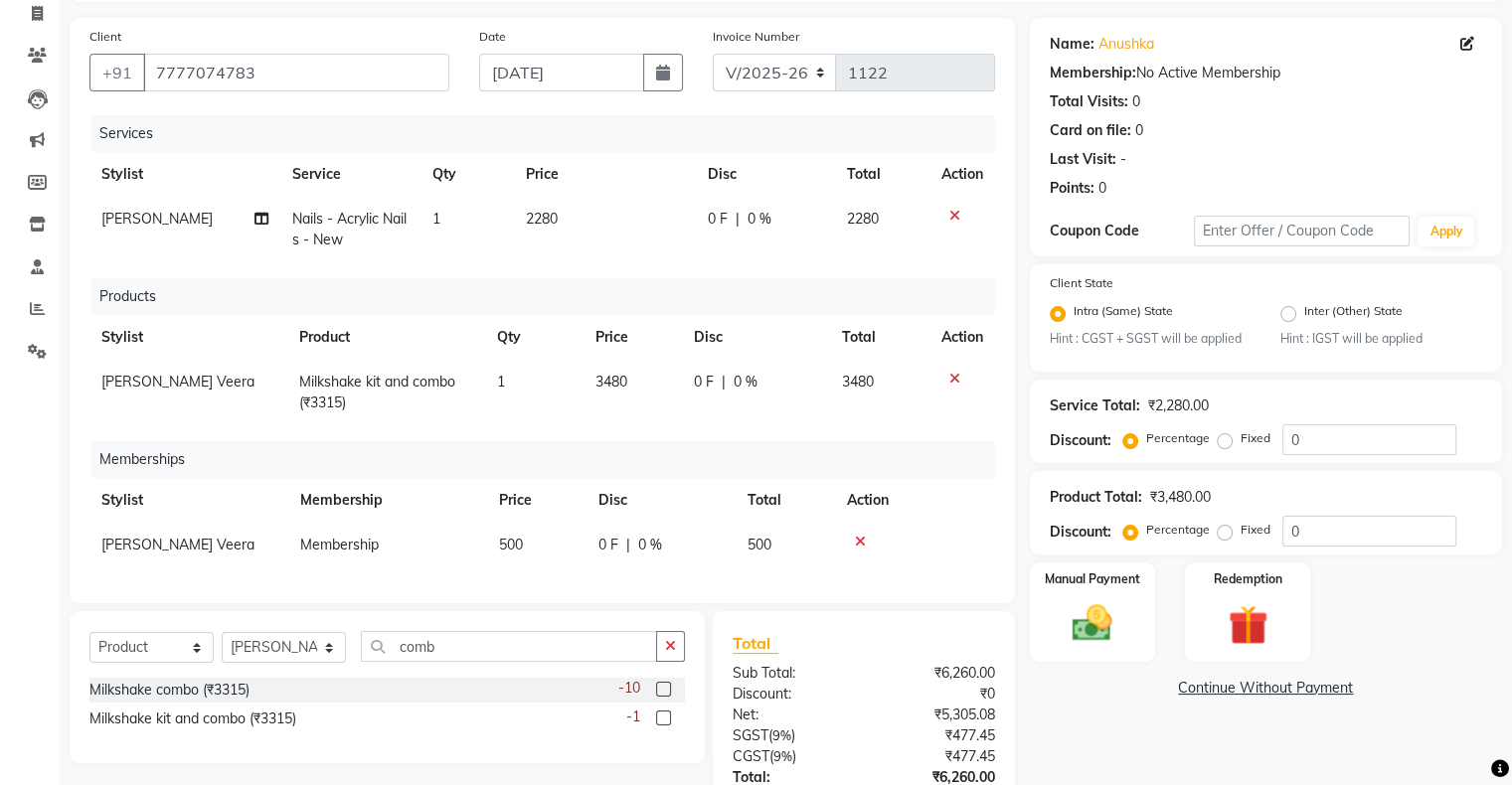 click on "Services Stylist Service Qty Price Disc Total Action [PERSON_NAME] Nails - Acrylic Nails - New 1 2280 0 F | 0 % 2280 Products Stylist Product Qty Price Disc Total Action [PERSON_NAME] Veera Milkshake kit and combo (₹3315) 1 3480 0 F | 0 % 3480 Memberships Stylist Membership Price Disc Total Action [PERSON_NAME] Veera Membership 500 0 F | 0 % 500" 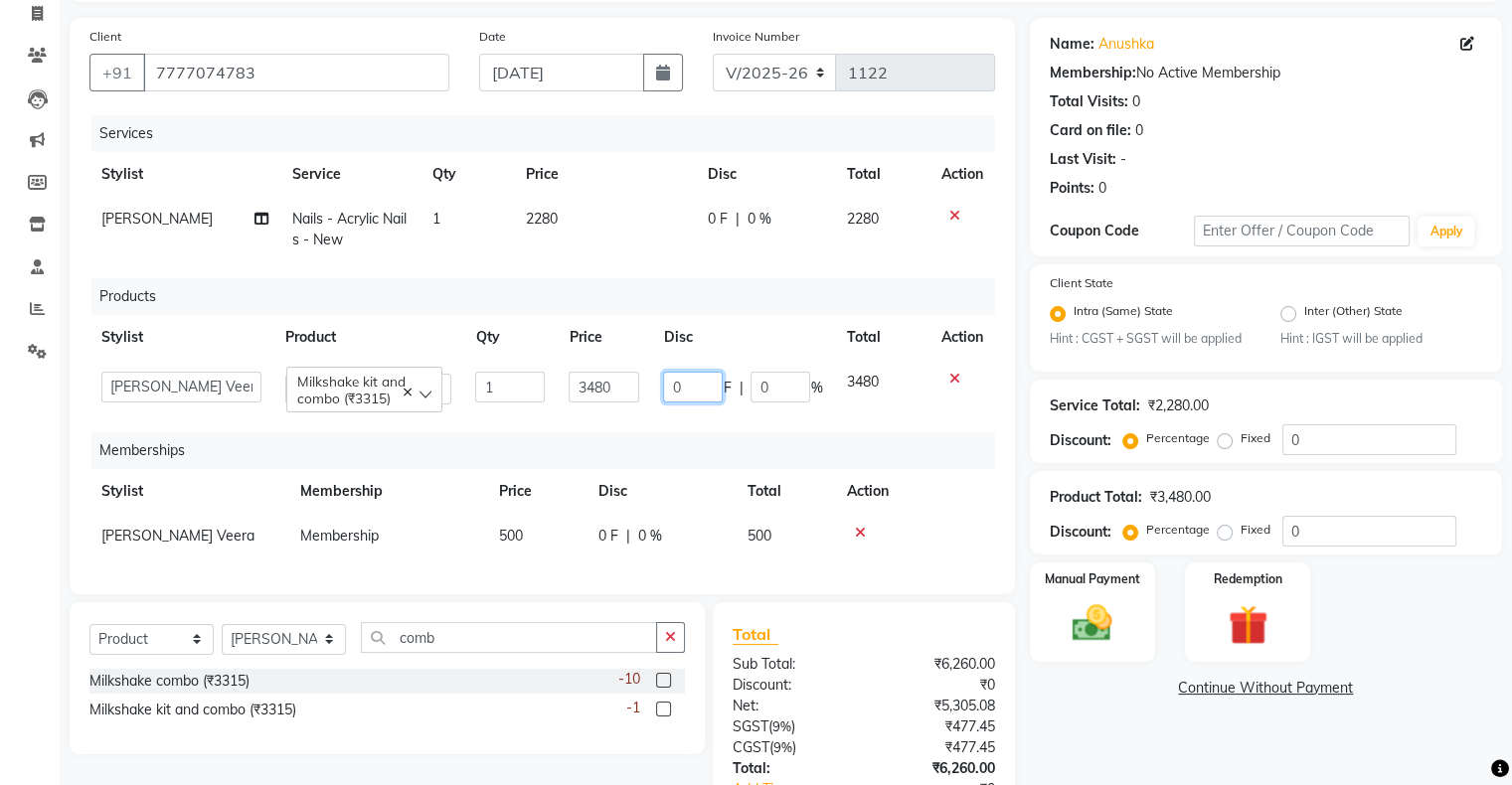 click on "0" 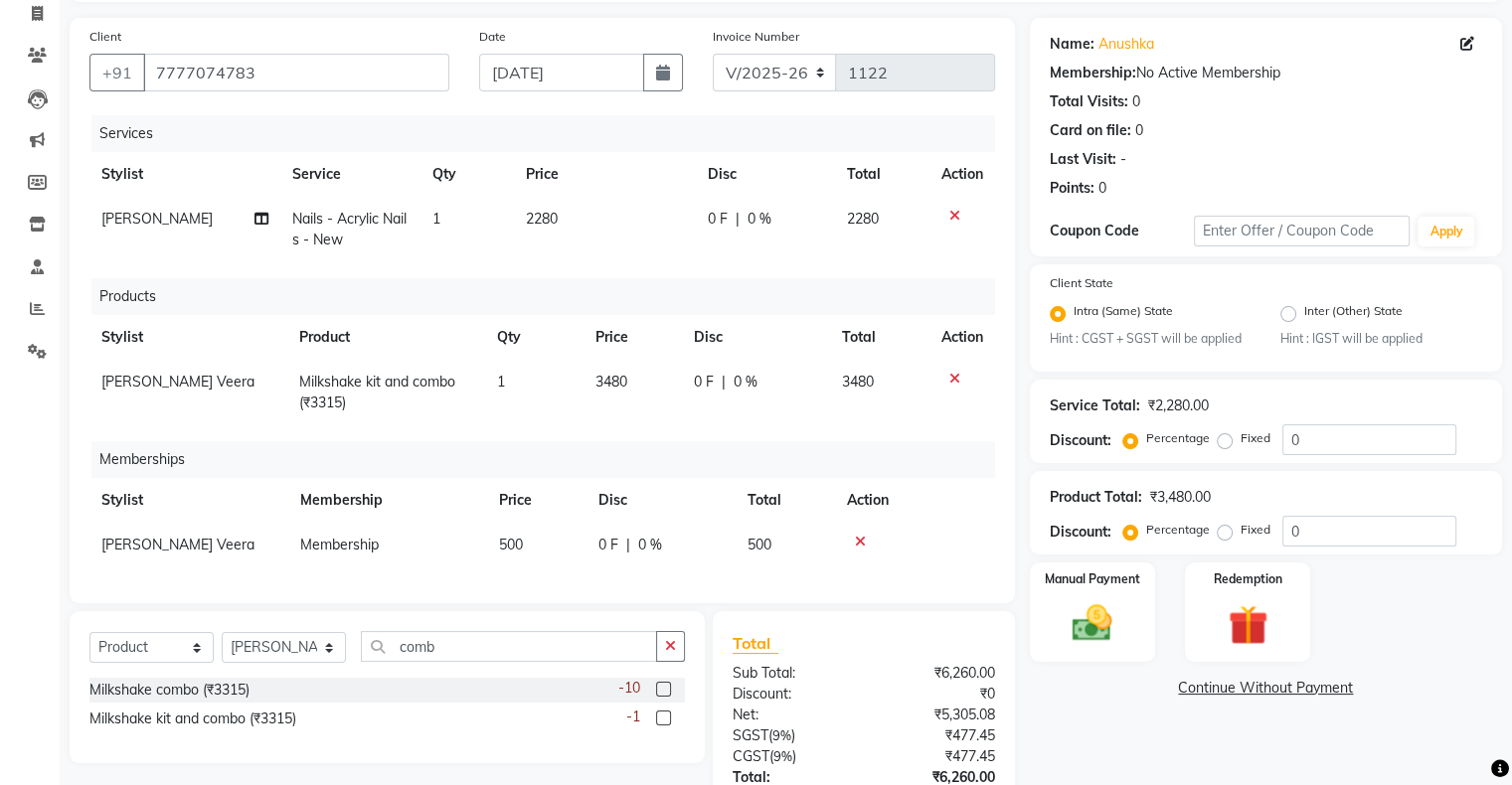click on "0 F | 0 %" 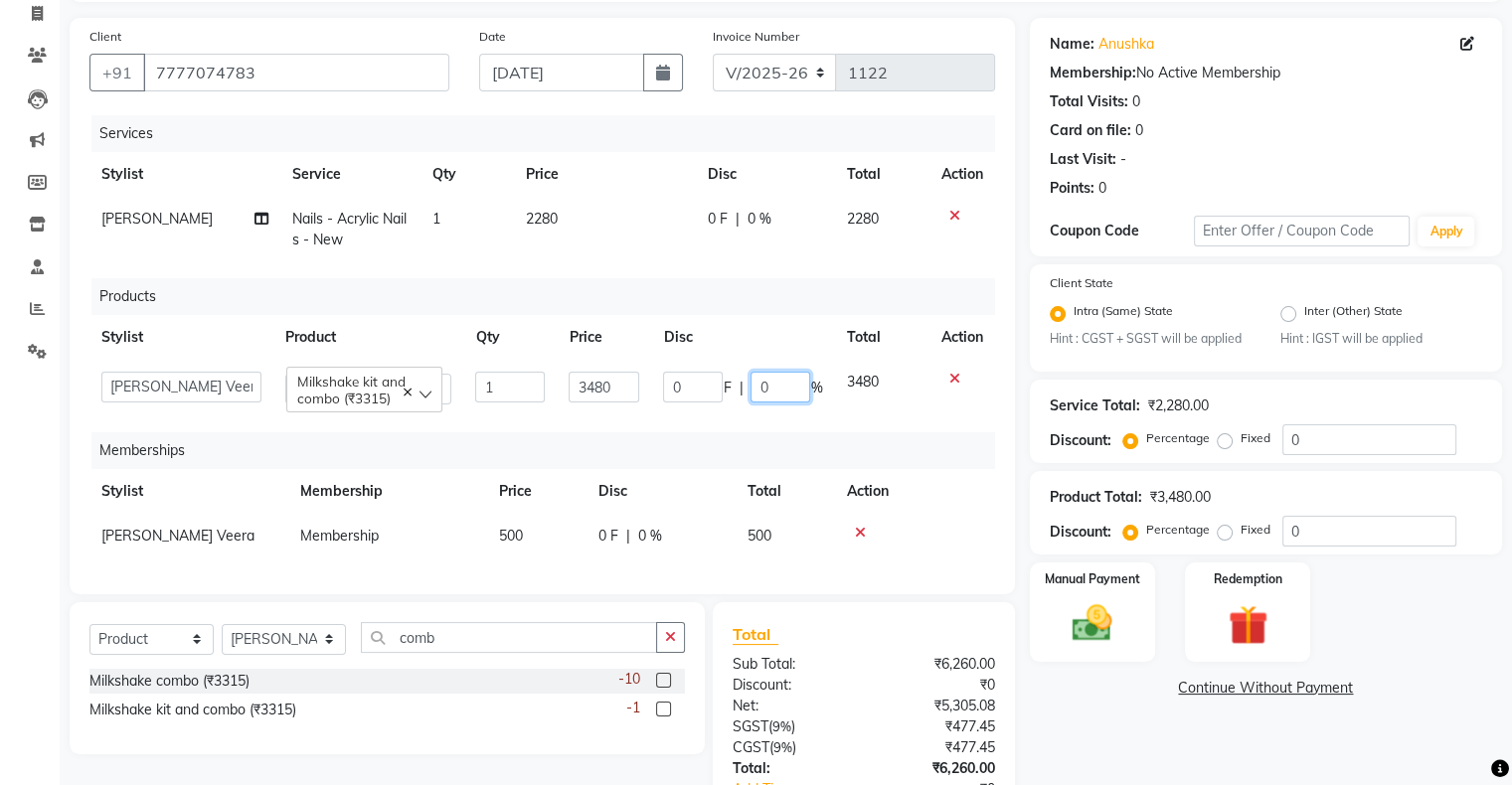 click on "0" 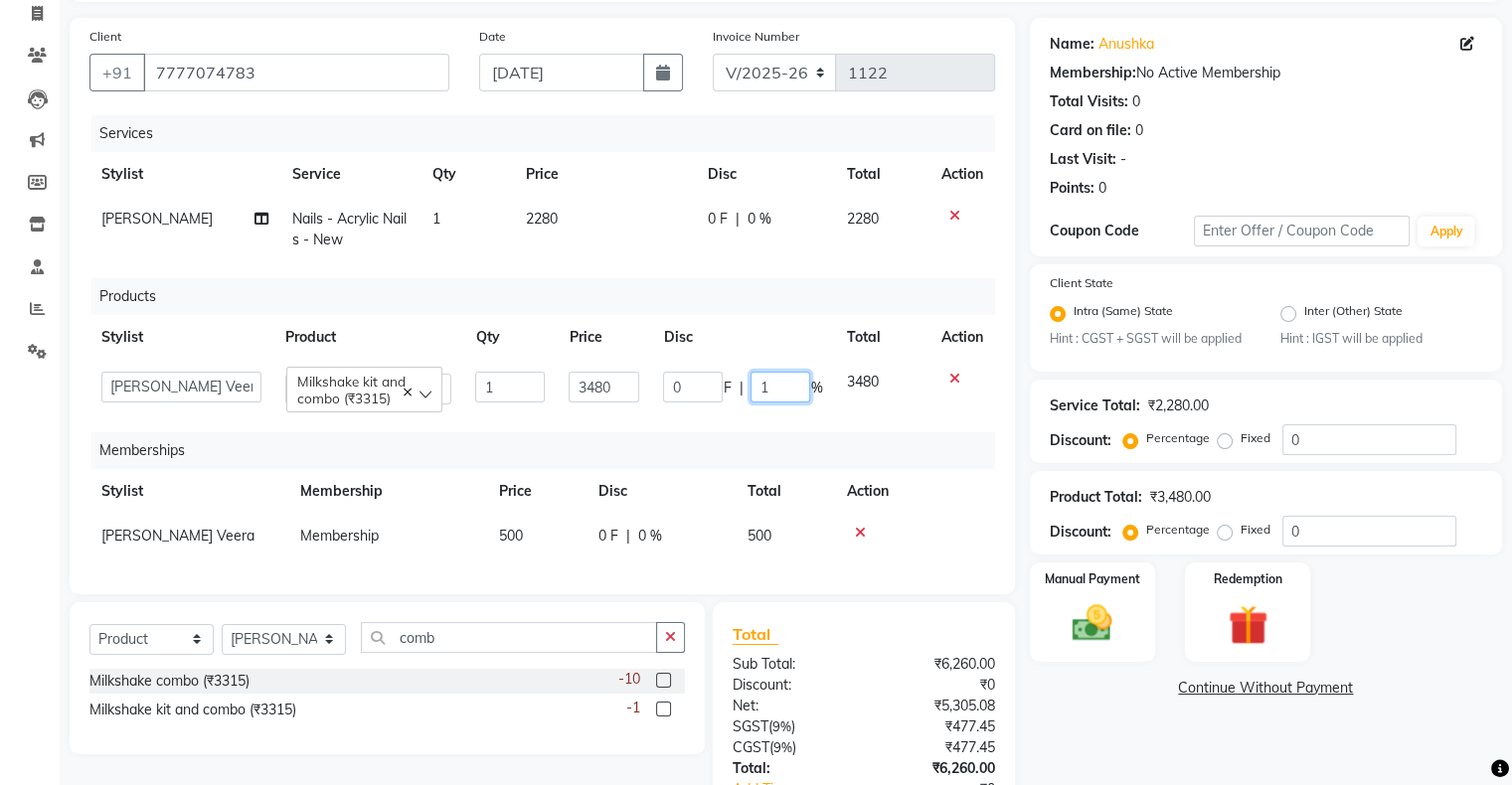 type on "10" 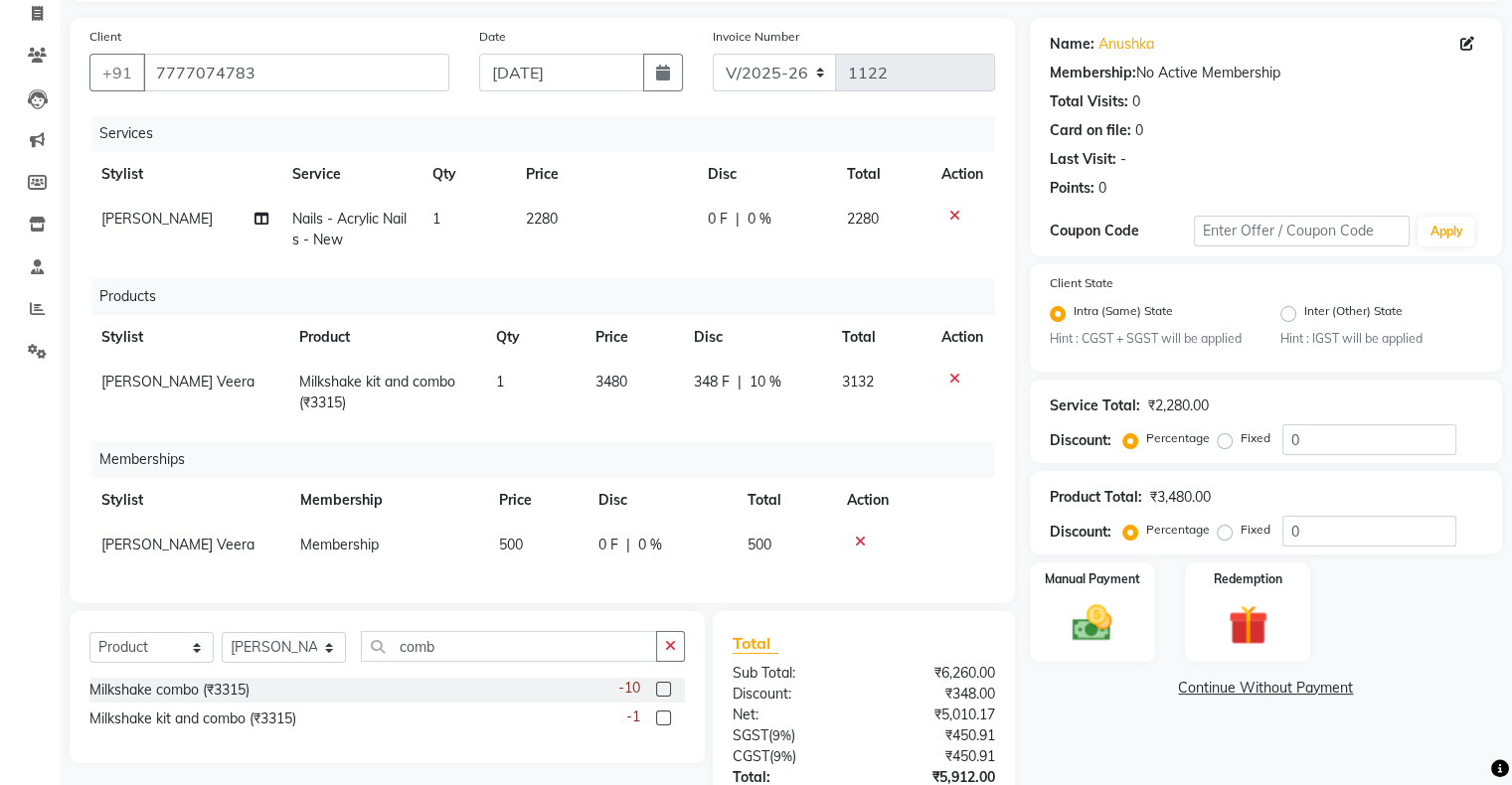 click on "Services Stylist Service Qty Price Disc Total Action [PERSON_NAME] Nails - Acrylic Nails - New 1 2280 0 F | 0 % 2280 Products Stylist Product Qty Price Disc Total Action [PERSON_NAME] Veera Milkshake kit and combo (₹3315) 1 3480 348 F | 10 % 3132 Memberships Stylist Membership Price Disc Total Action [PERSON_NAME] Veera Membership 500 0 F | 0 % 500" 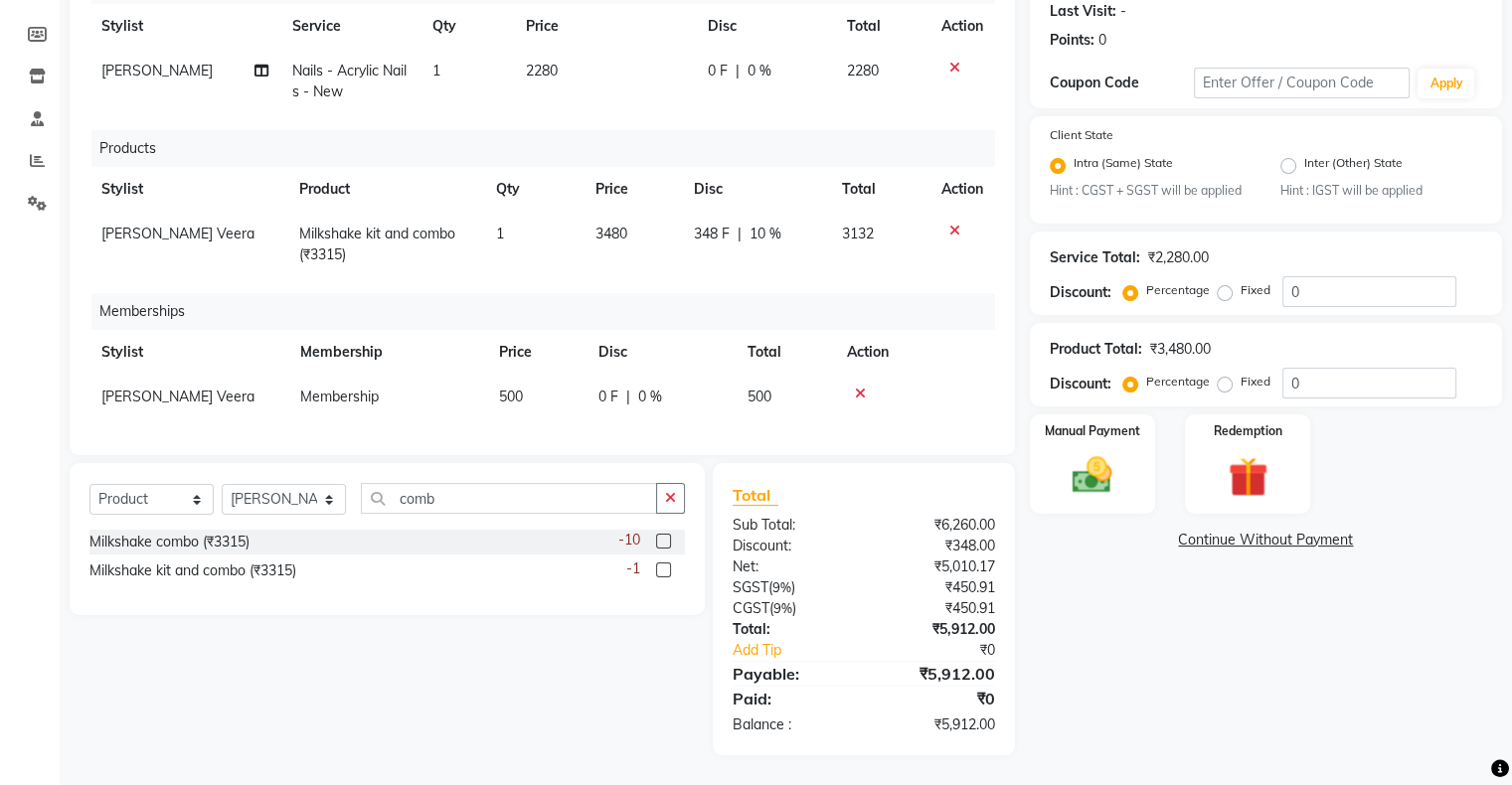 scroll, scrollTop: 0, scrollLeft: 0, axis: both 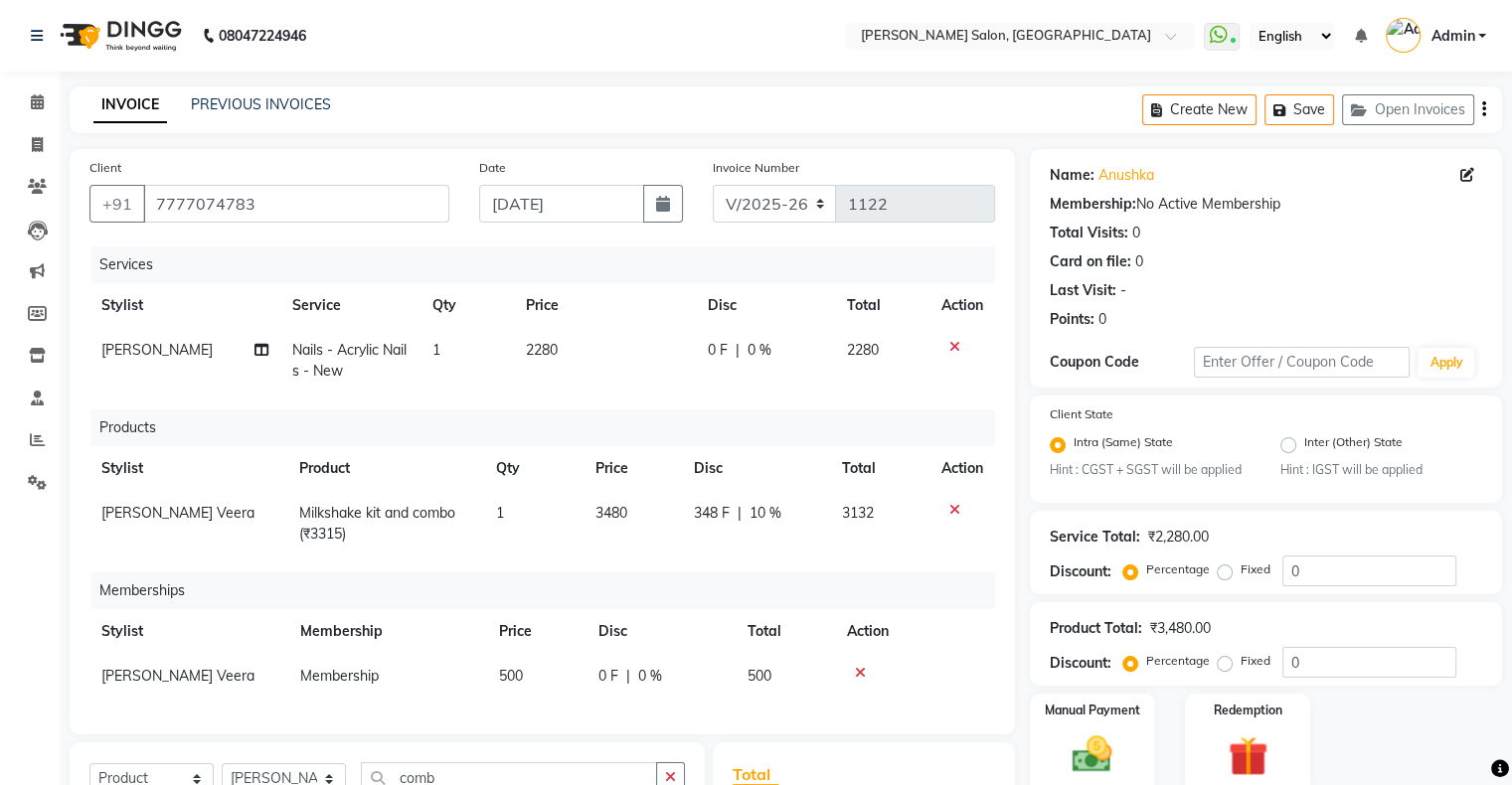click on "0 F" 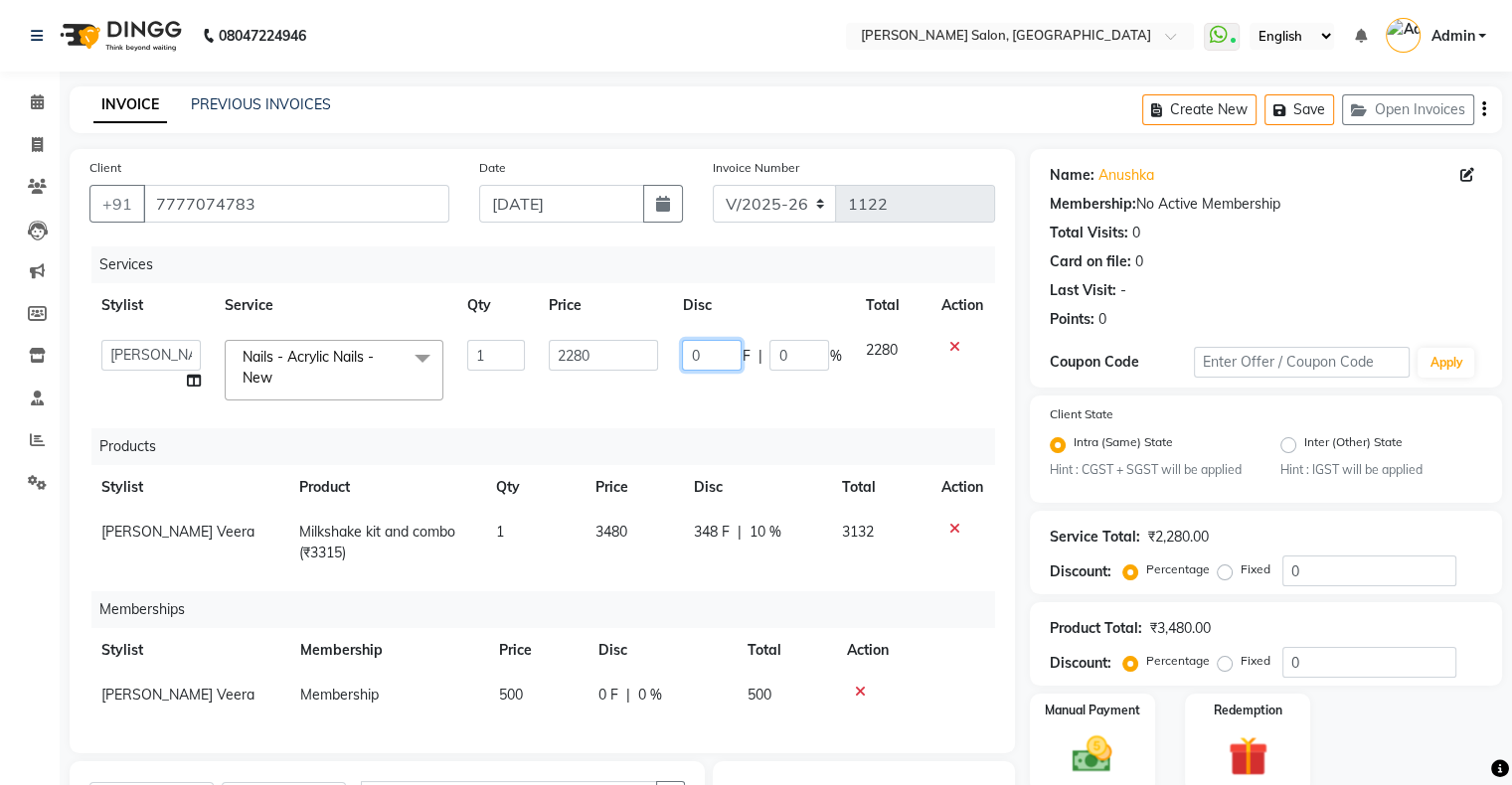 click on "0" 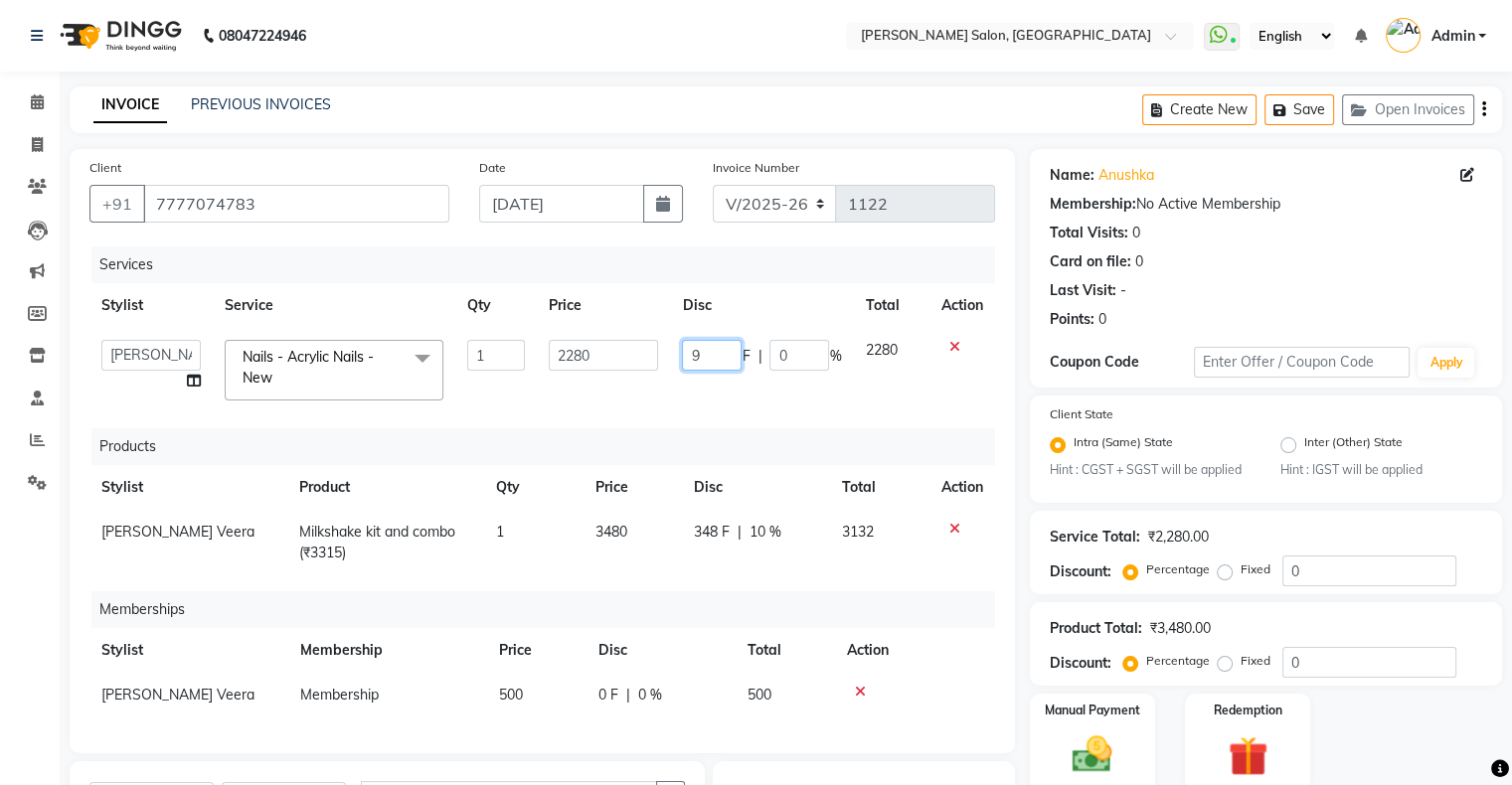 type on "95" 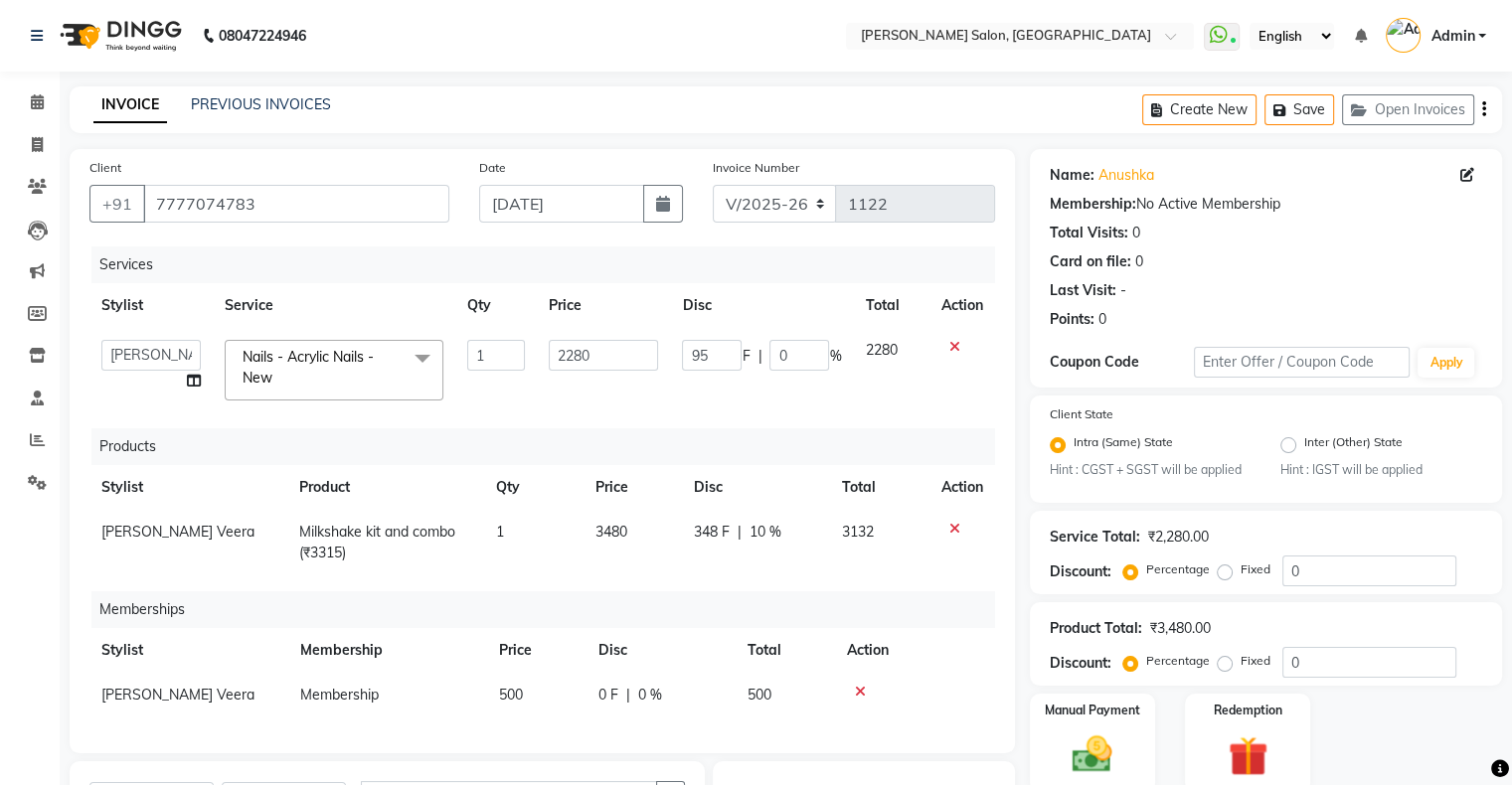 click on "Products" 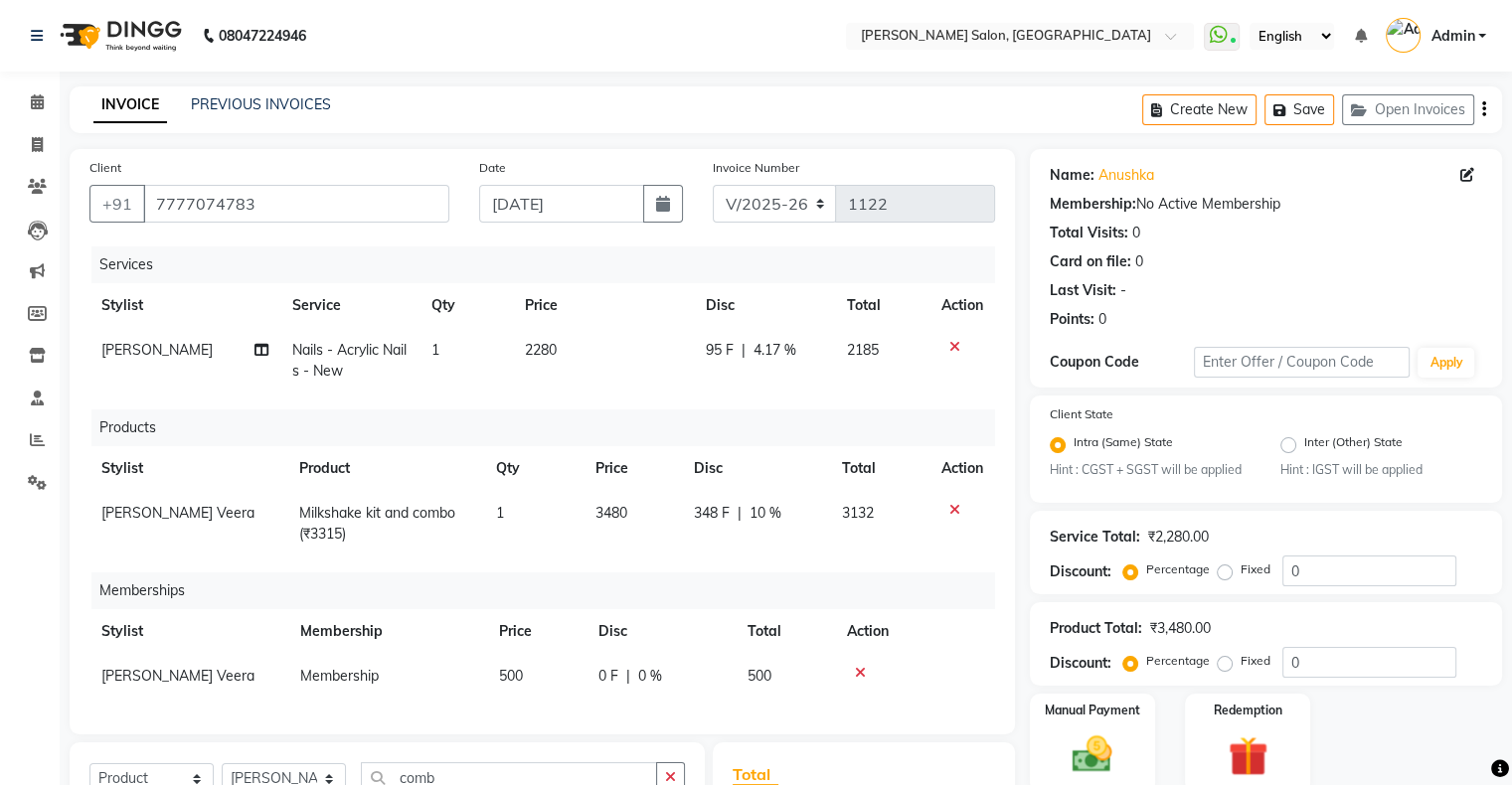 scroll, scrollTop: 294, scrollLeft: 0, axis: vertical 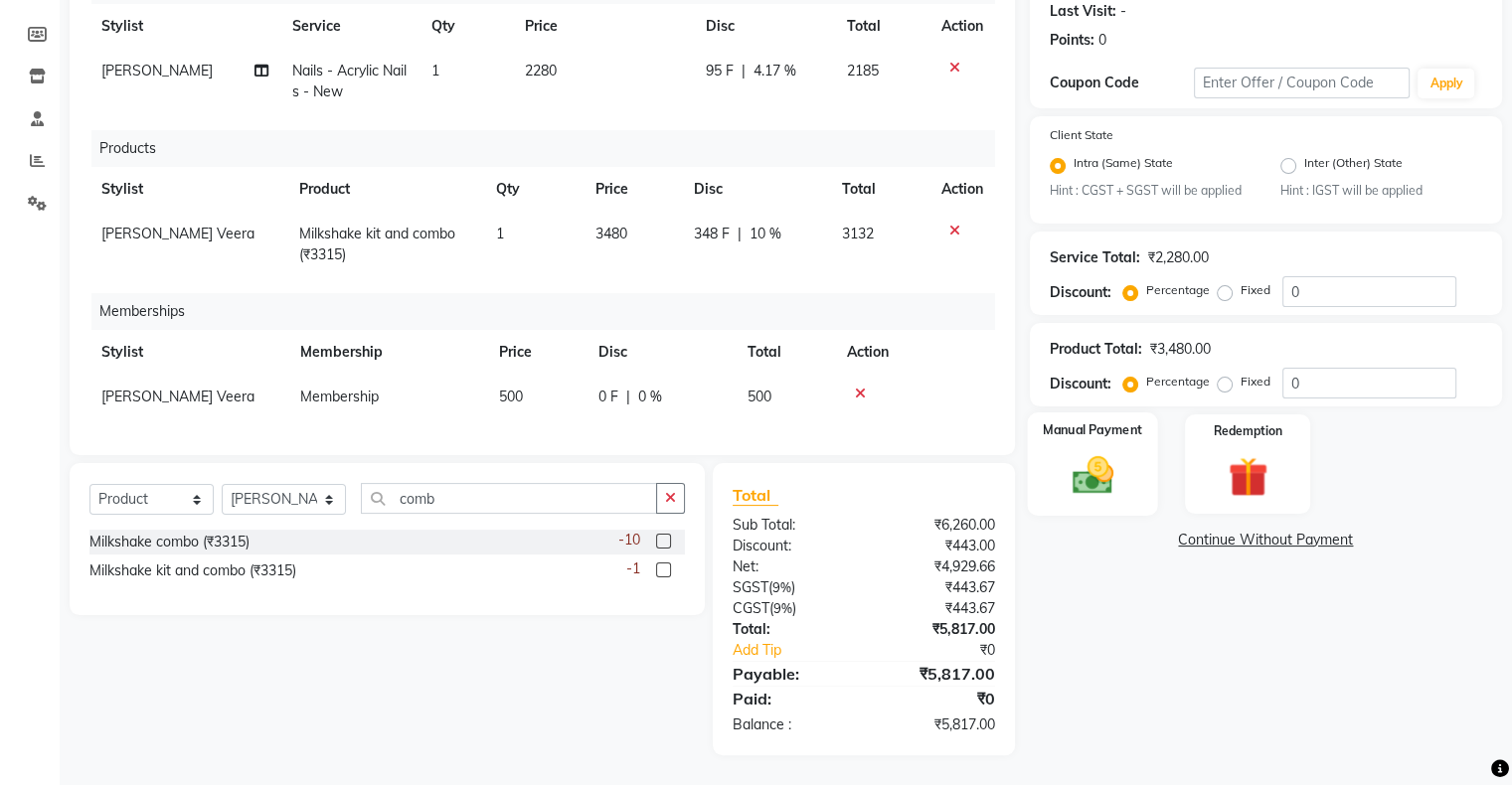 click 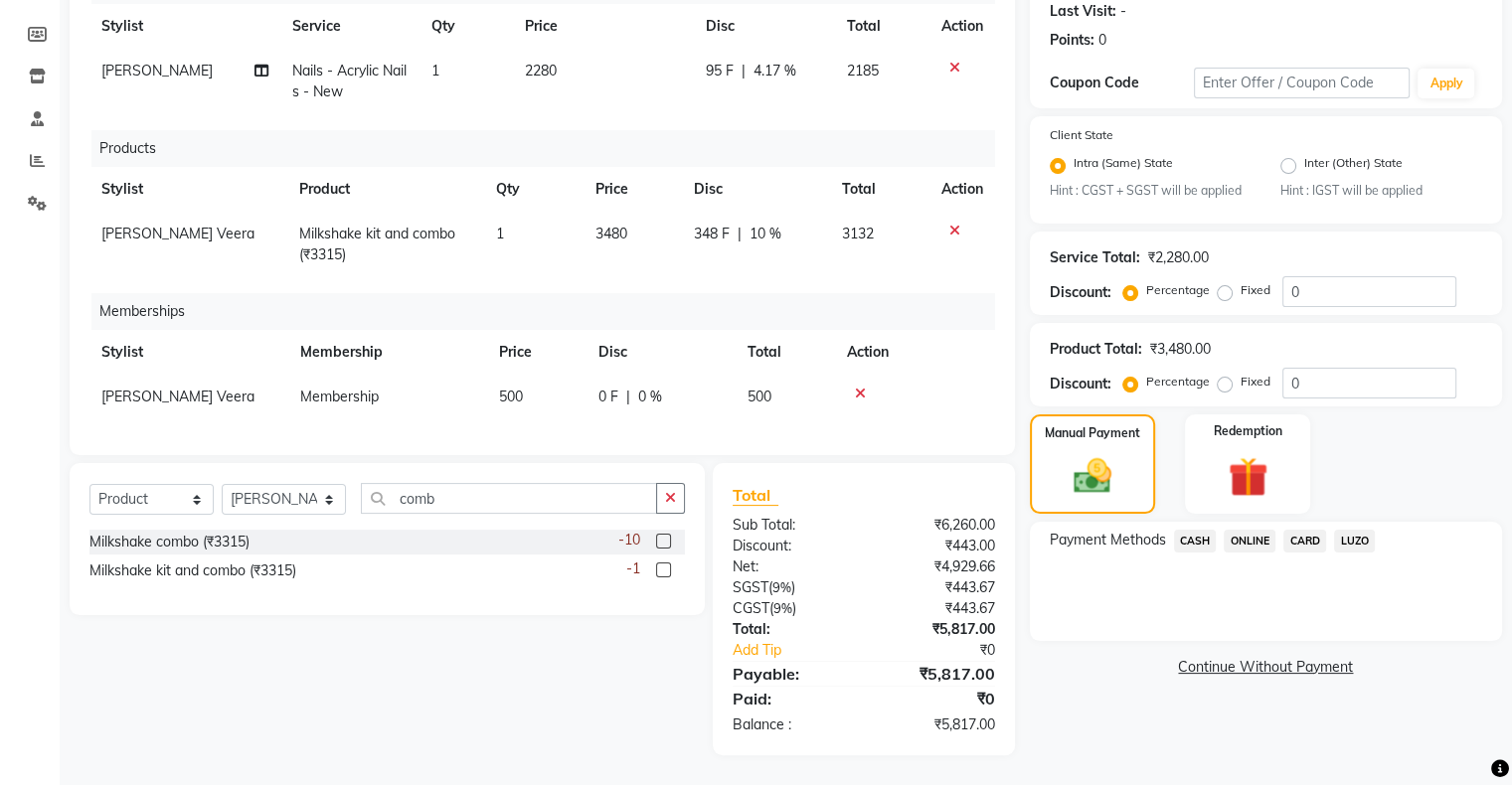 scroll, scrollTop: 95, scrollLeft: 0, axis: vertical 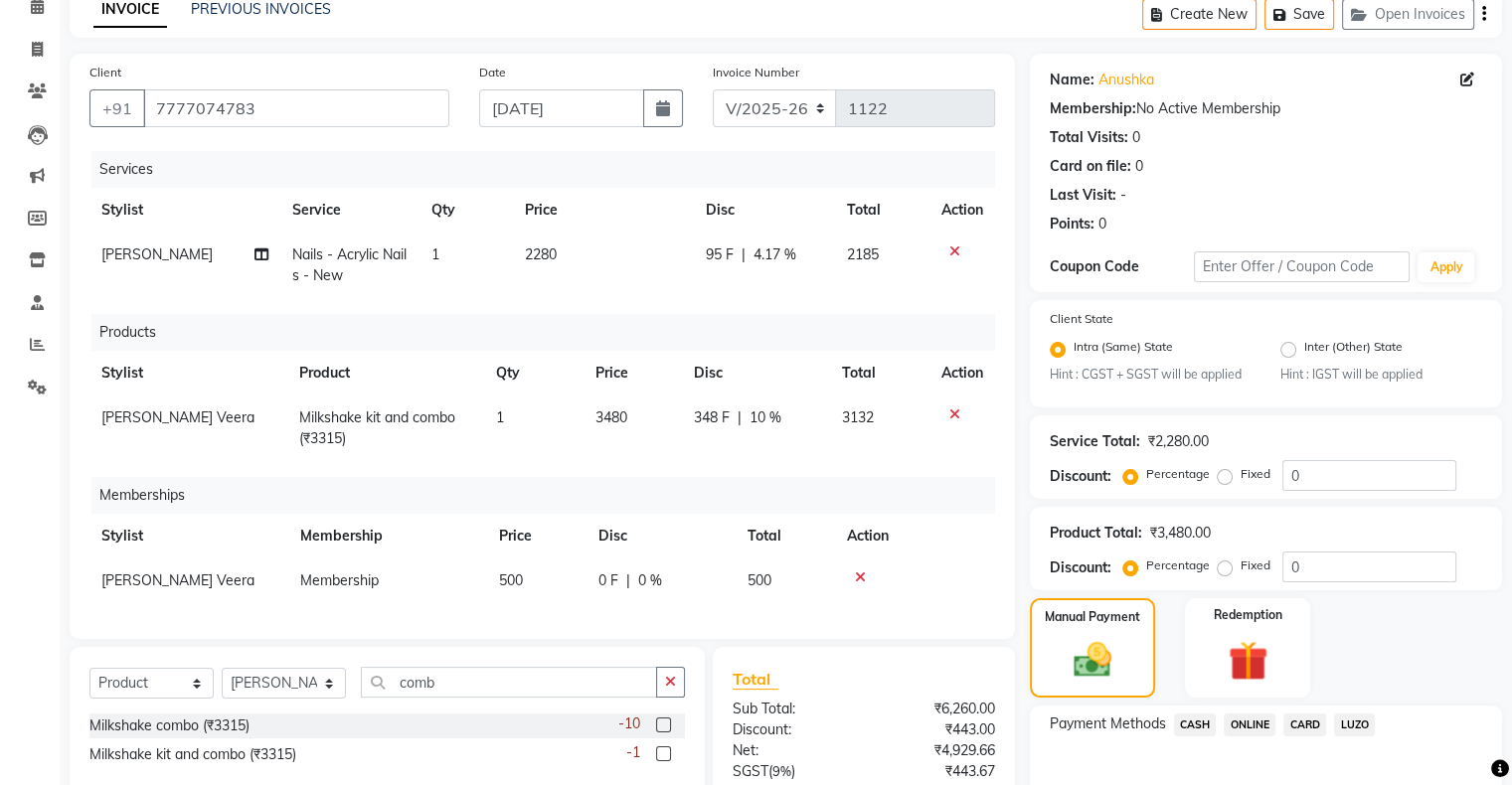 click on "95 F" 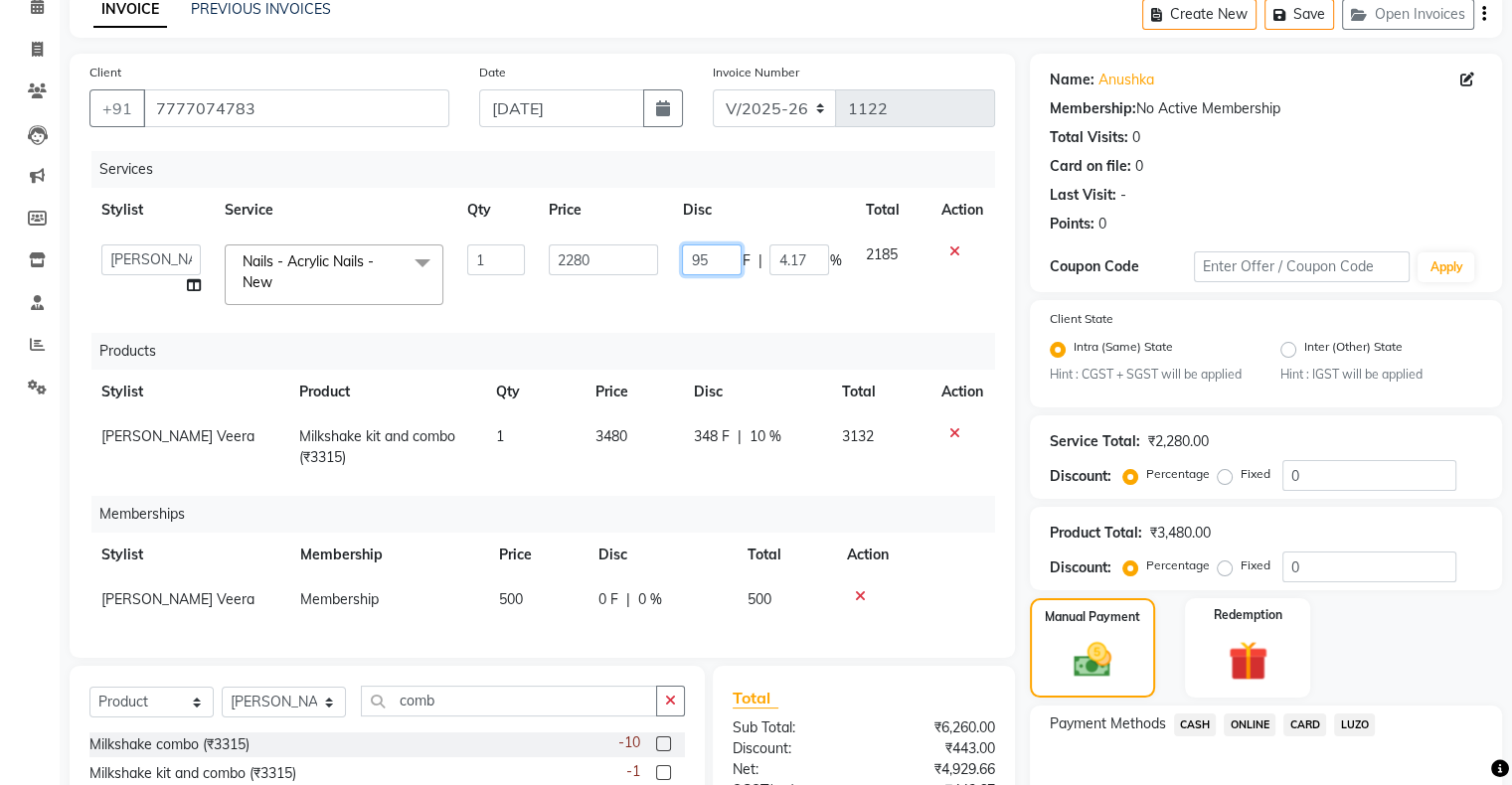 click on "95" 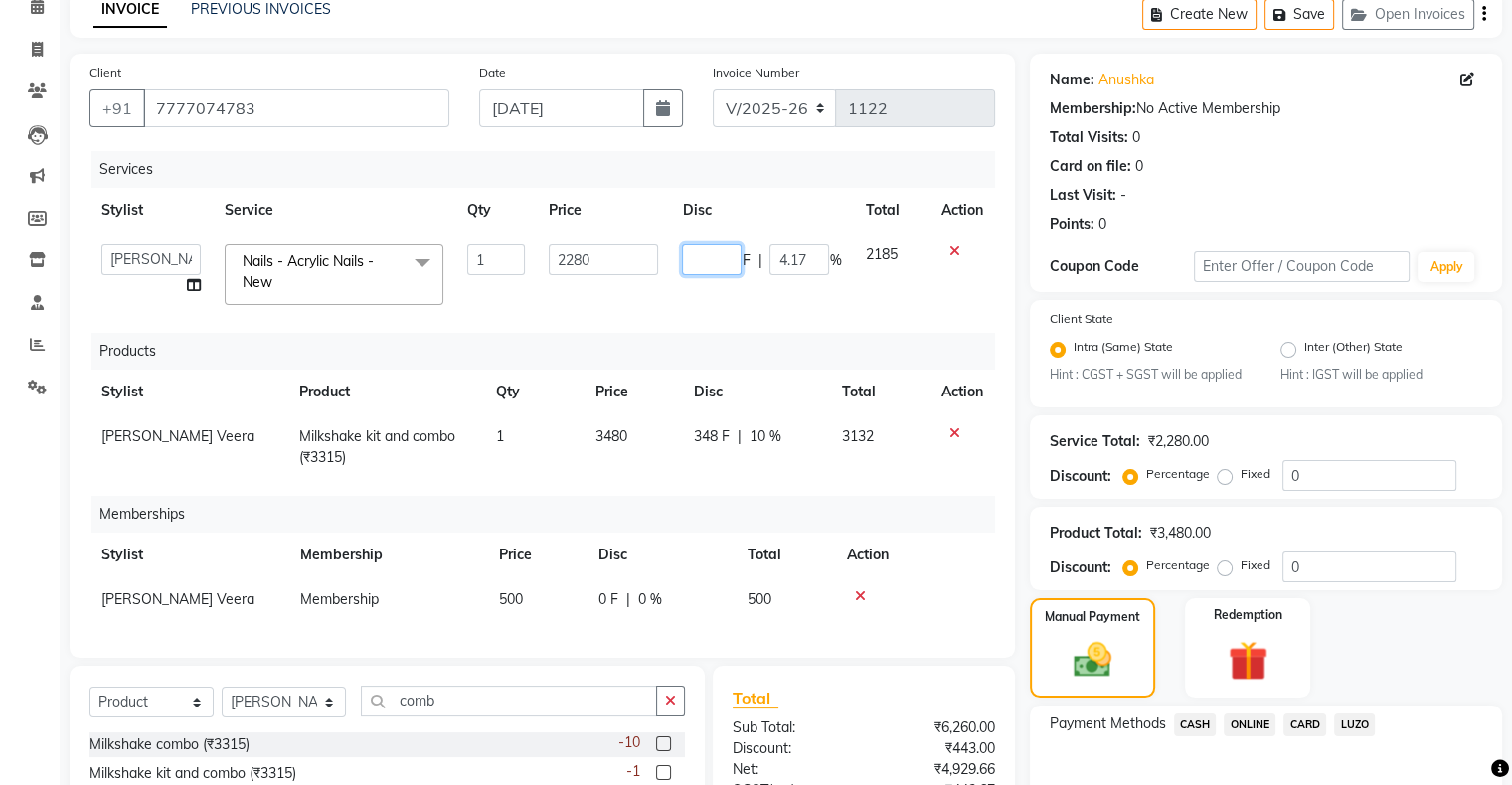 type on "0" 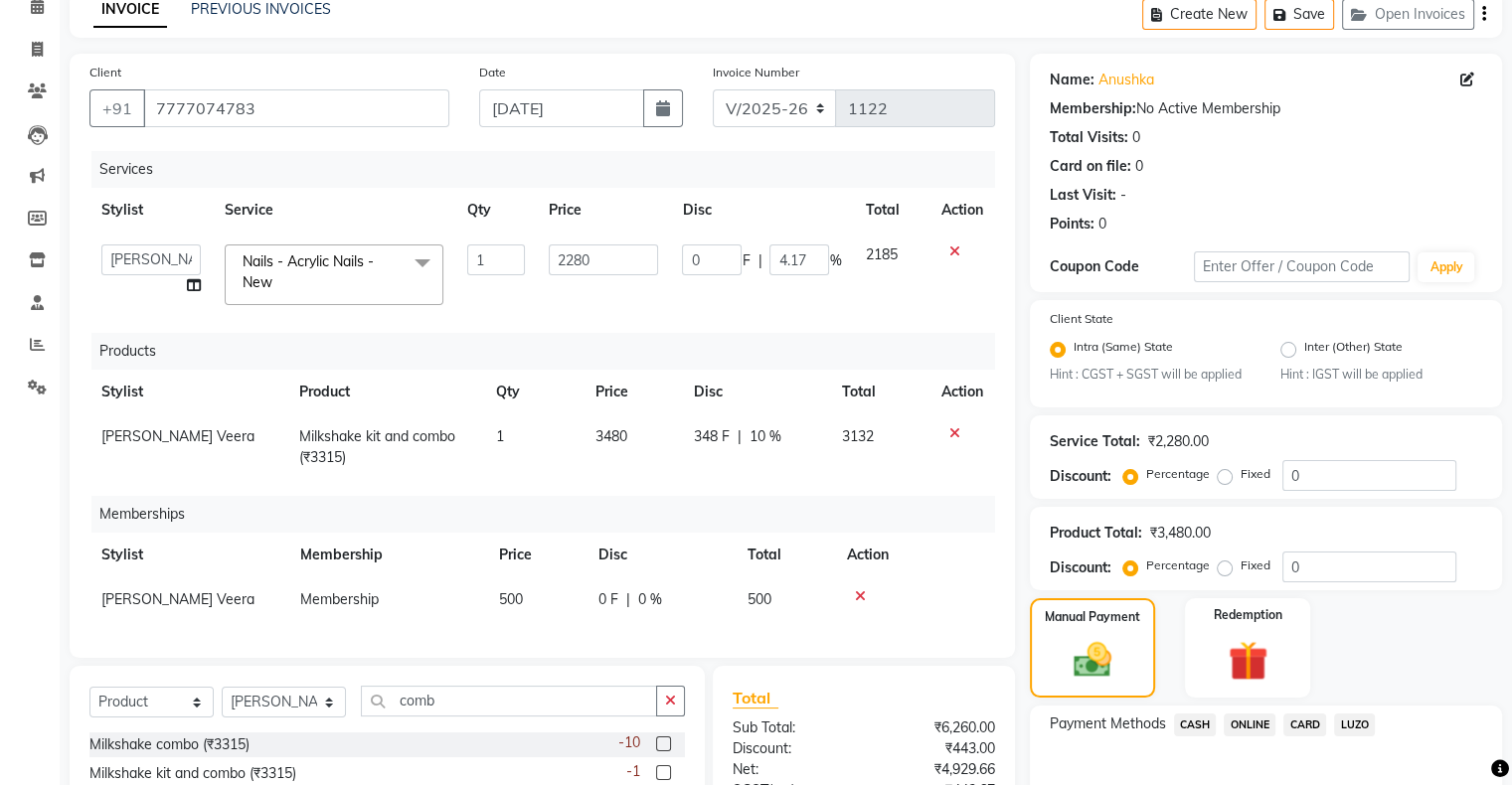 click on "Products" 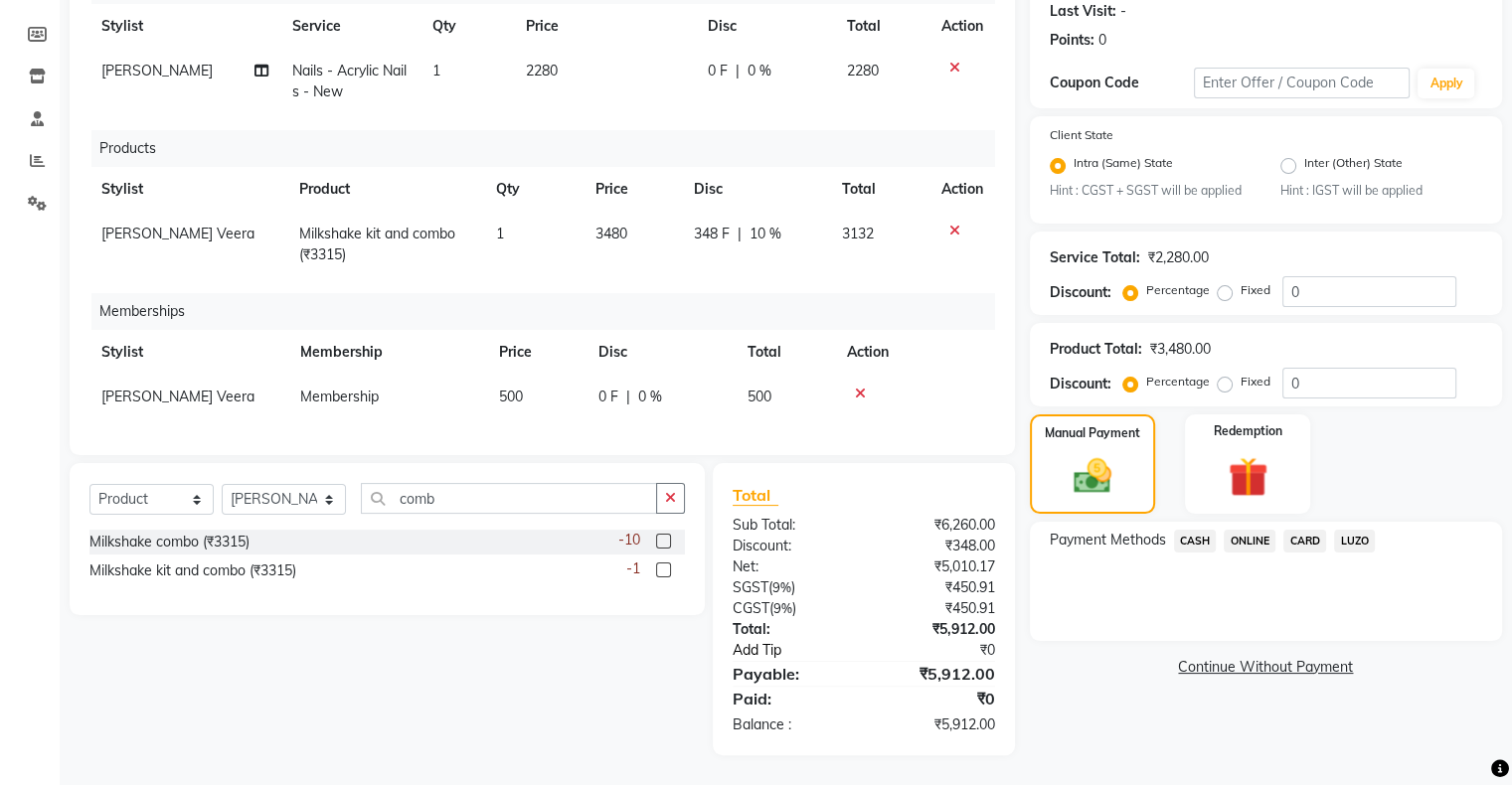 scroll, scrollTop: 0, scrollLeft: 0, axis: both 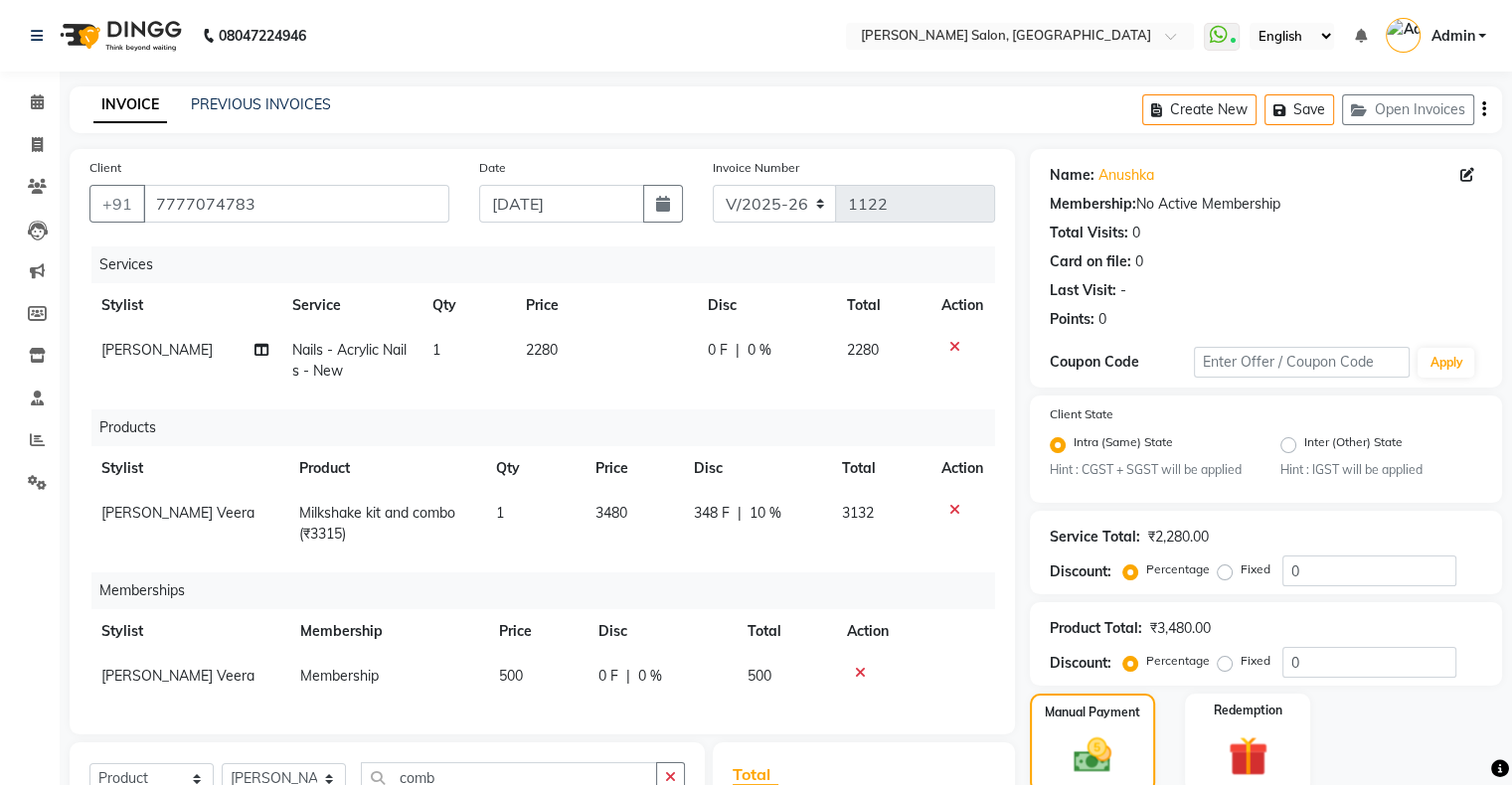 click on "0 F | 0 %" 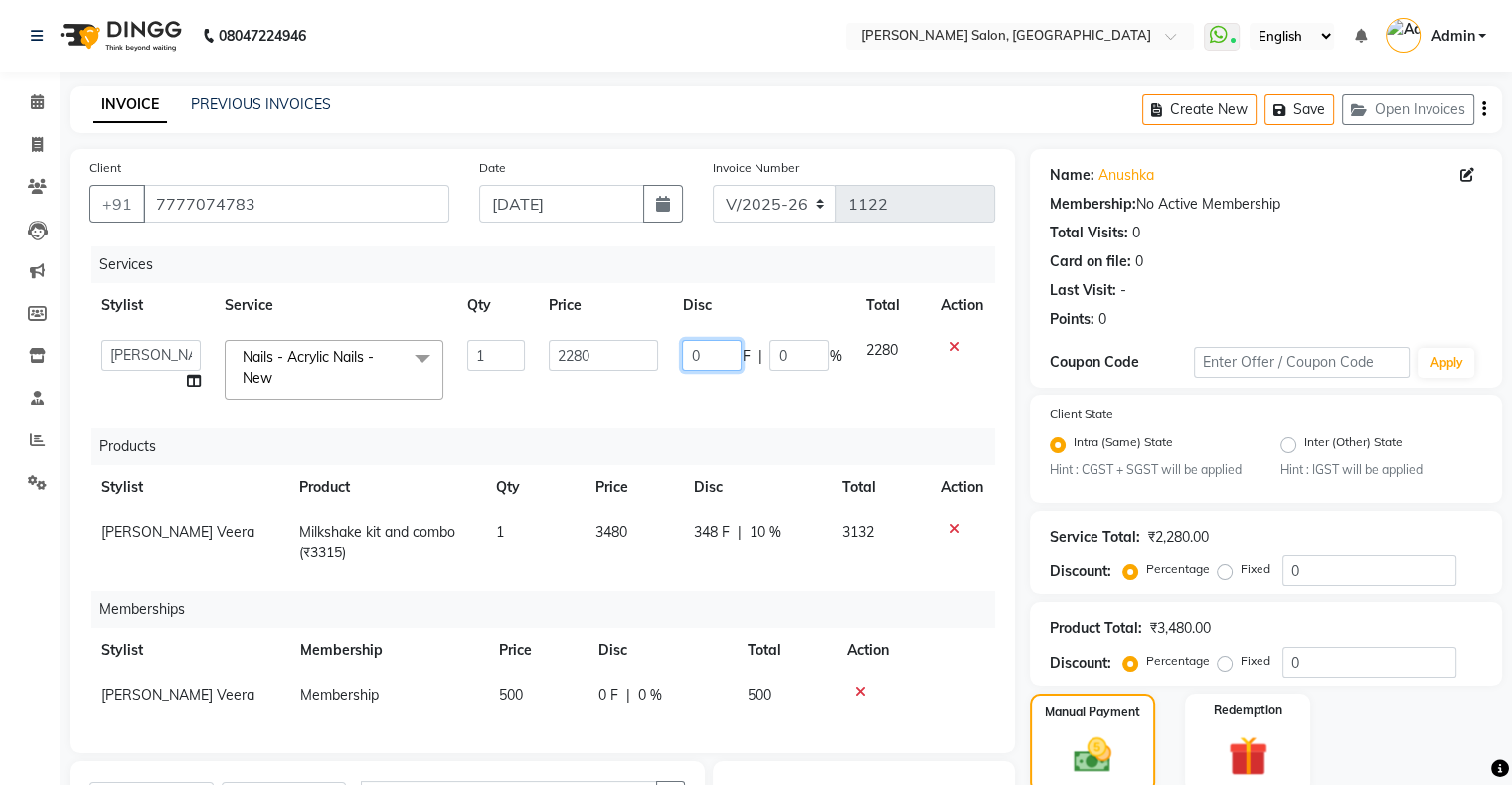 click on "0" 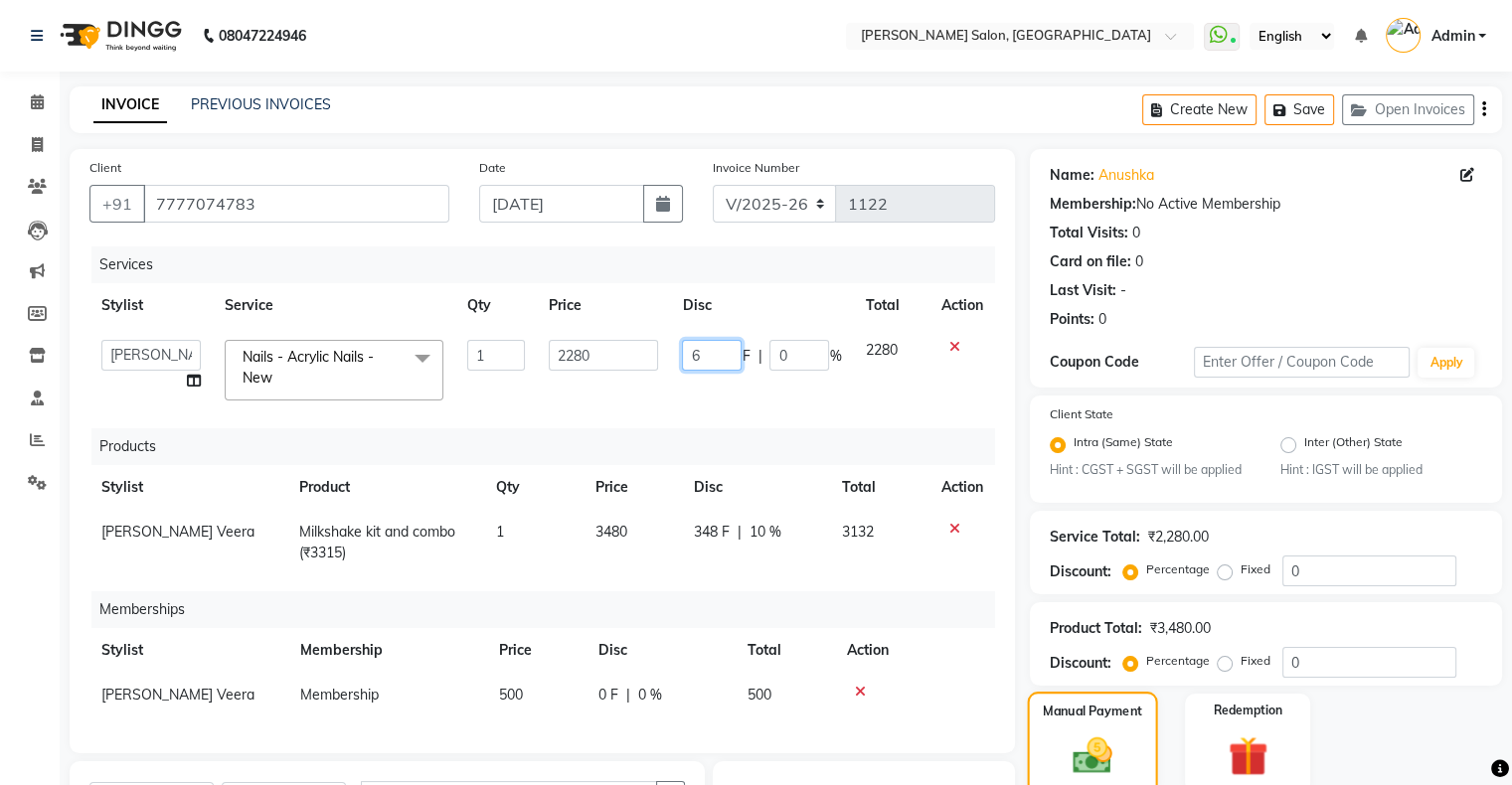 type on "62" 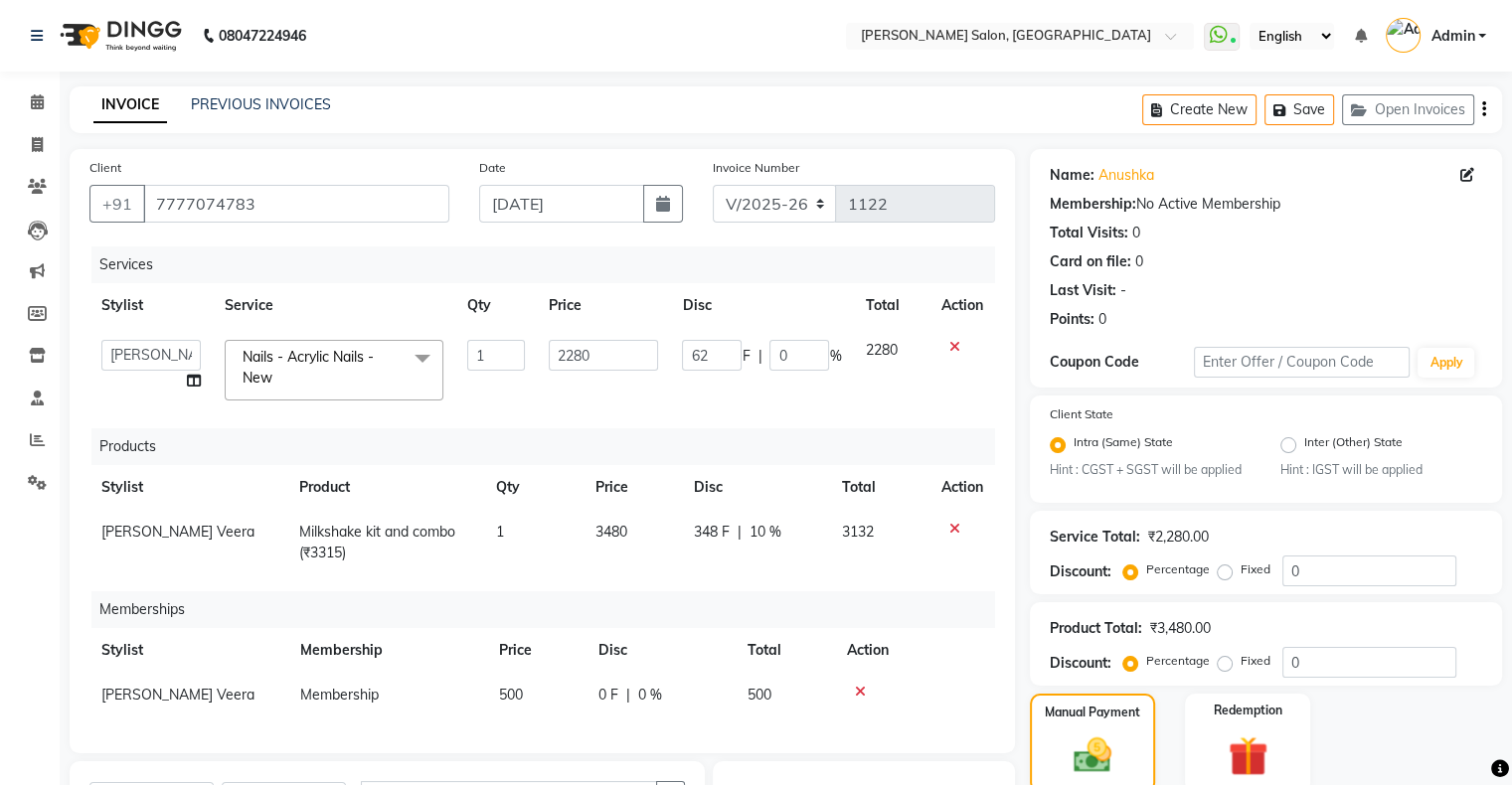 click on "Services Stylist Service Qty Price Disc Total Action  Akshay [PERSON_NAME] Hair Head   Falak Nails   [PERSON_NAME]   [PERSON_NAME]   [PERSON_NAME]   [PERSON_NAME]    [PERSON_NAME]   [PERSON_NAME] Veera   [PERSON_NAME] Unisex hair  Nails - Acrylic Nails - New  x Hair Services - Hair Cut ([DEMOGRAPHIC_DATA]) (₹300) Hair Services - Hair Wash ([DEMOGRAPHIC_DATA]) (₹200) Hair Services - [PERSON_NAME] (₹200) Hair Services - Global Majjrel ([DEMOGRAPHIC_DATA]) (₹1000) Hair Services - Hair Cut ([DEMOGRAPHIC_DATA]) (₹1000) Hair Services - Blowdry Medium ([DEMOGRAPHIC_DATA]) (₹550) Hair Services - Normal Hair Wash Medium ([DEMOGRAPHIC_DATA]) (₹500) Hair Services - Hair Spa Medium ([DEMOGRAPHIC_DATA]) (₹1200) Threading-Full Face Threading ([DEMOGRAPHIC_DATA]) (₹299) Honey wax Half Legs ([DEMOGRAPHIC_DATA]) (₹1000) Flavoured Wax Underarms ([DEMOGRAPHIC_DATA]) (₹499) Honey wax Half Arms ([DEMOGRAPHIC_DATA]) (₹200) Honey wax Half Legs ([DEMOGRAPHIC_DATA]) (₹400) Adult Hair Cut - [DEMOGRAPHIC_DATA] Senior Stylist (₹600) [PERSON_NAME]/Clean Shave - [DEMOGRAPHIC_DATA] (₹250) Basic Styling - [DEMOGRAPHIC_DATA] (₹250) Basic Styling [DEMOGRAPHIC_DATA] - Senior Stylist (₹400) Side locks trim - [DEMOGRAPHIC_DATA] (₹150) Kertain - [DEMOGRAPHIC_DATA] (₹3000)" 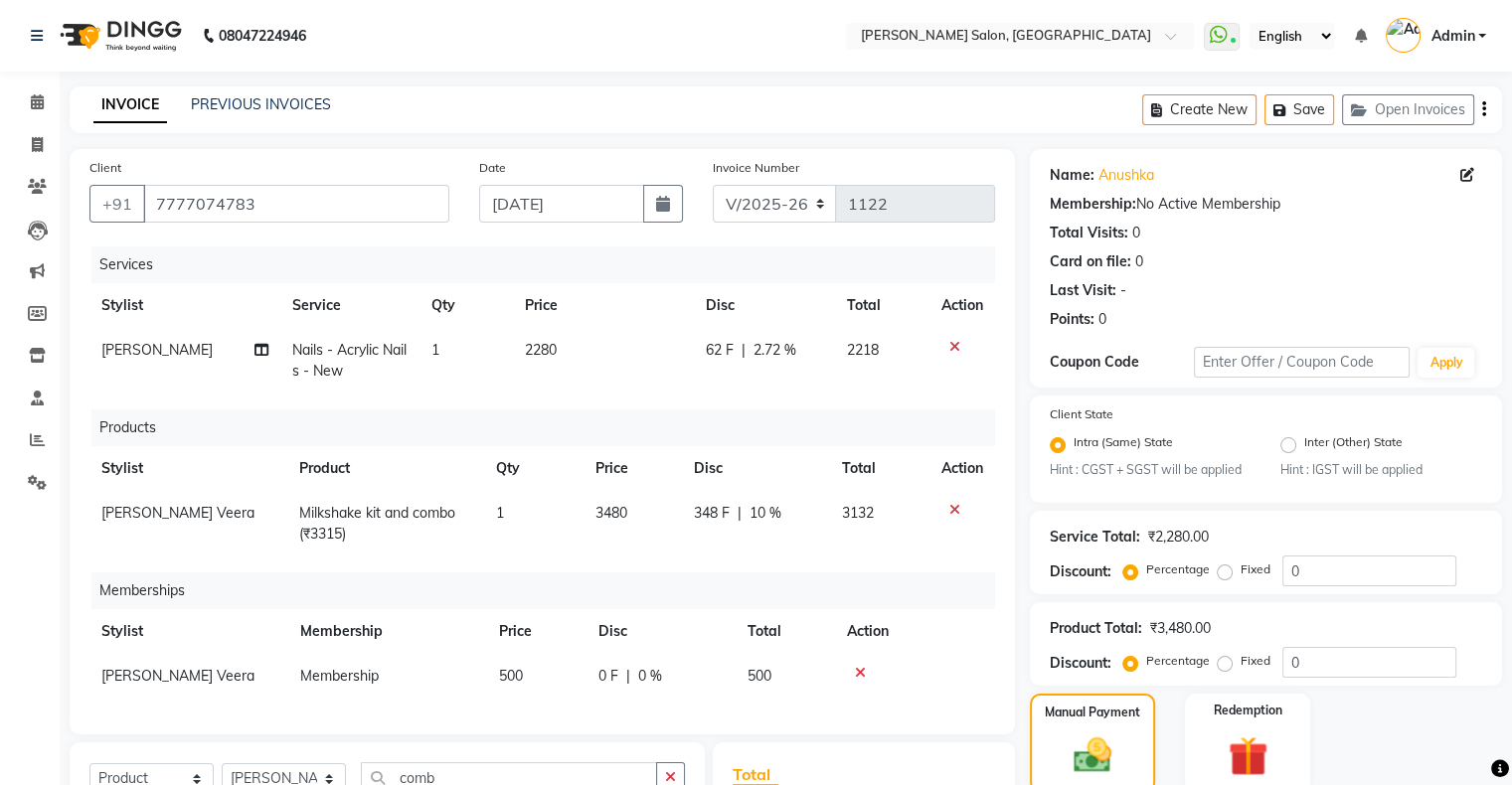 scroll, scrollTop: 294, scrollLeft: 0, axis: vertical 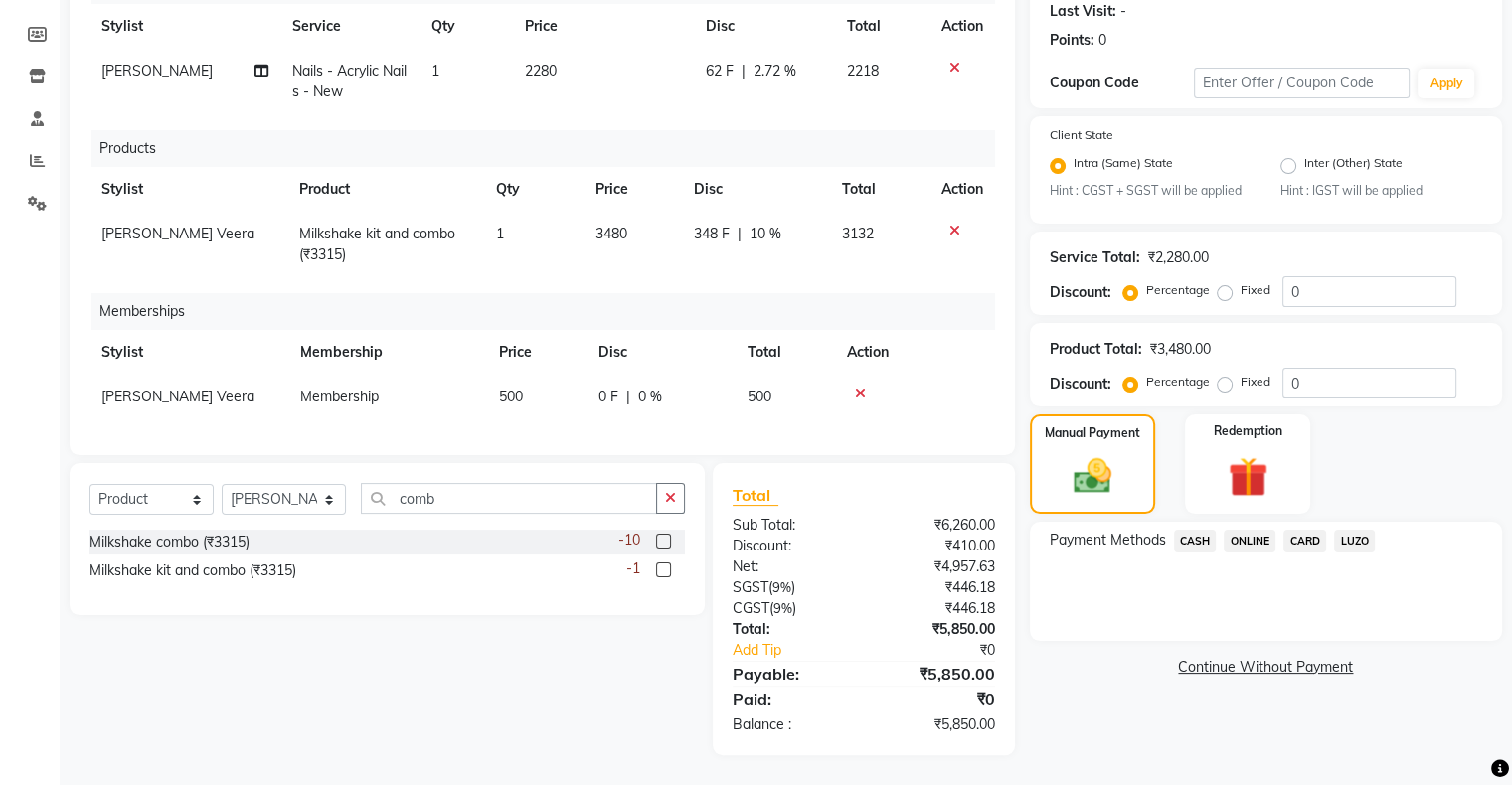 click on "Payment Methods  CASH   ONLINE   CARD   LUZO" 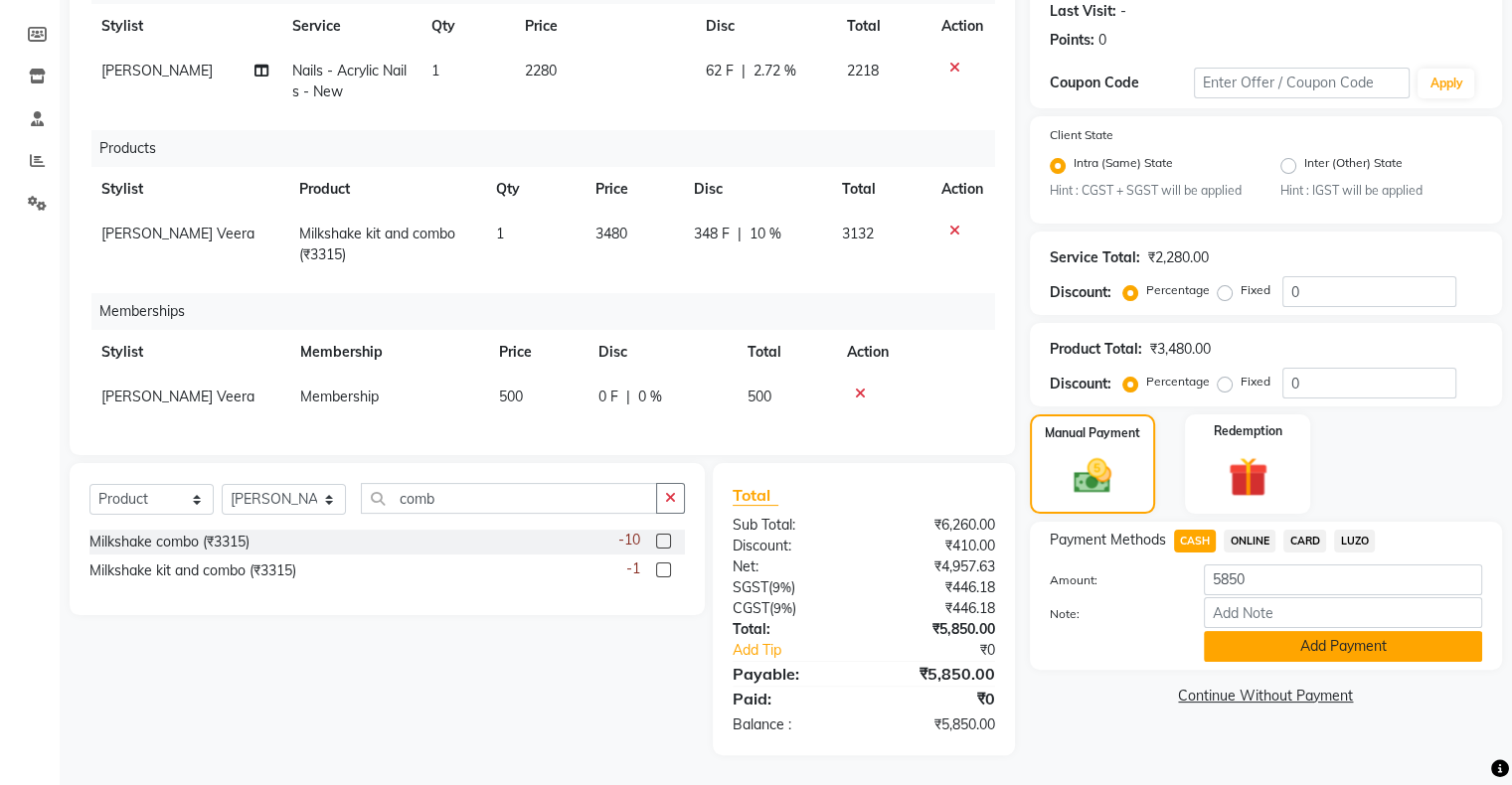 click on "Add Payment" 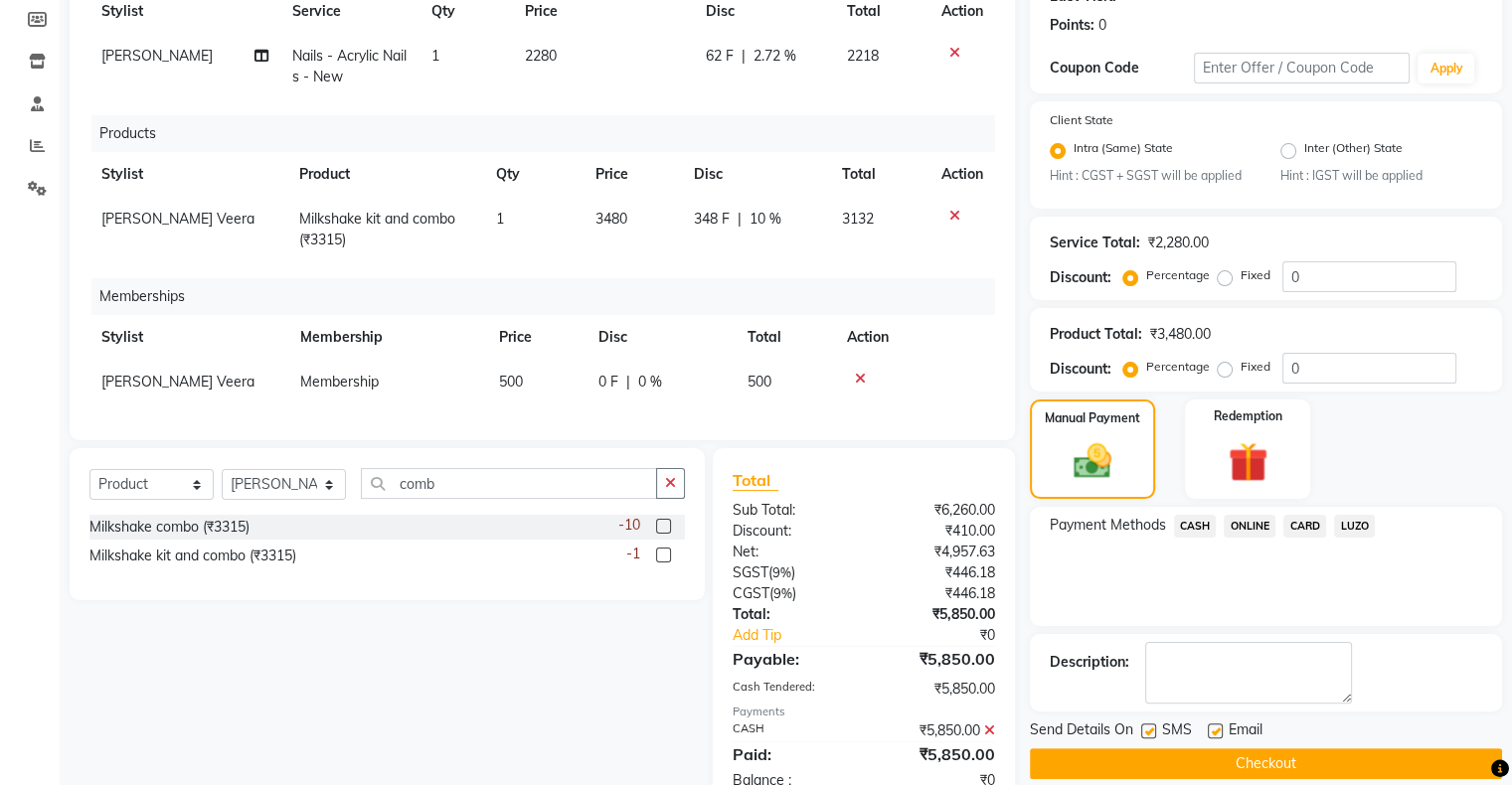 scroll, scrollTop: 365, scrollLeft: 0, axis: vertical 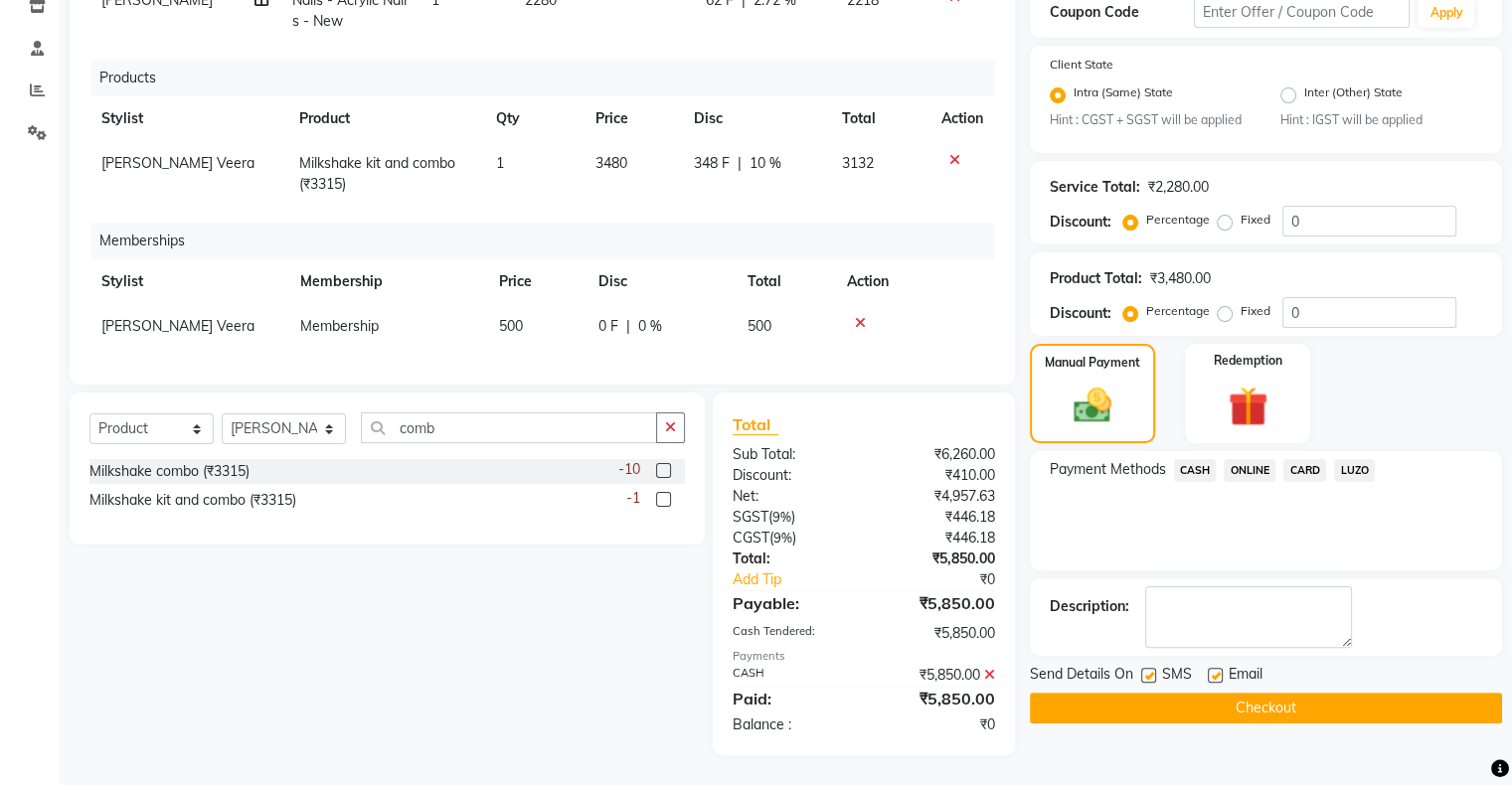 click on "Checkout" 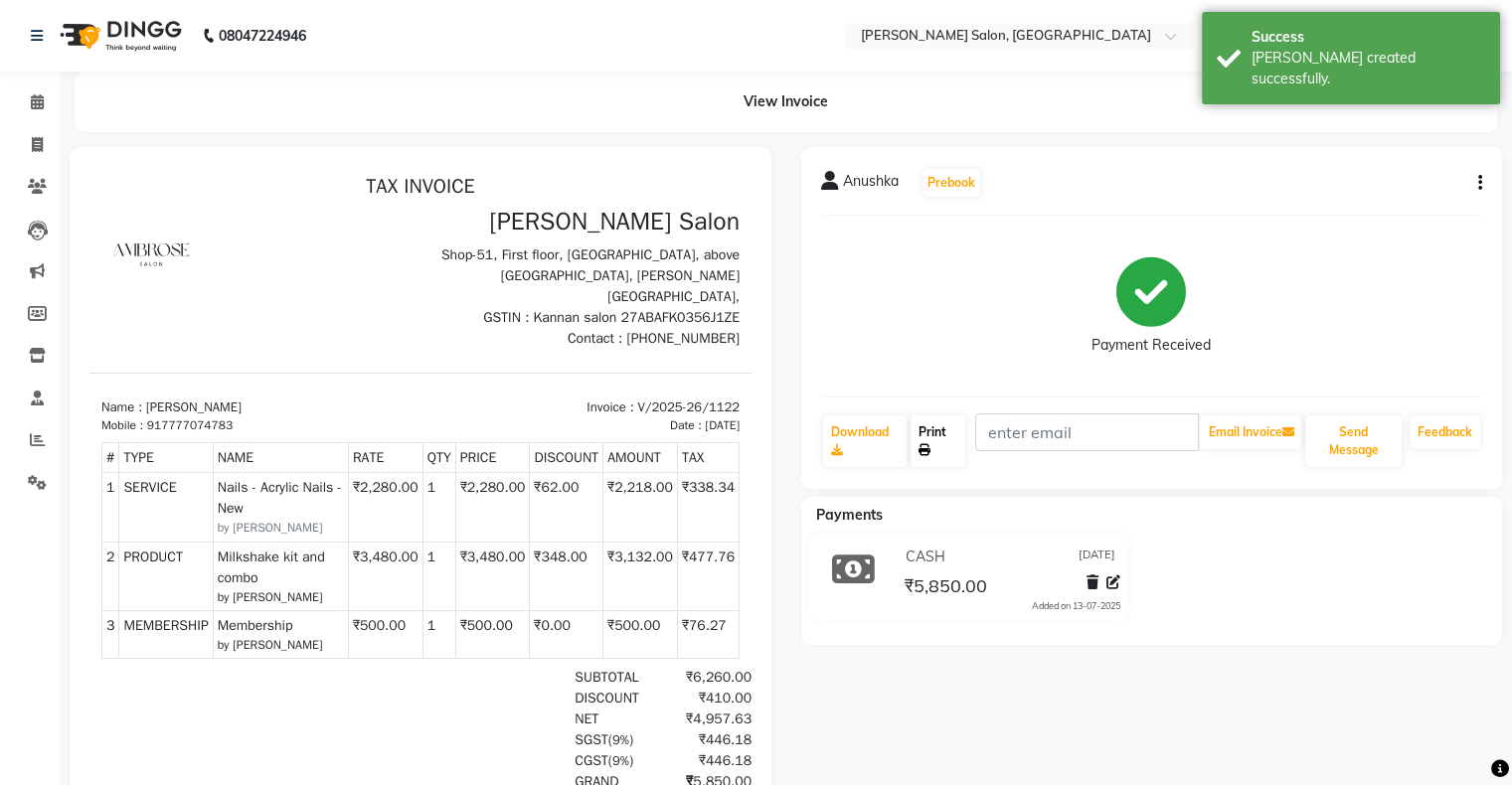scroll, scrollTop: 0, scrollLeft: 0, axis: both 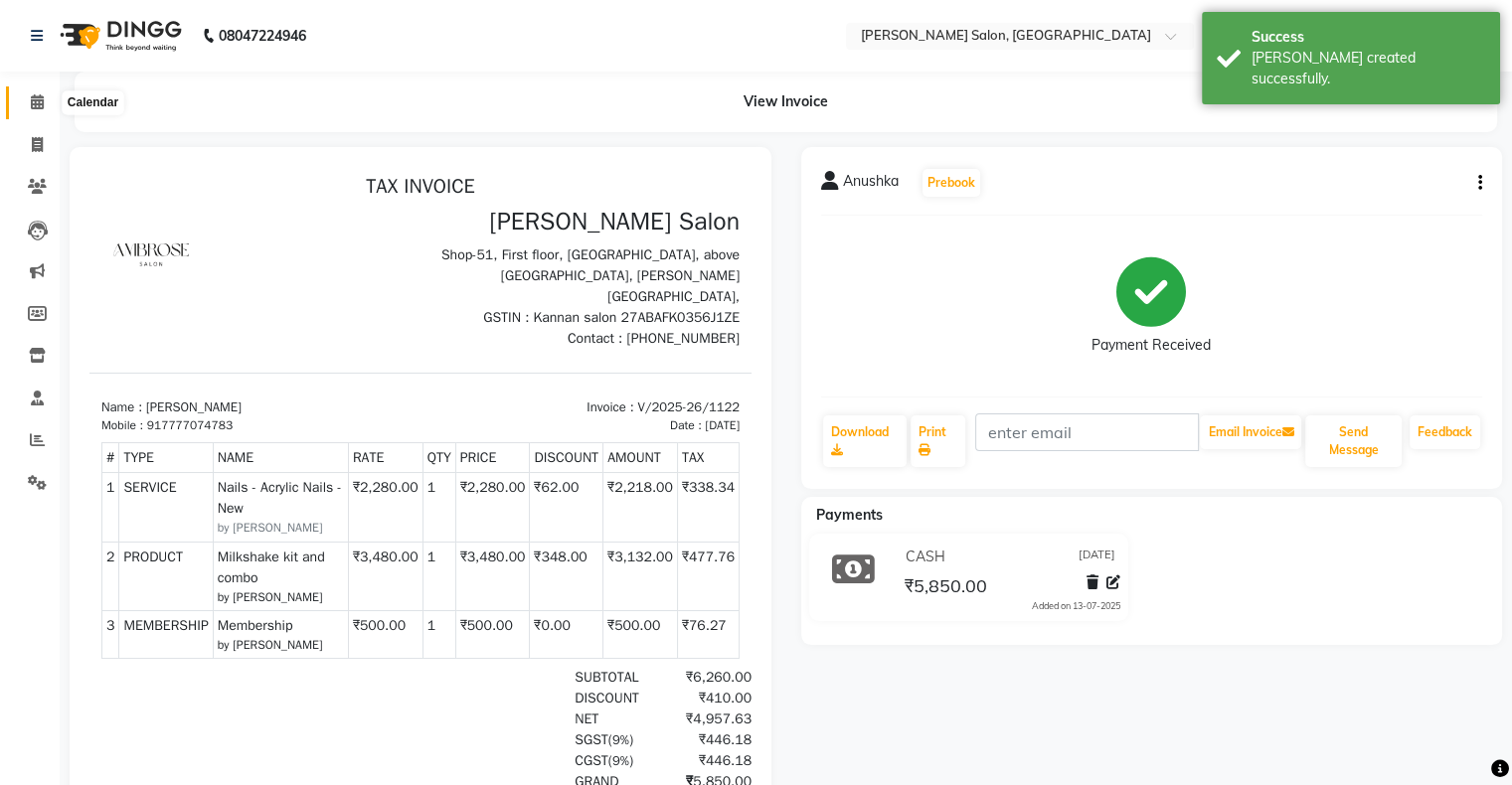 click 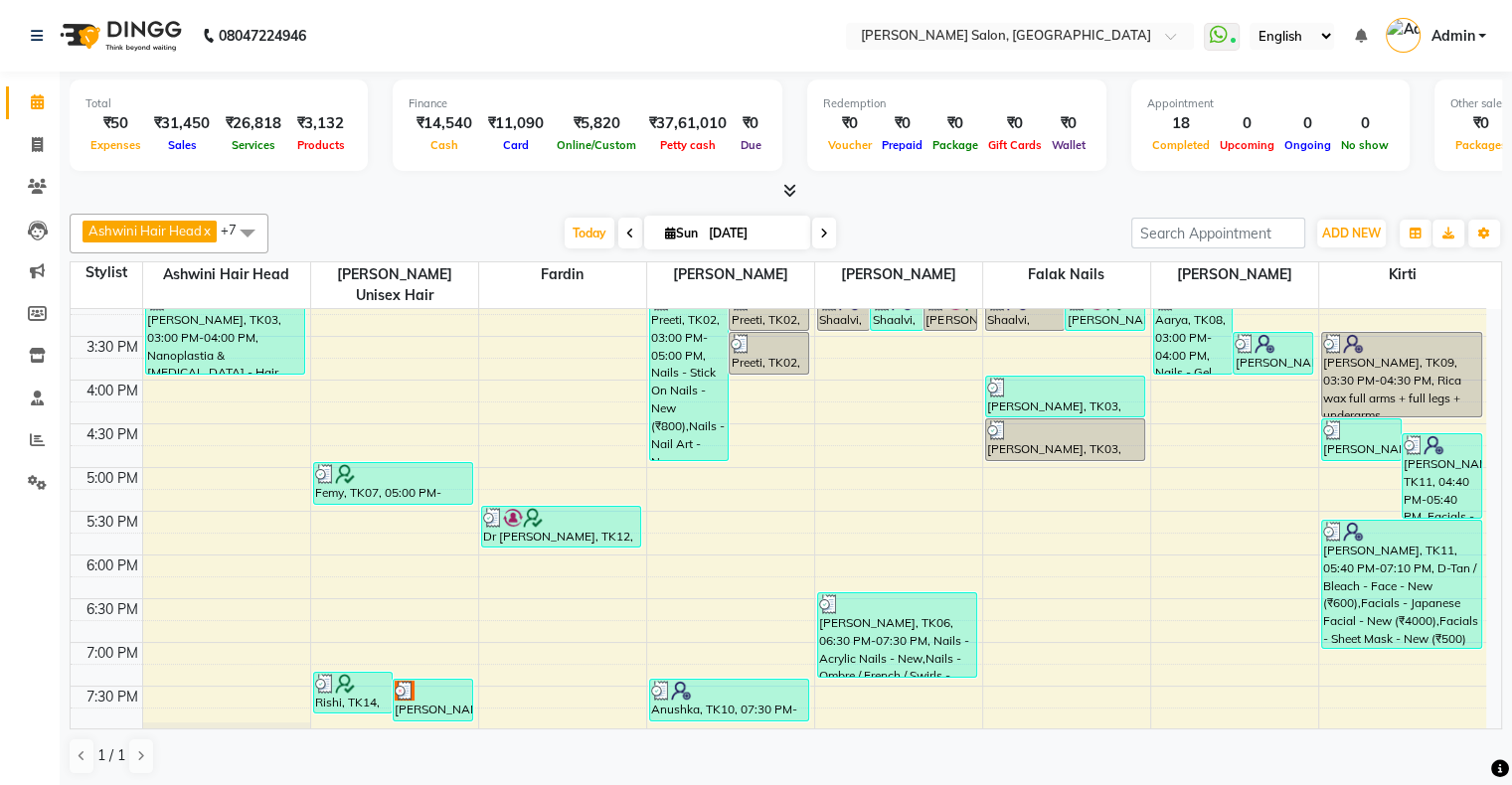 scroll, scrollTop: 585, scrollLeft: 0, axis: vertical 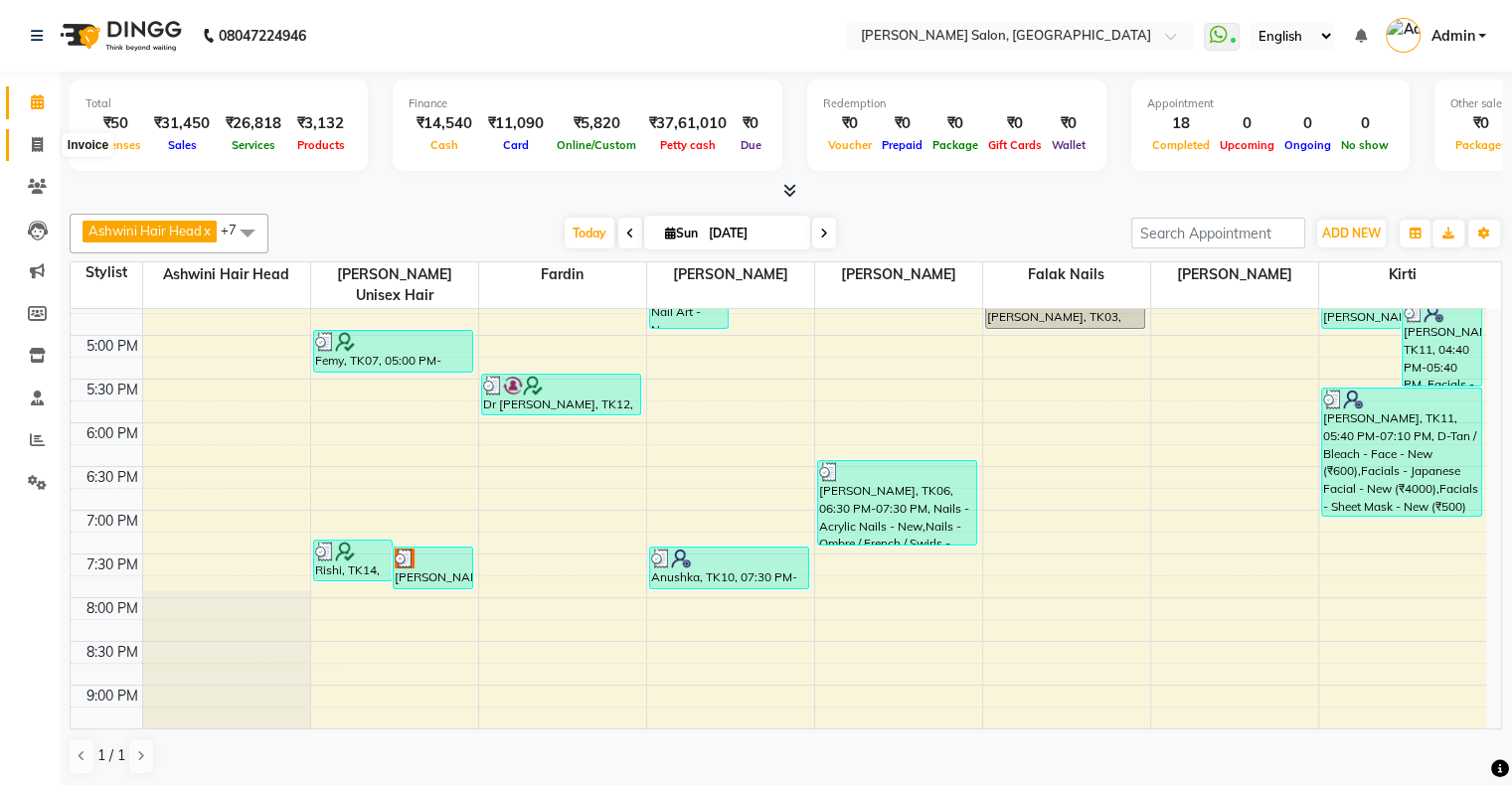 click 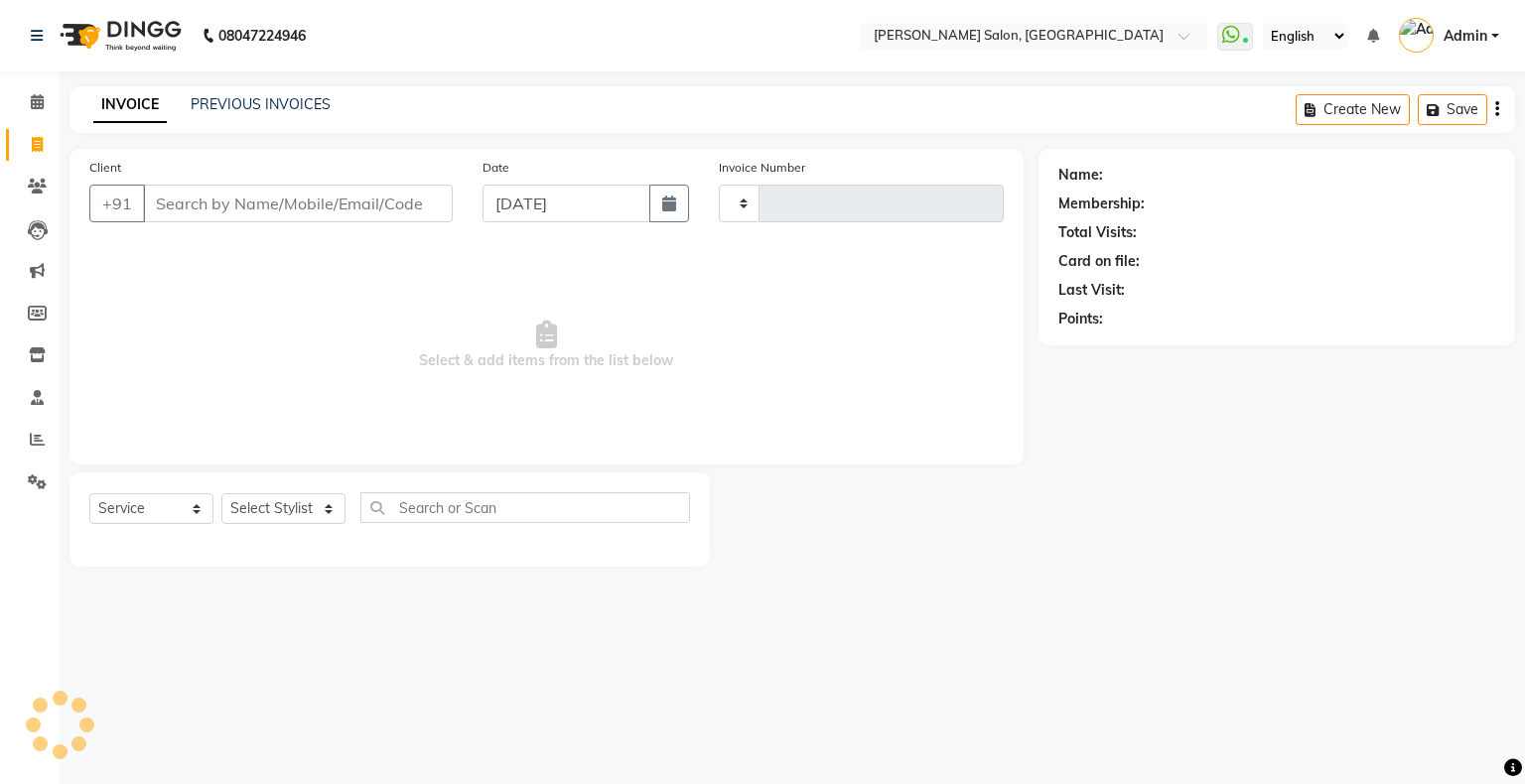 type on "1123" 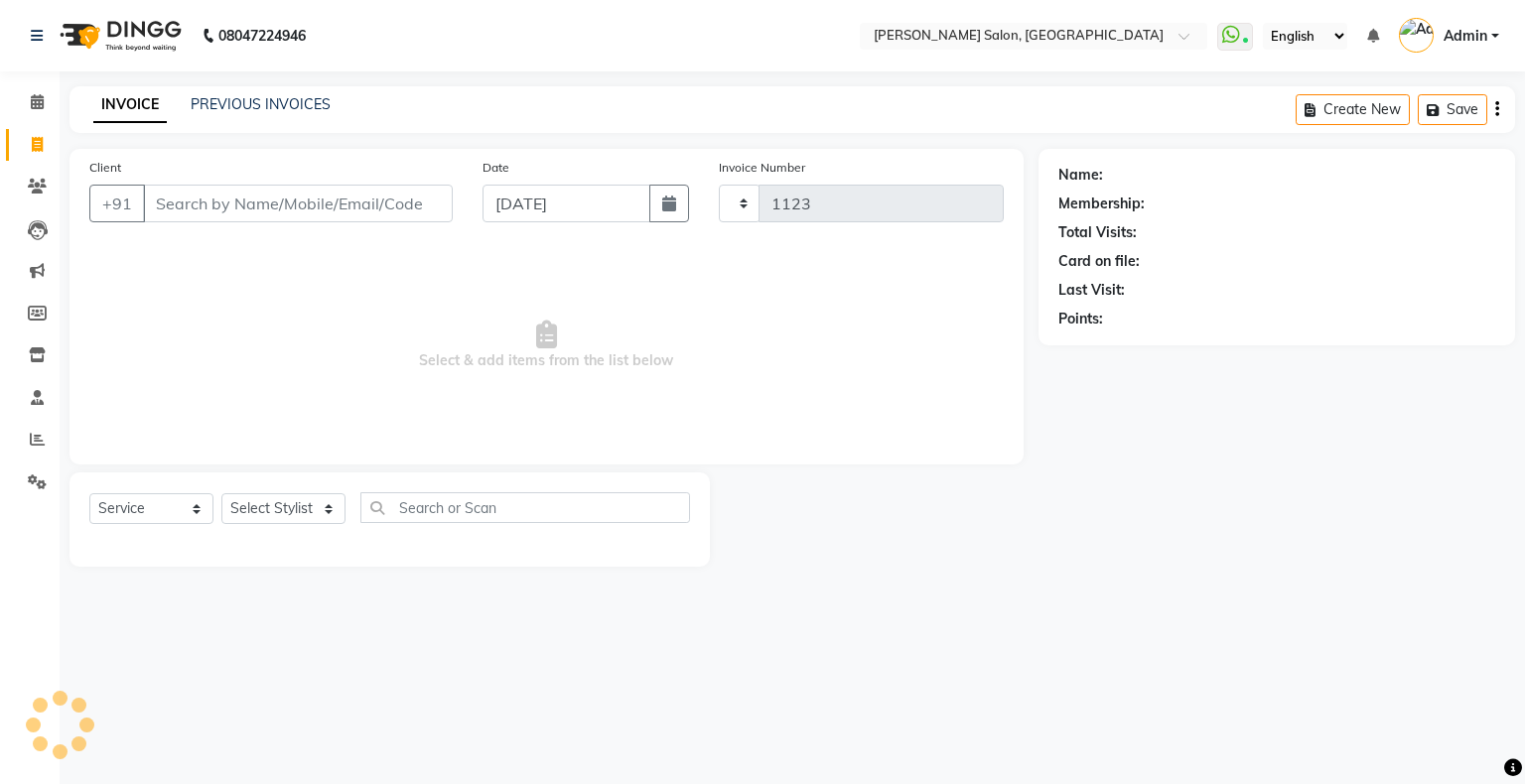 select on "4073" 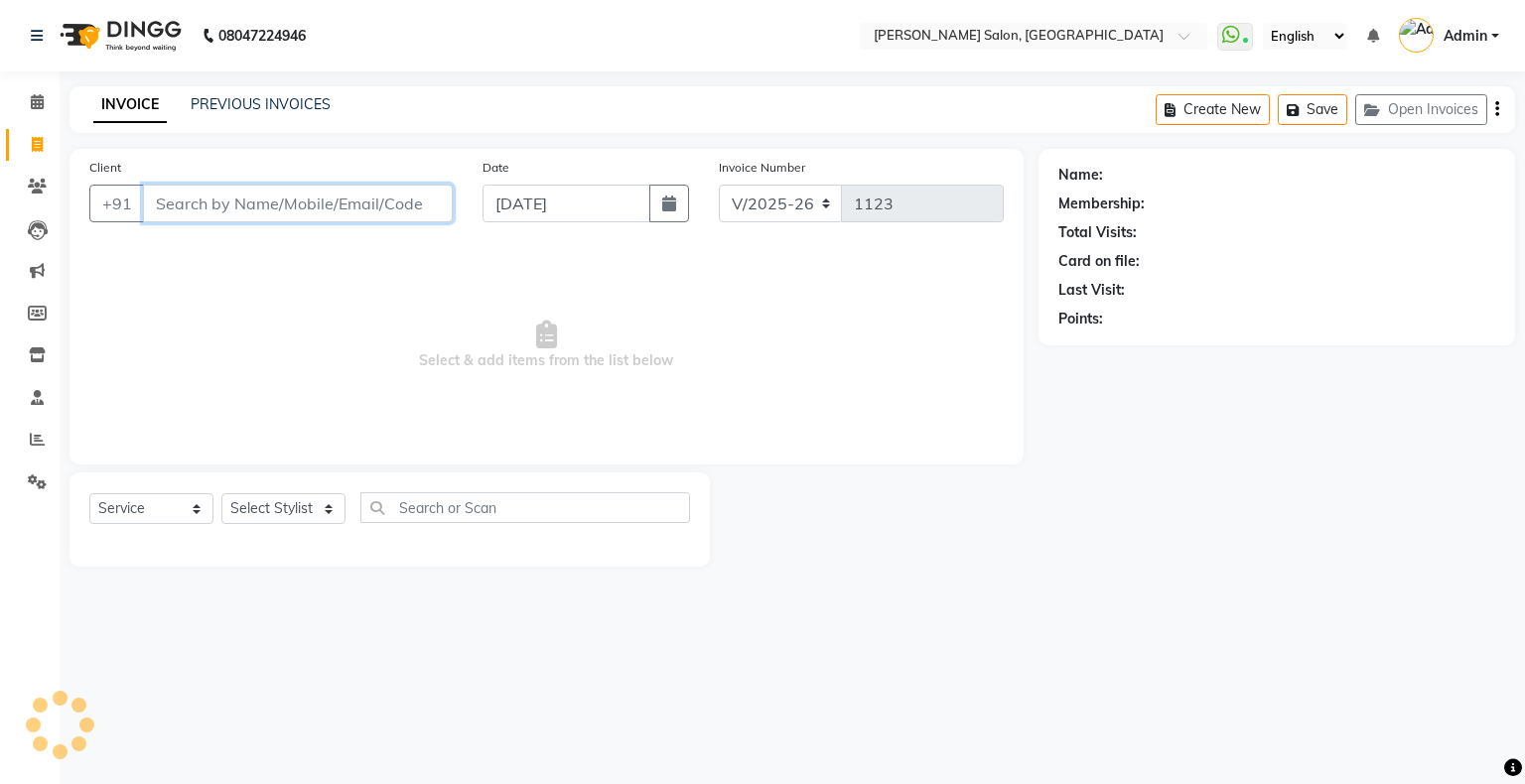 click on "Client" at bounding box center [298, 203] 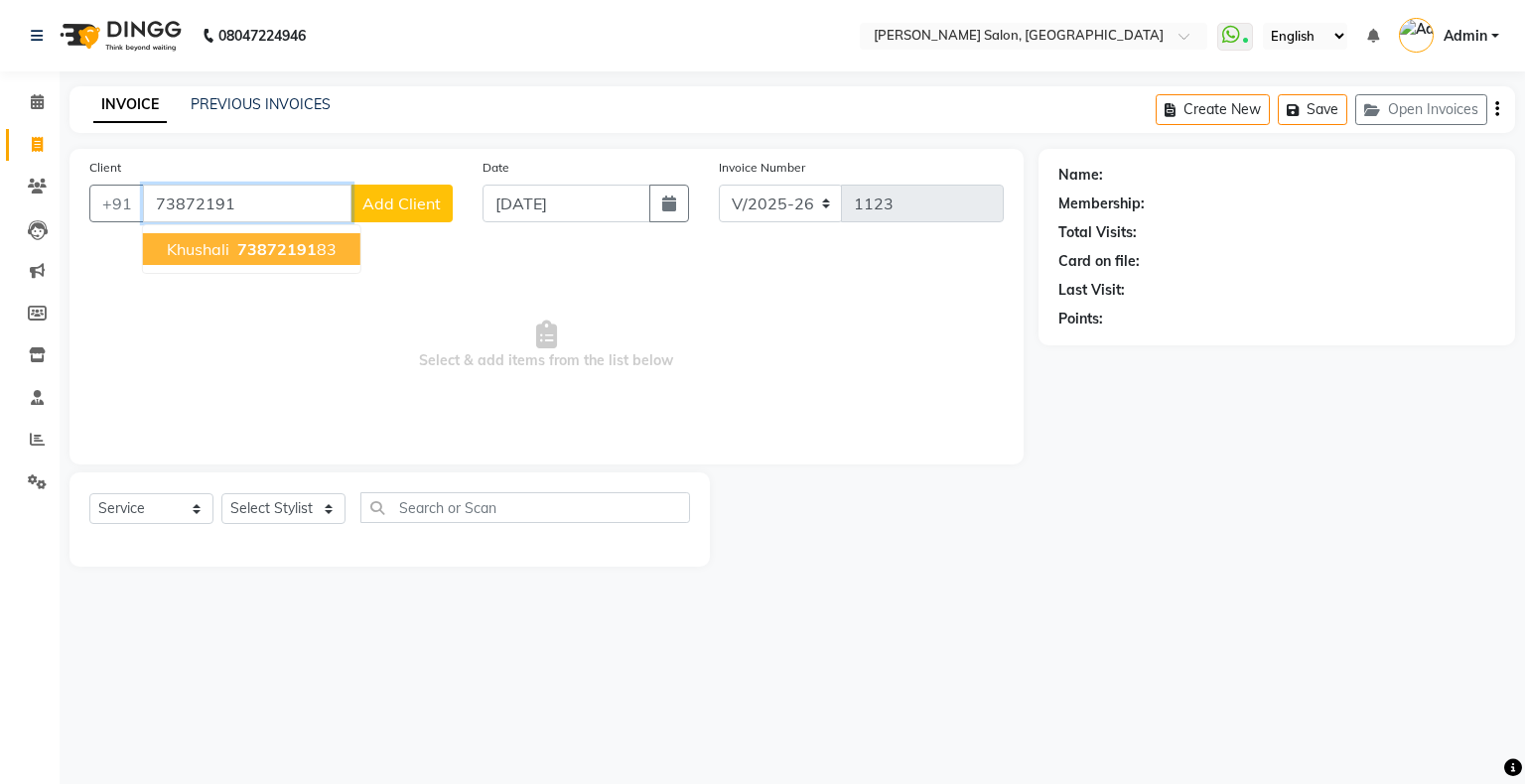 click on "73872191" at bounding box center [277, 249] 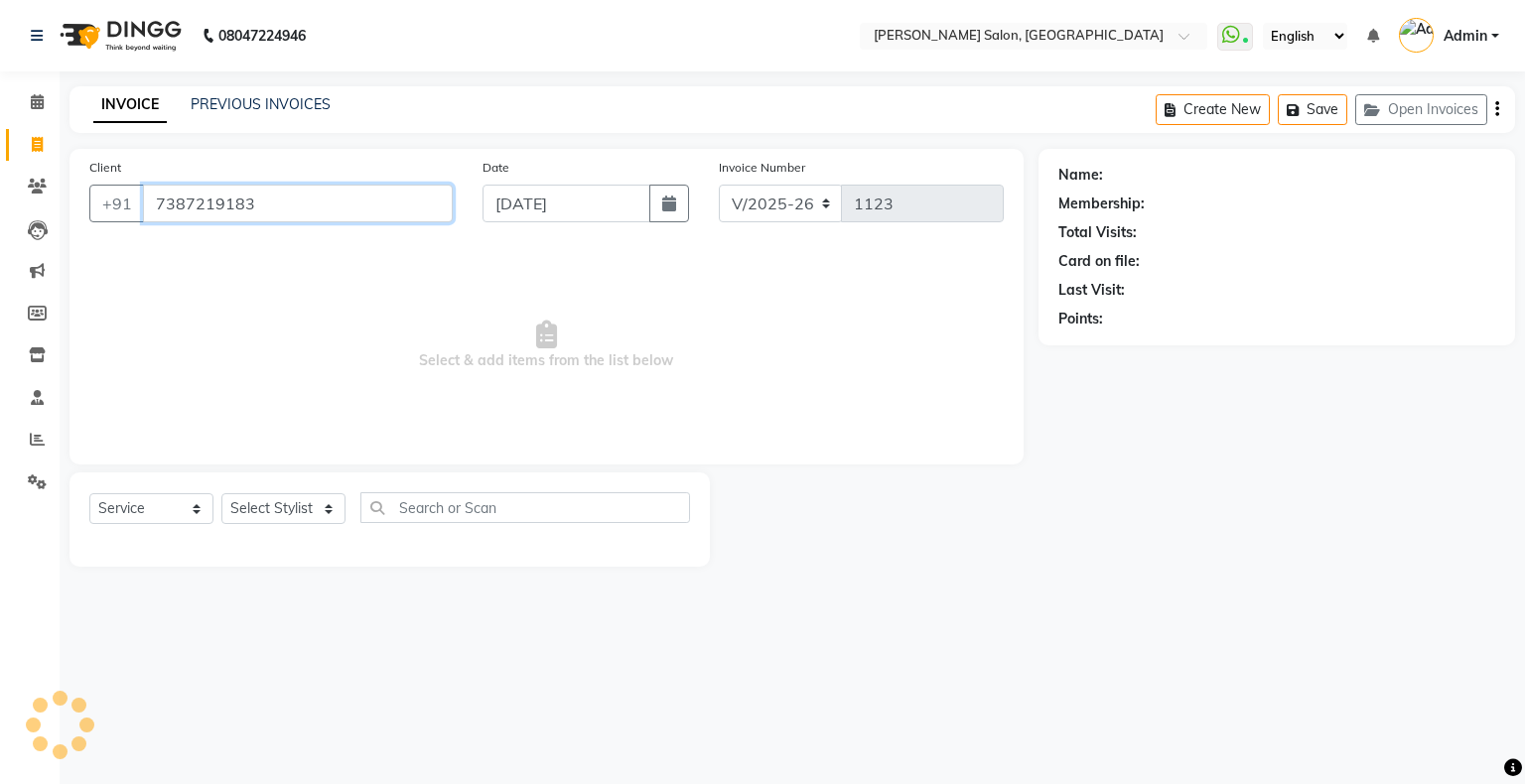 type on "7387219183" 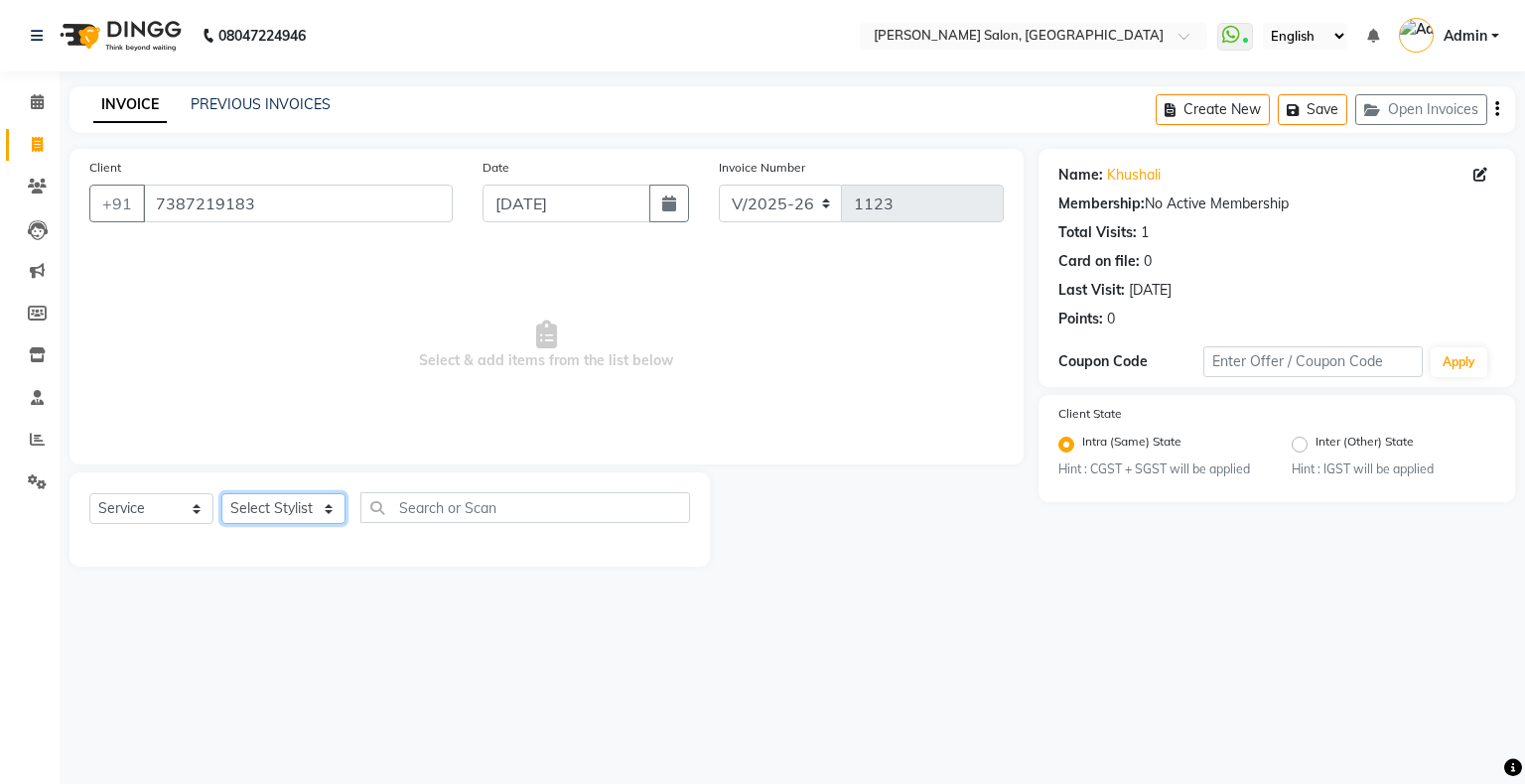 click on "Select Stylist Akshay [PERSON_NAME] Hair Head Falak Nails [PERSON_NAME] [PERSON_NAME] [PERSON_NAME] [PERSON_NAME]  [PERSON_NAME] [PERSON_NAME] Veera [PERSON_NAME] Unisex hair" 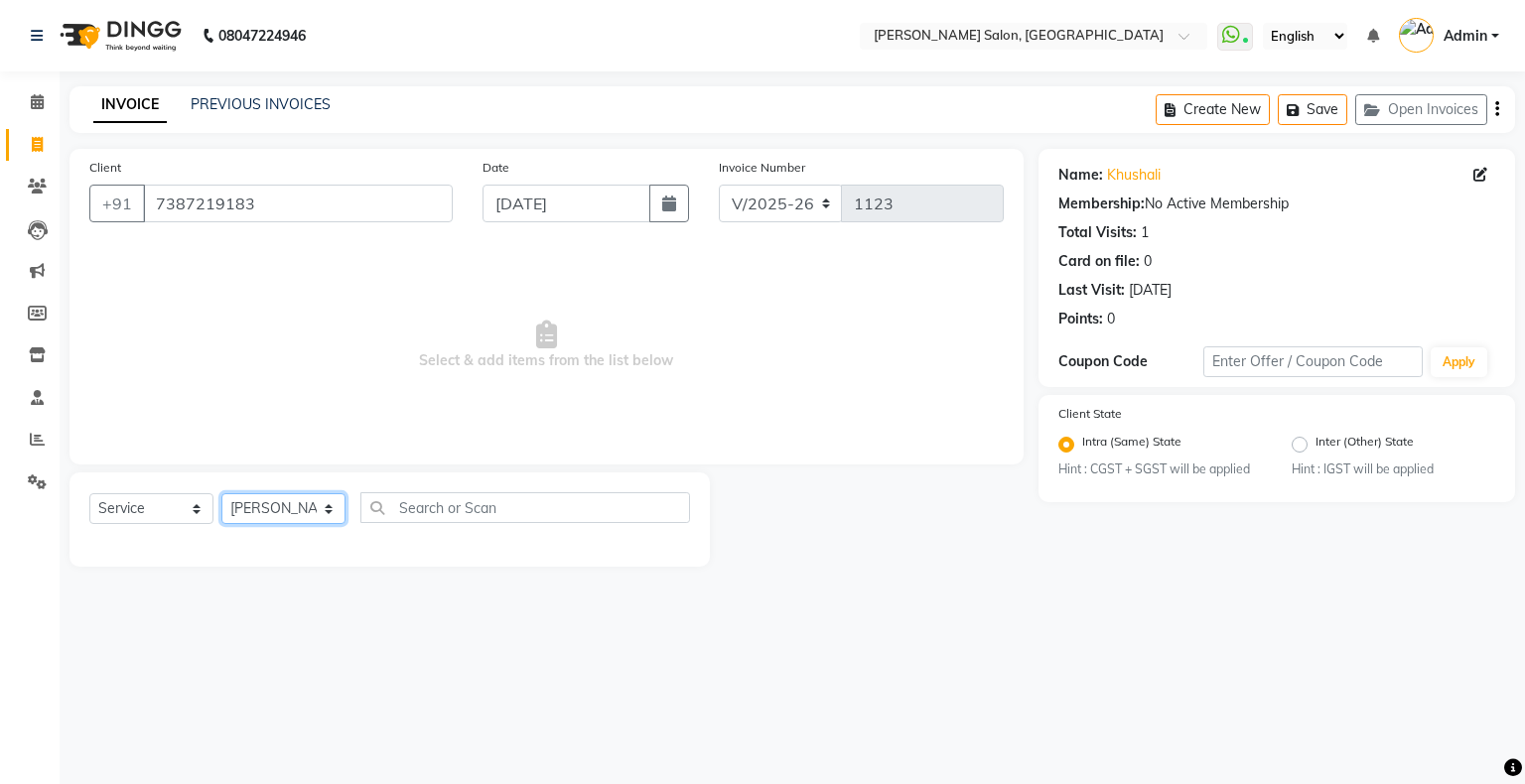 click on "Select Stylist Akshay [PERSON_NAME] Hair Head Falak Nails [PERSON_NAME] [PERSON_NAME] [PERSON_NAME] [PERSON_NAME]  [PERSON_NAME] [PERSON_NAME] Veera [PERSON_NAME] Unisex hair" 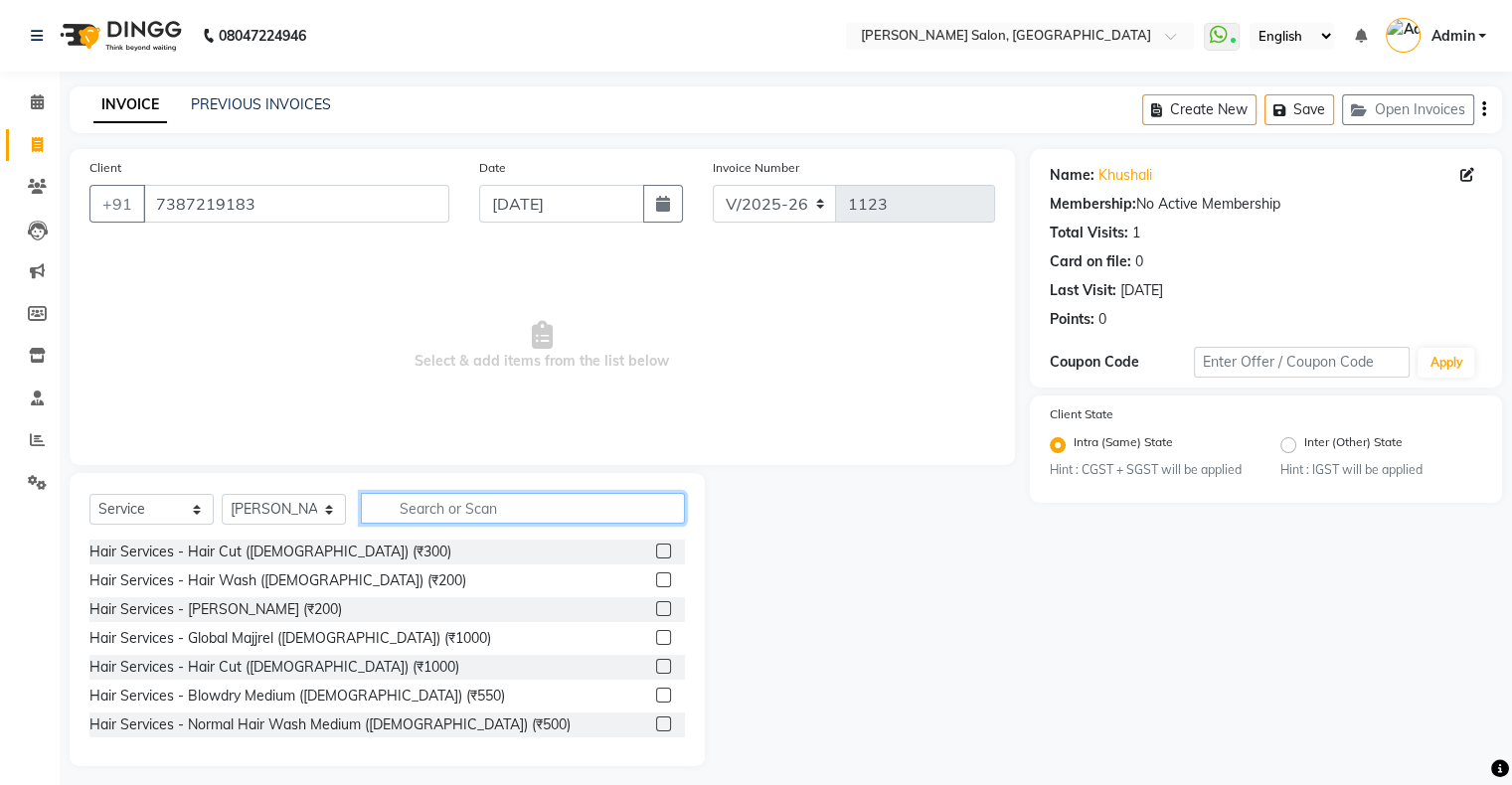 click 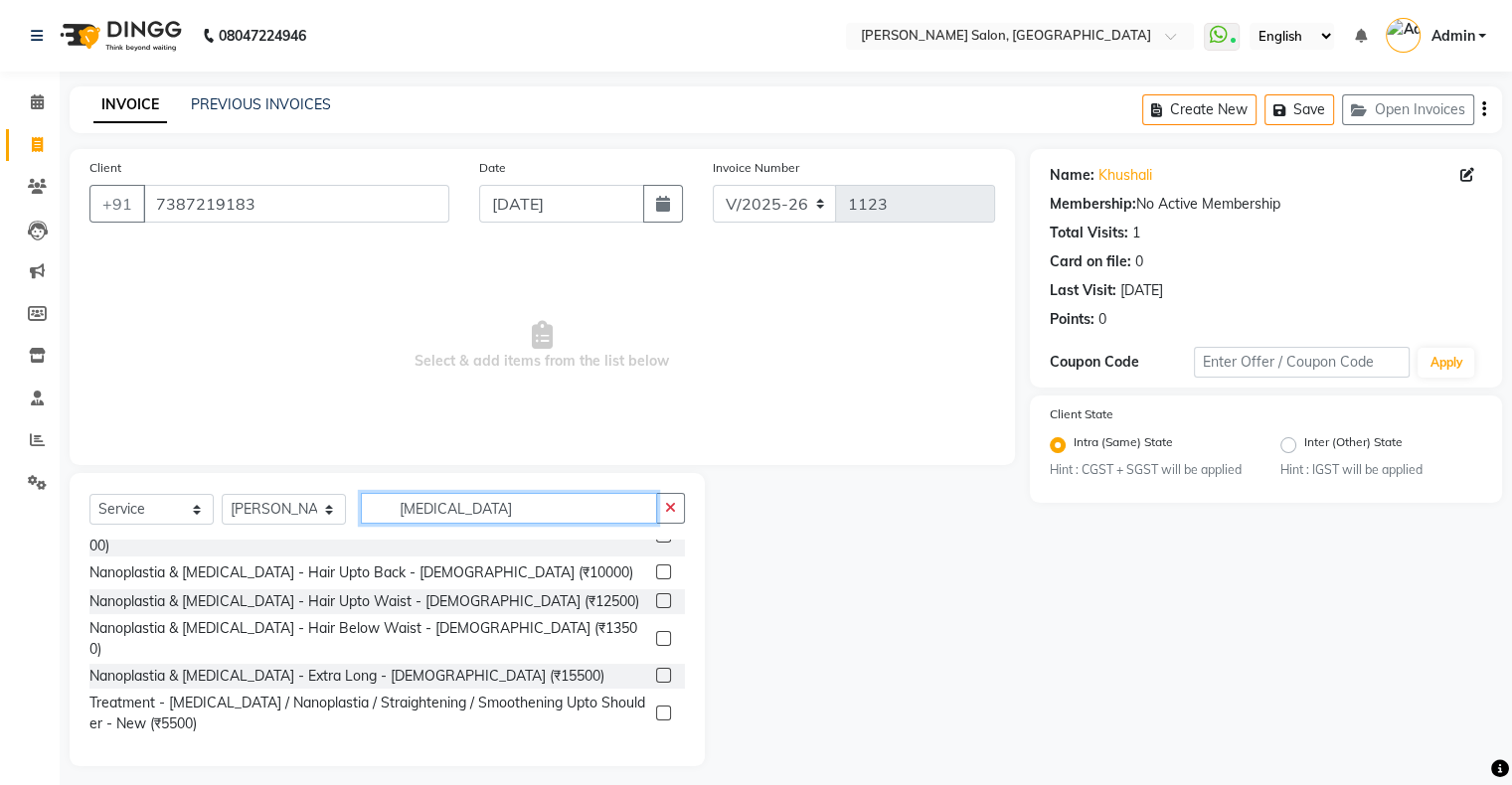 scroll, scrollTop: 0, scrollLeft: 0, axis: both 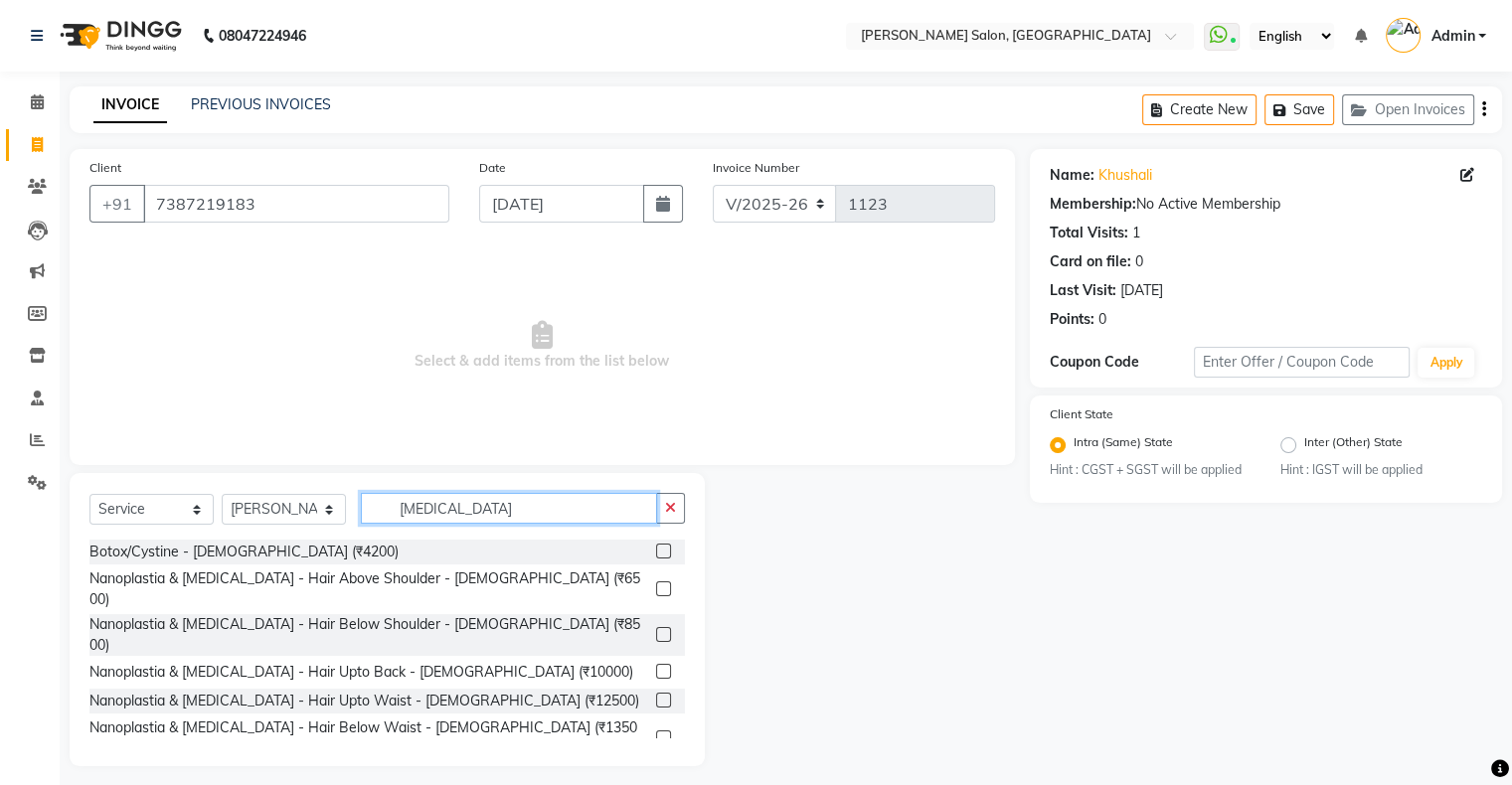 type on "[MEDICAL_DATA]" 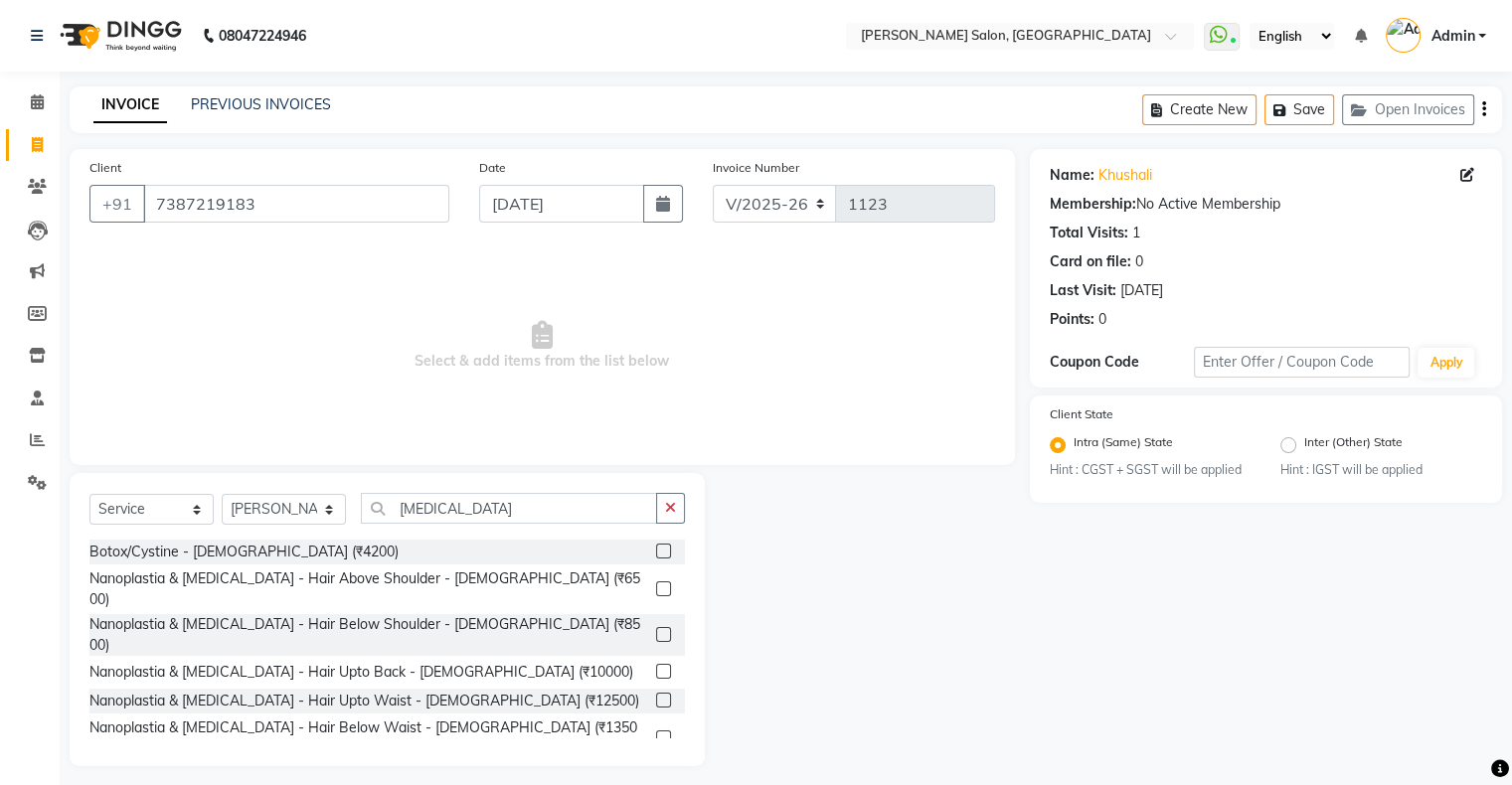 click 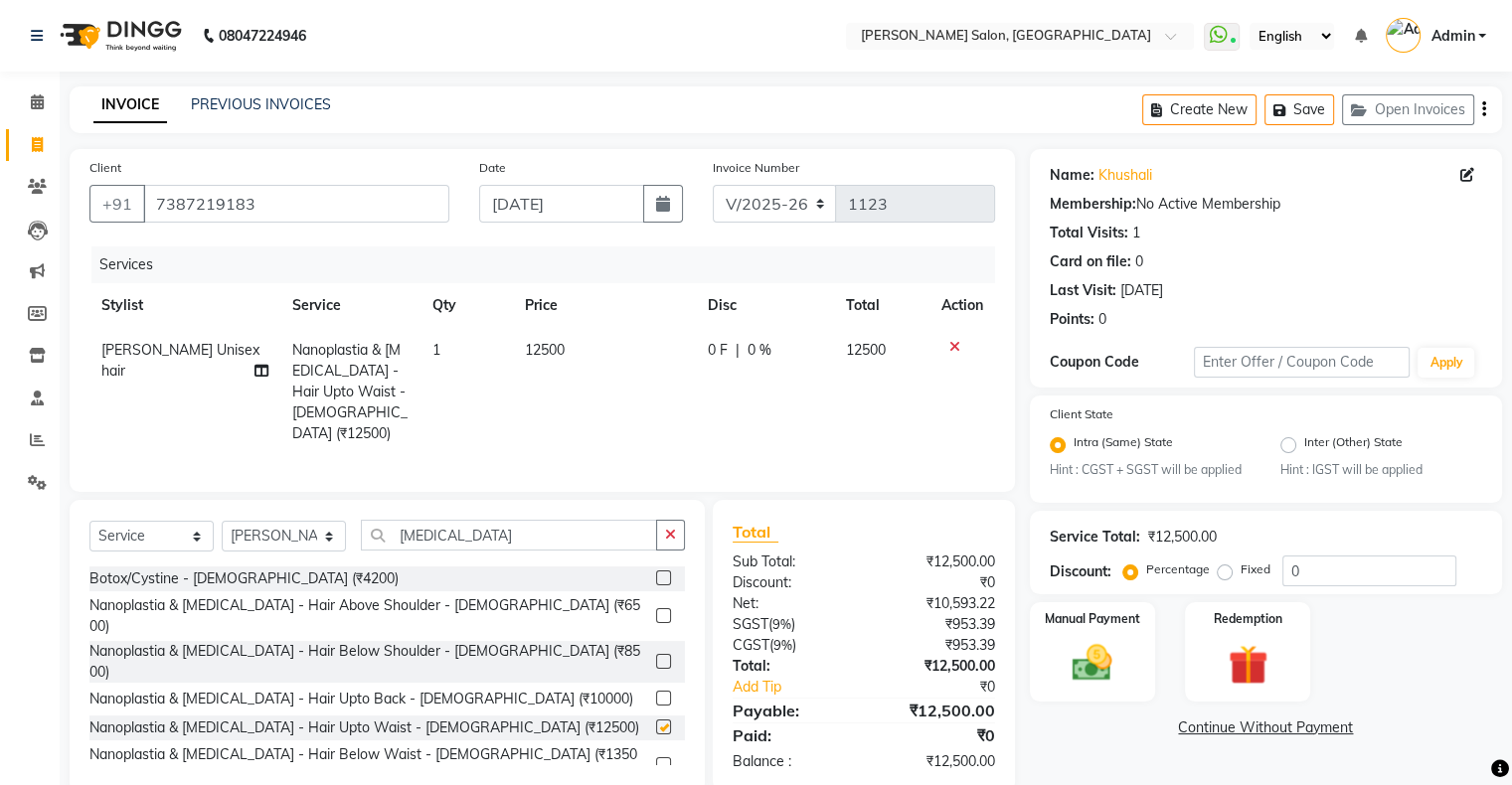 checkbox on "false" 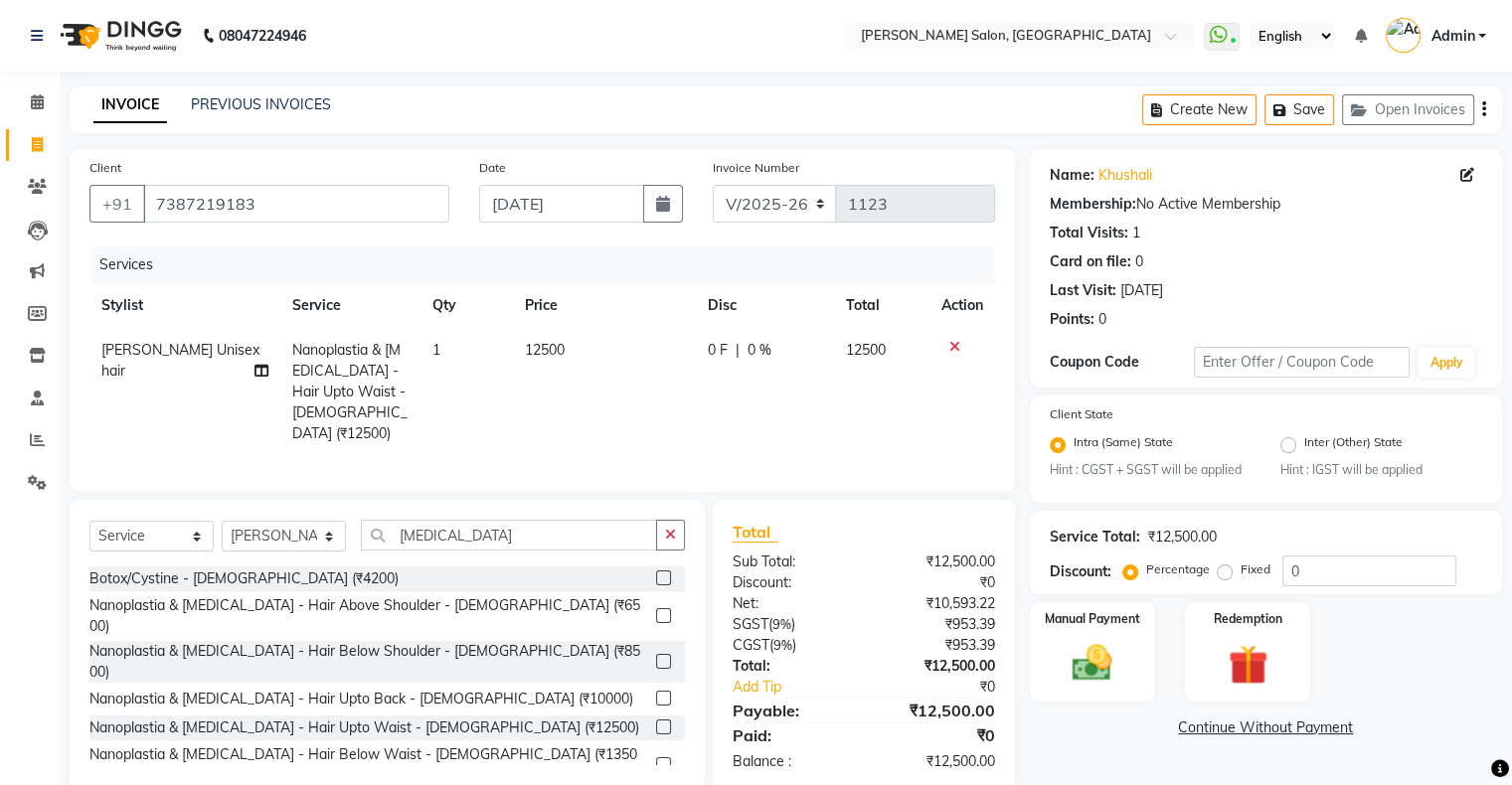 scroll, scrollTop: 32, scrollLeft: 0, axis: vertical 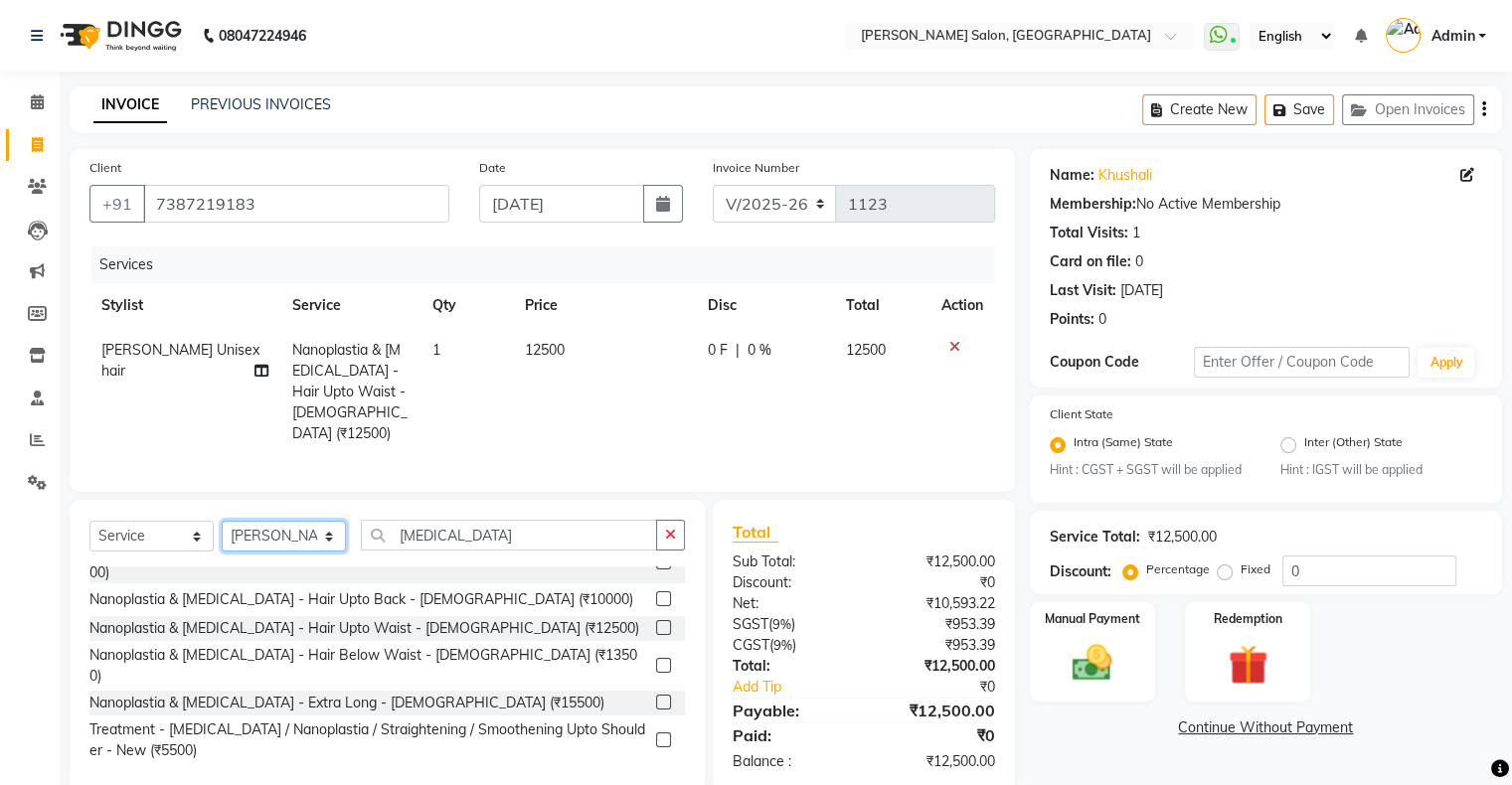 click on "Select Stylist Akshay [PERSON_NAME] Hair Head Falak Nails [PERSON_NAME] [PERSON_NAME] [PERSON_NAME] [PERSON_NAME]  [PERSON_NAME] [PERSON_NAME] Veera [PERSON_NAME] Unisex hair" 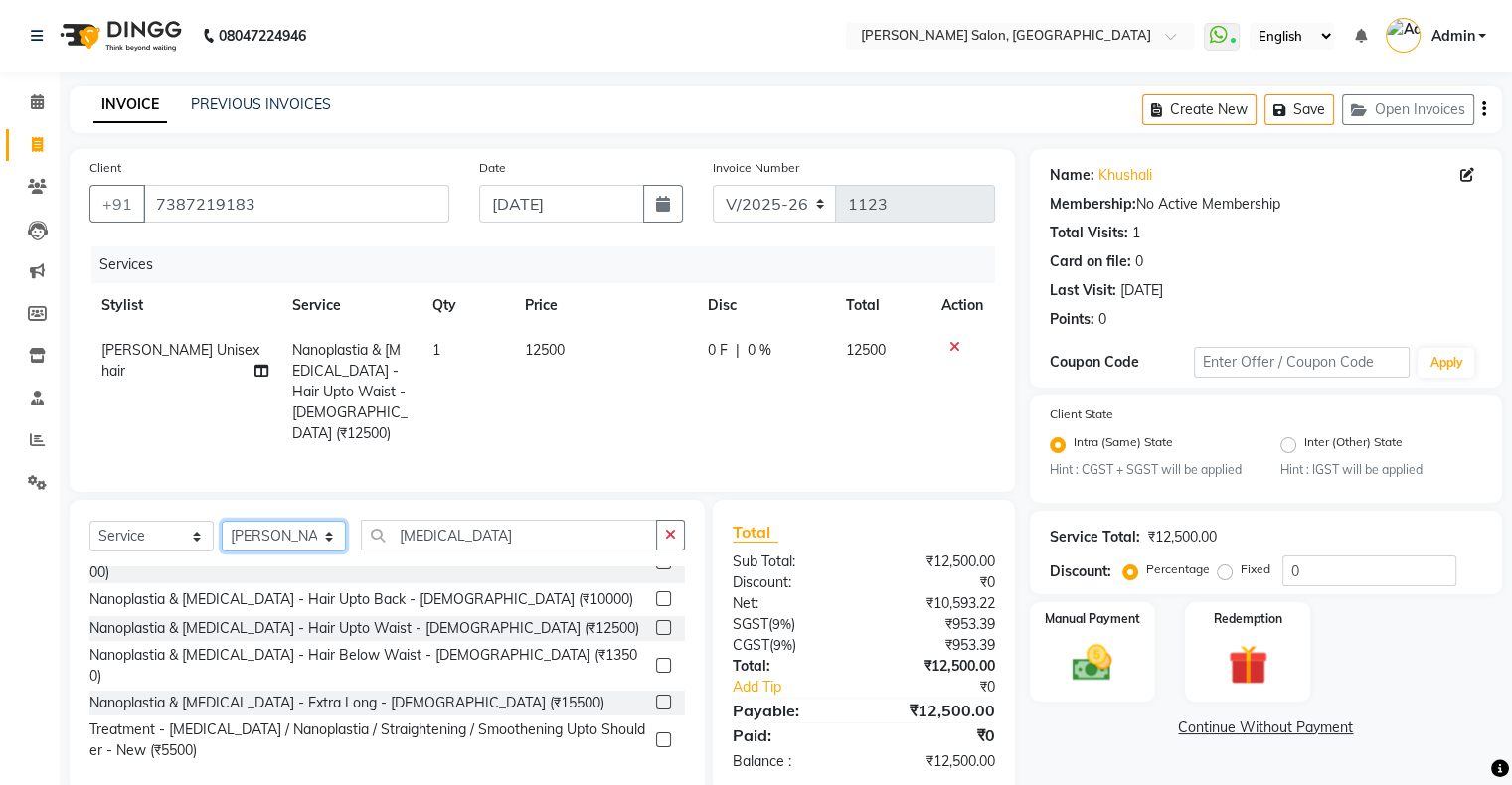 select on "69722" 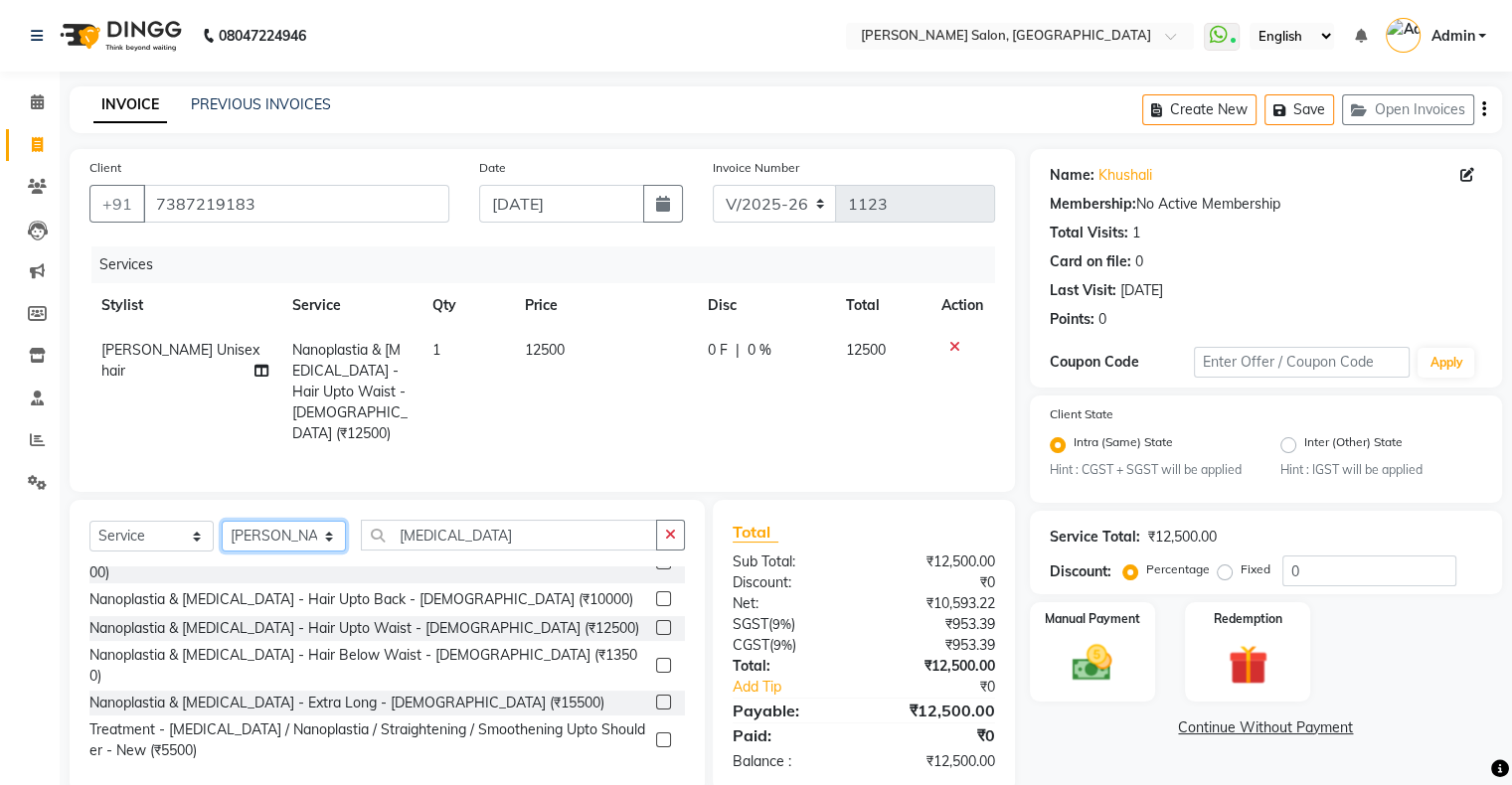click on "Select Stylist Akshay [PERSON_NAME] Hair Head Falak Nails [PERSON_NAME] [PERSON_NAME] [PERSON_NAME] [PERSON_NAME]  [PERSON_NAME] [PERSON_NAME] Veera [PERSON_NAME] Unisex hair" 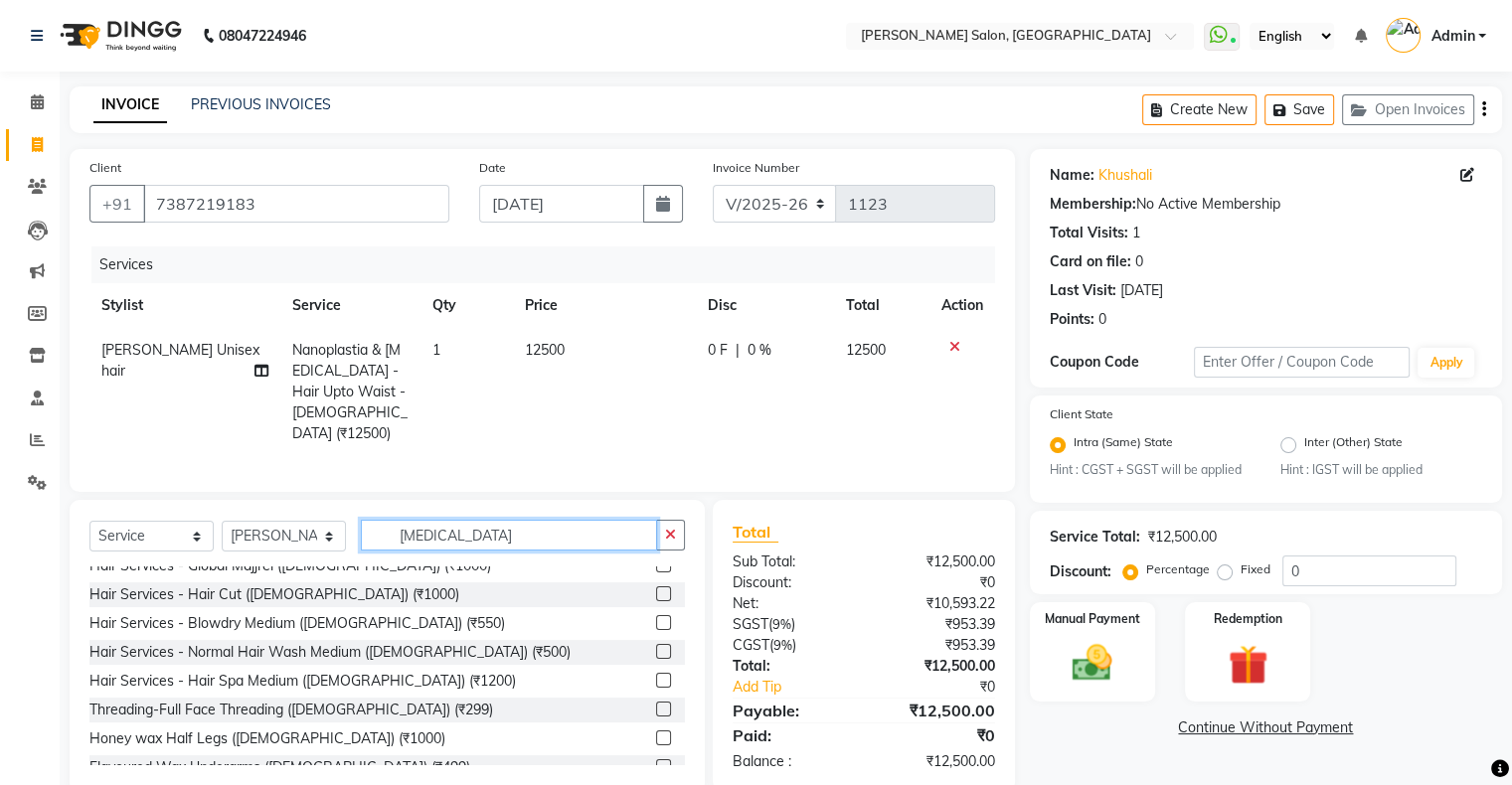 click on "[MEDICAL_DATA]" 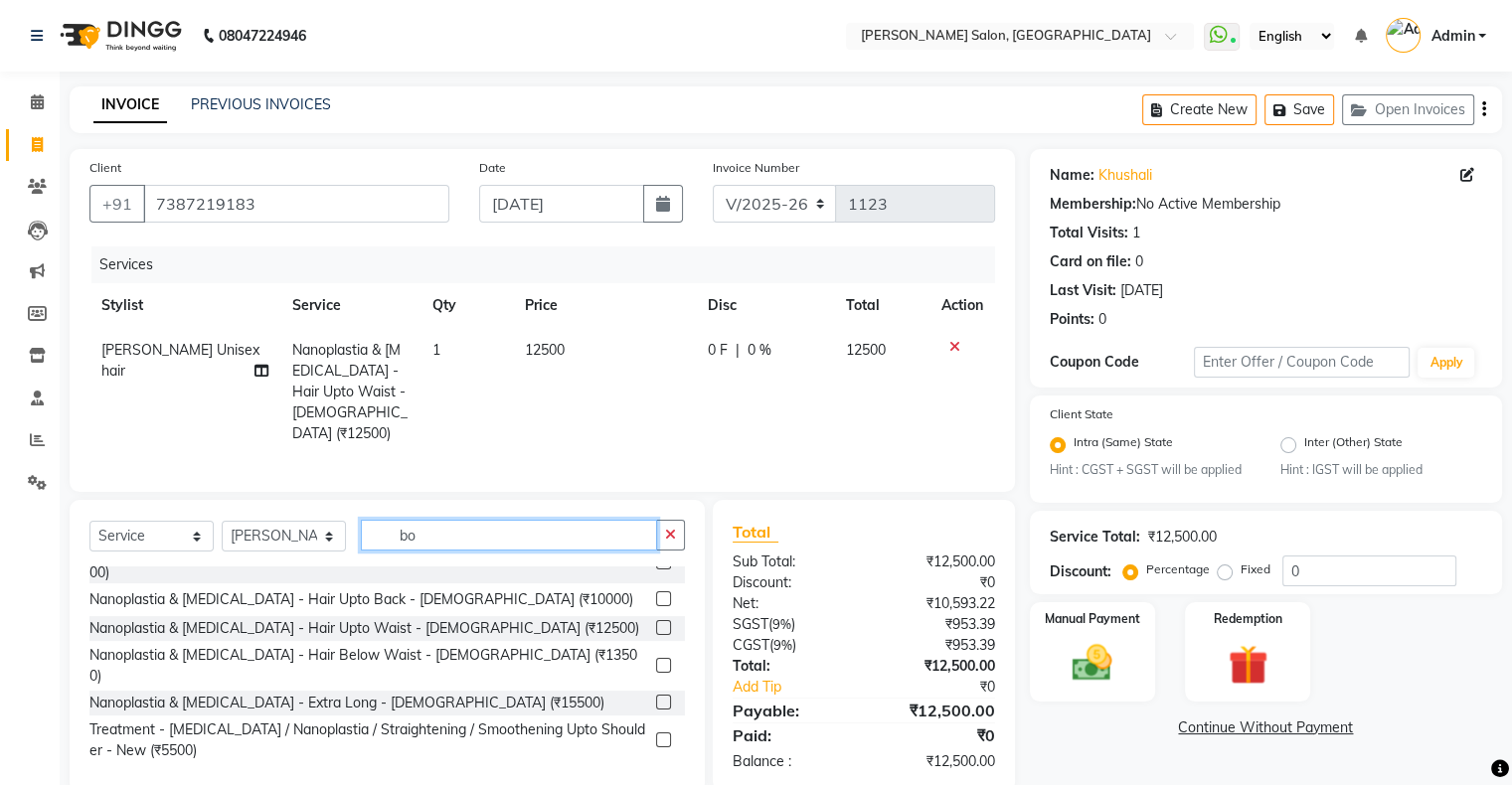 type on "b" 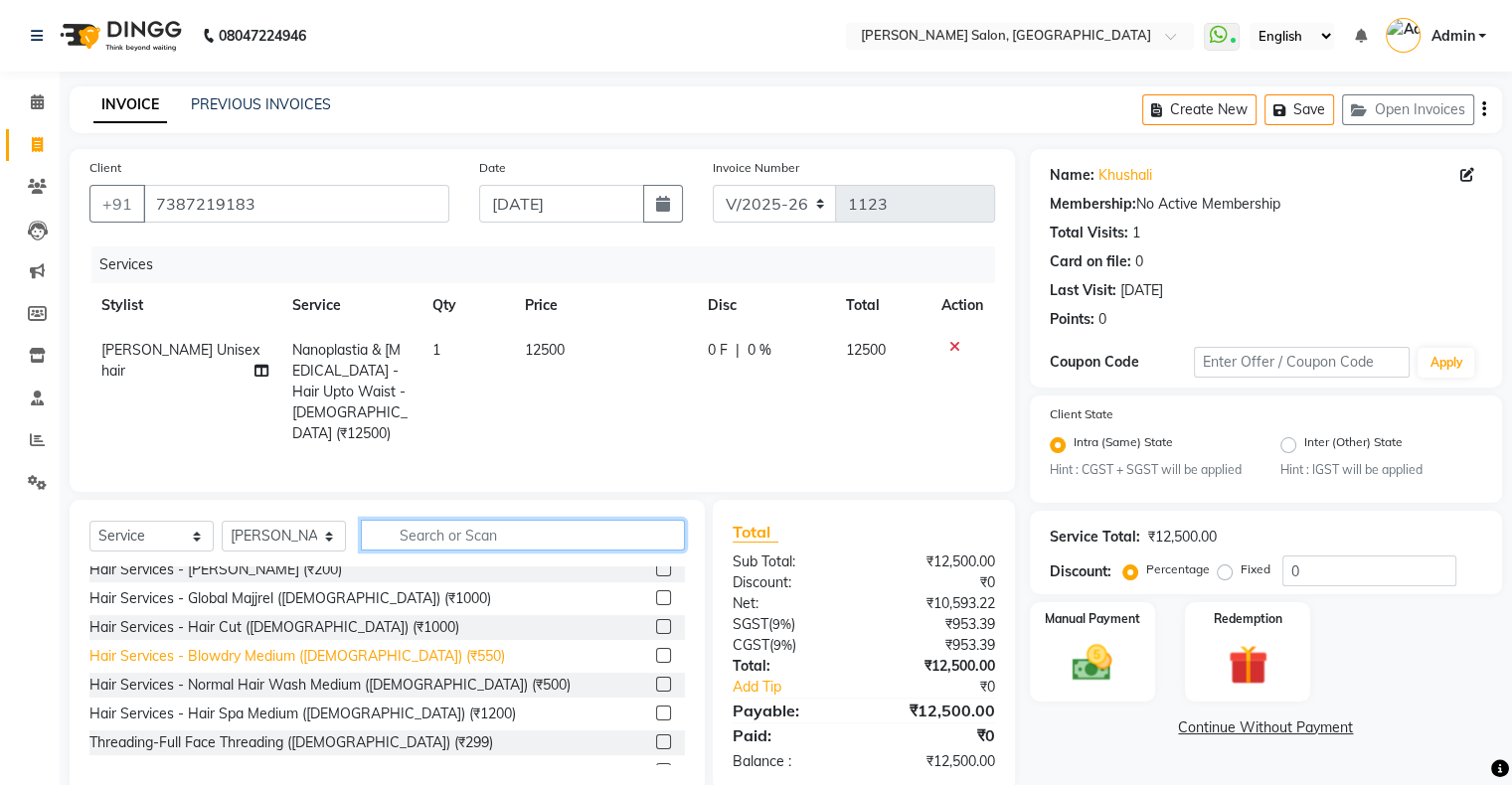scroll, scrollTop: 0, scrollLeft: 0, axis: both 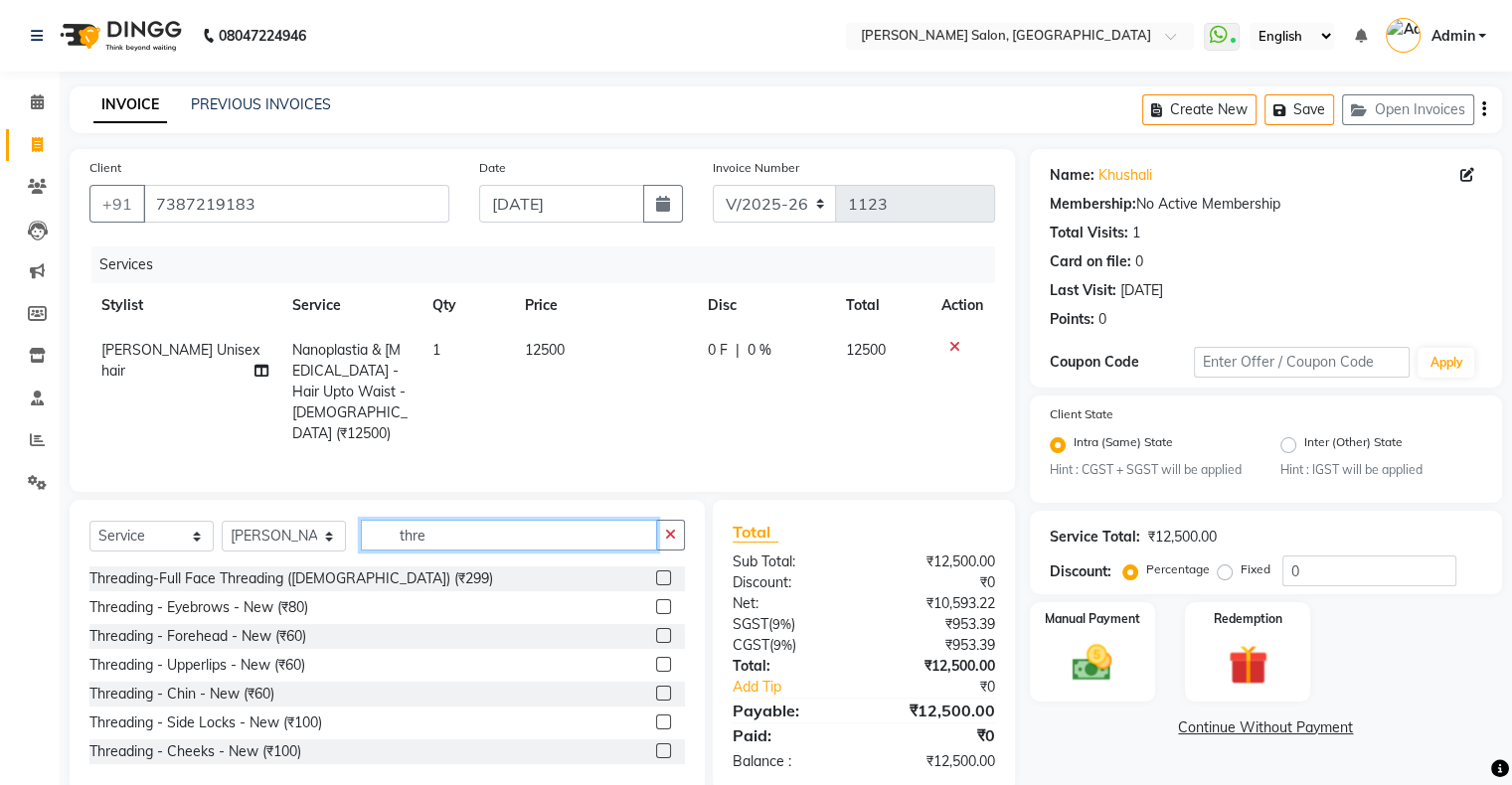 type on "thre" 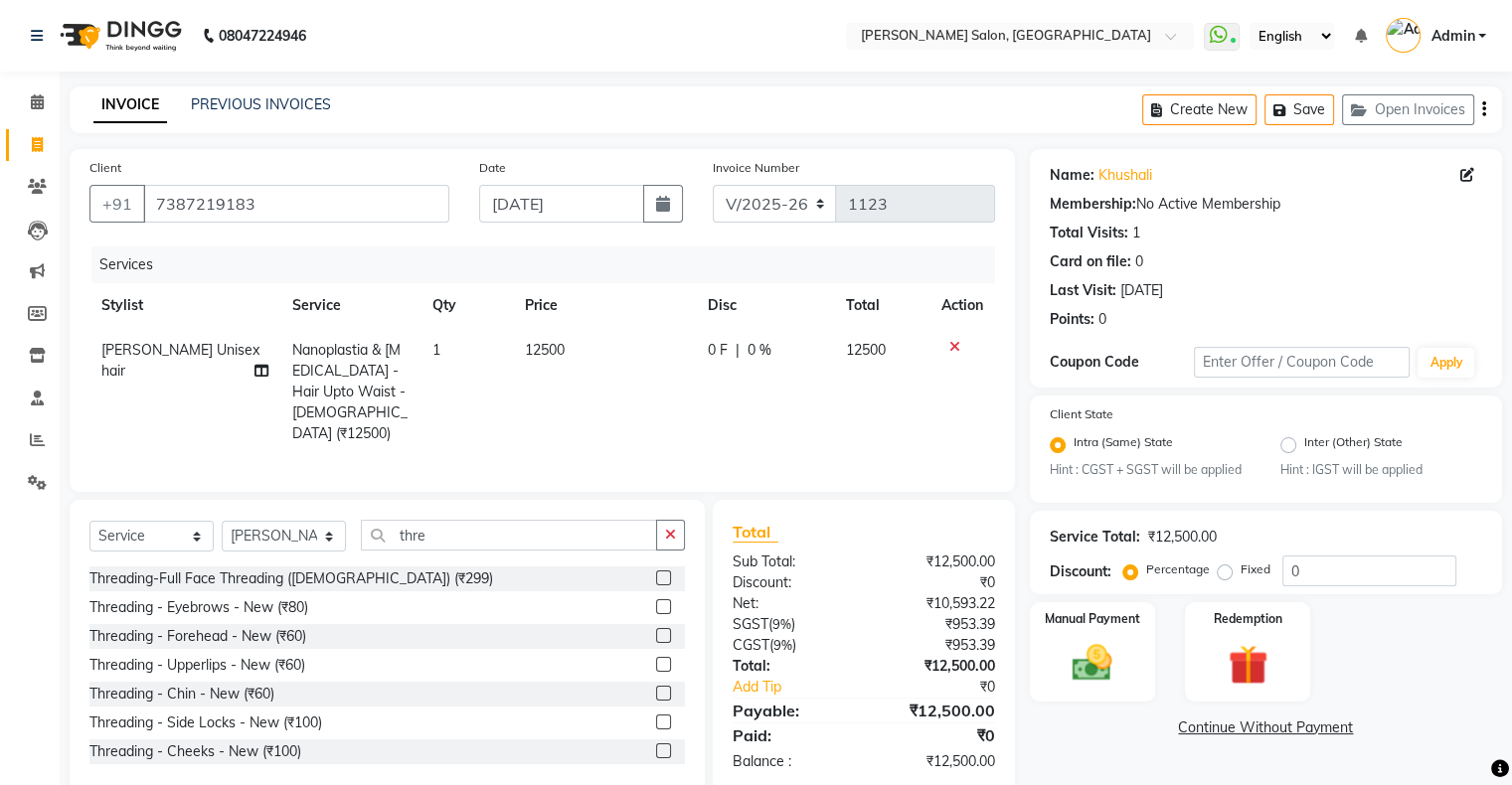 click 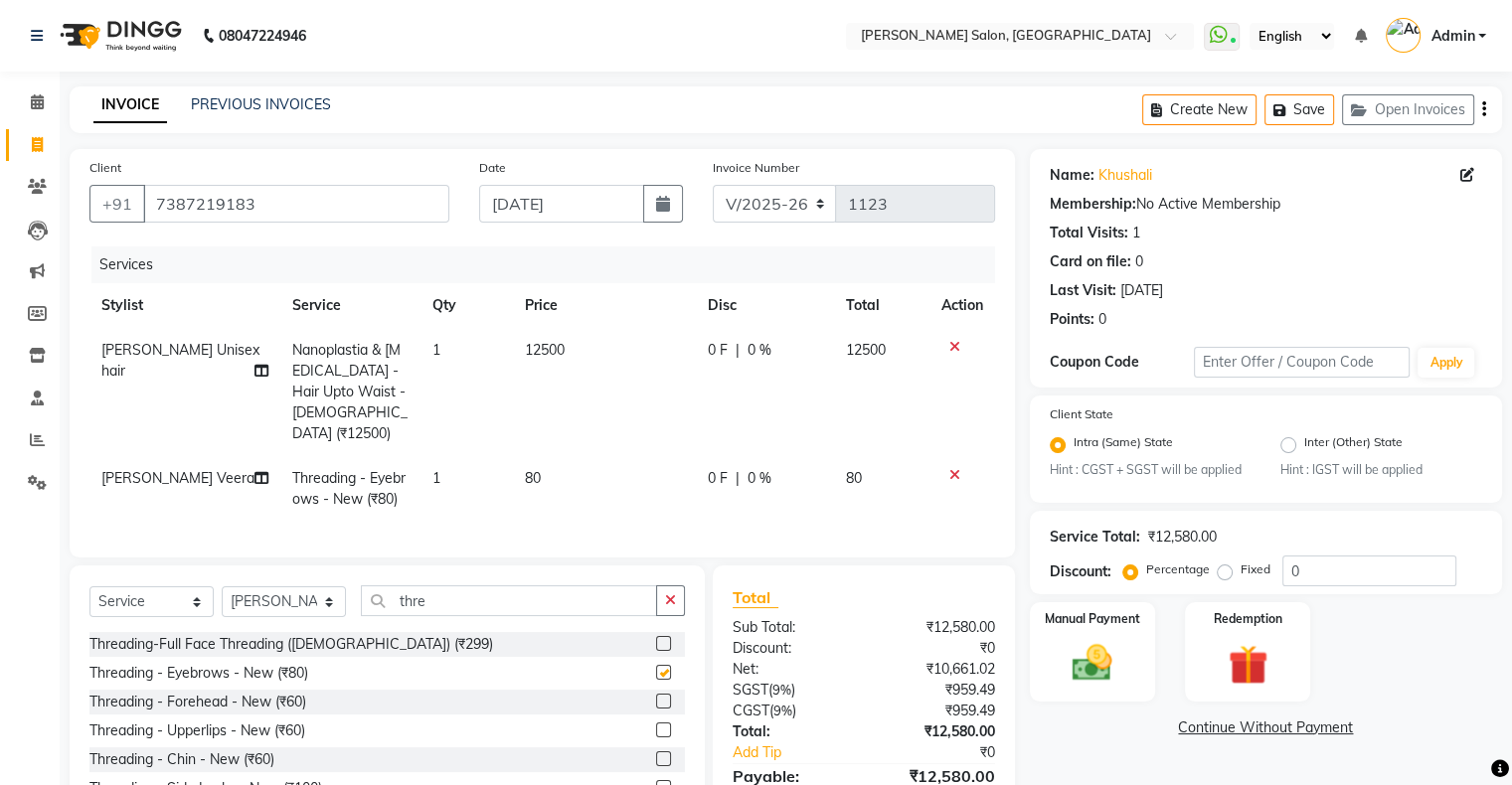 checkbox on "false" 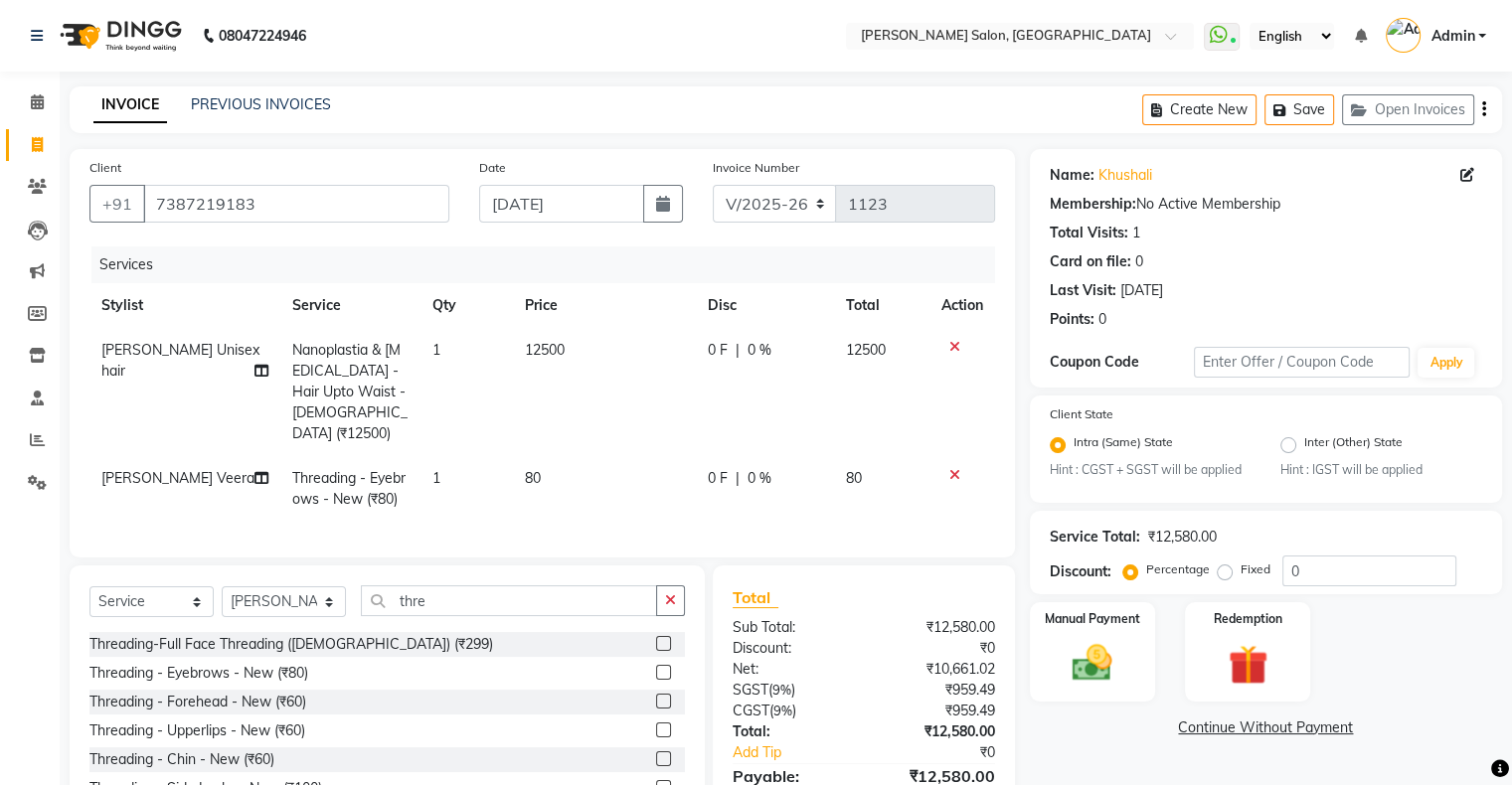 click on "80" 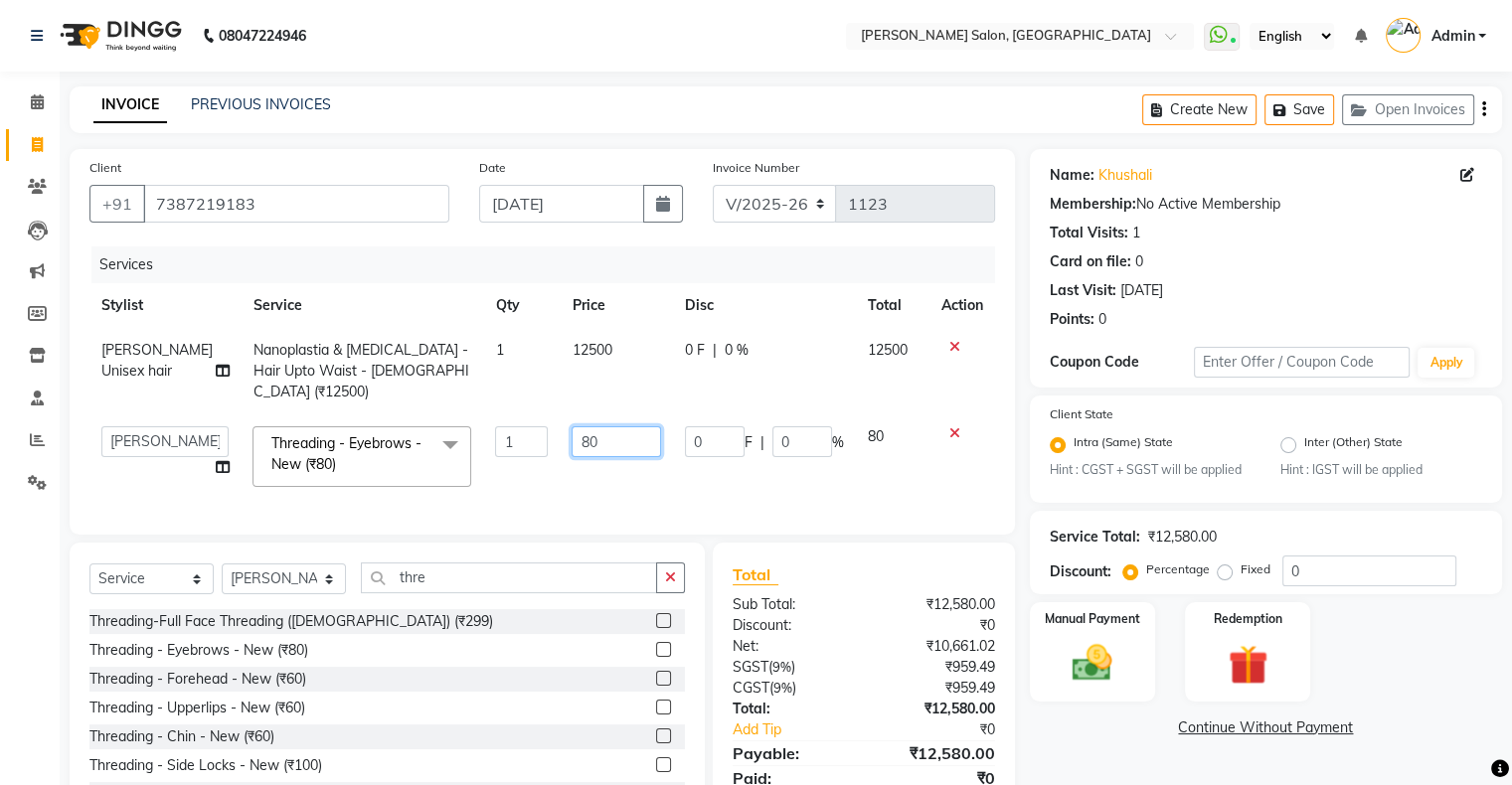 click on "80" 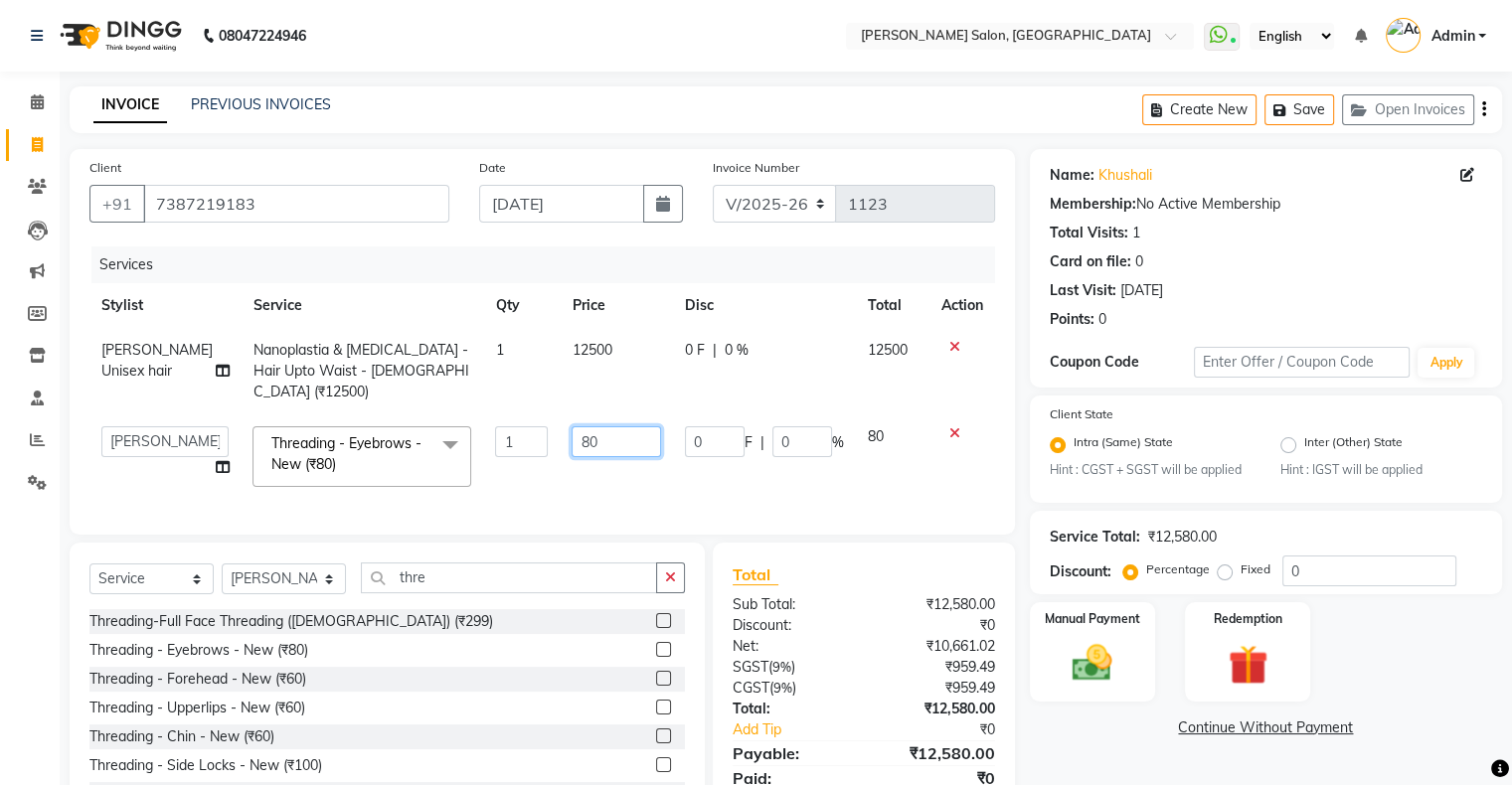click on "80" 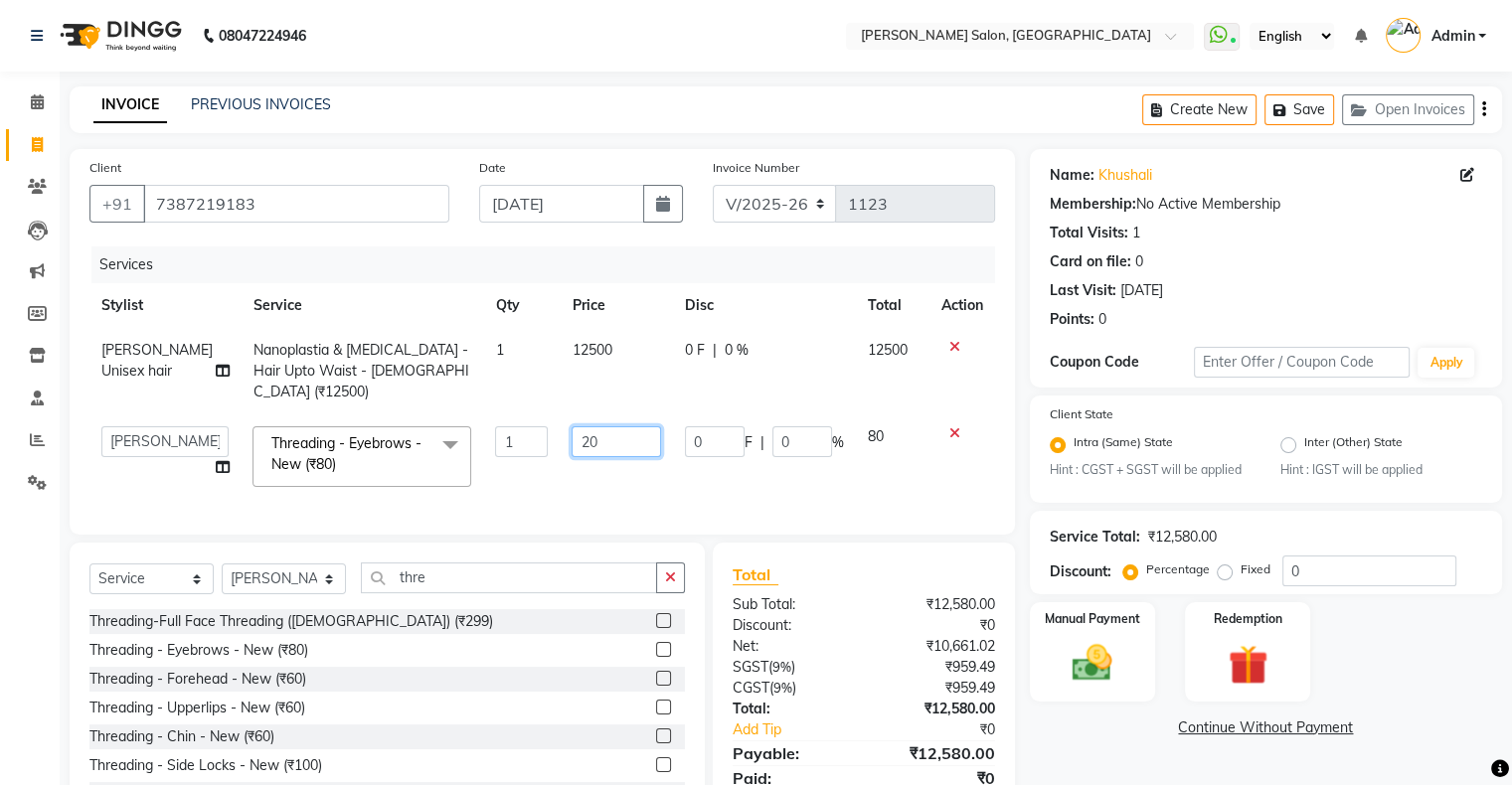 type on "200" 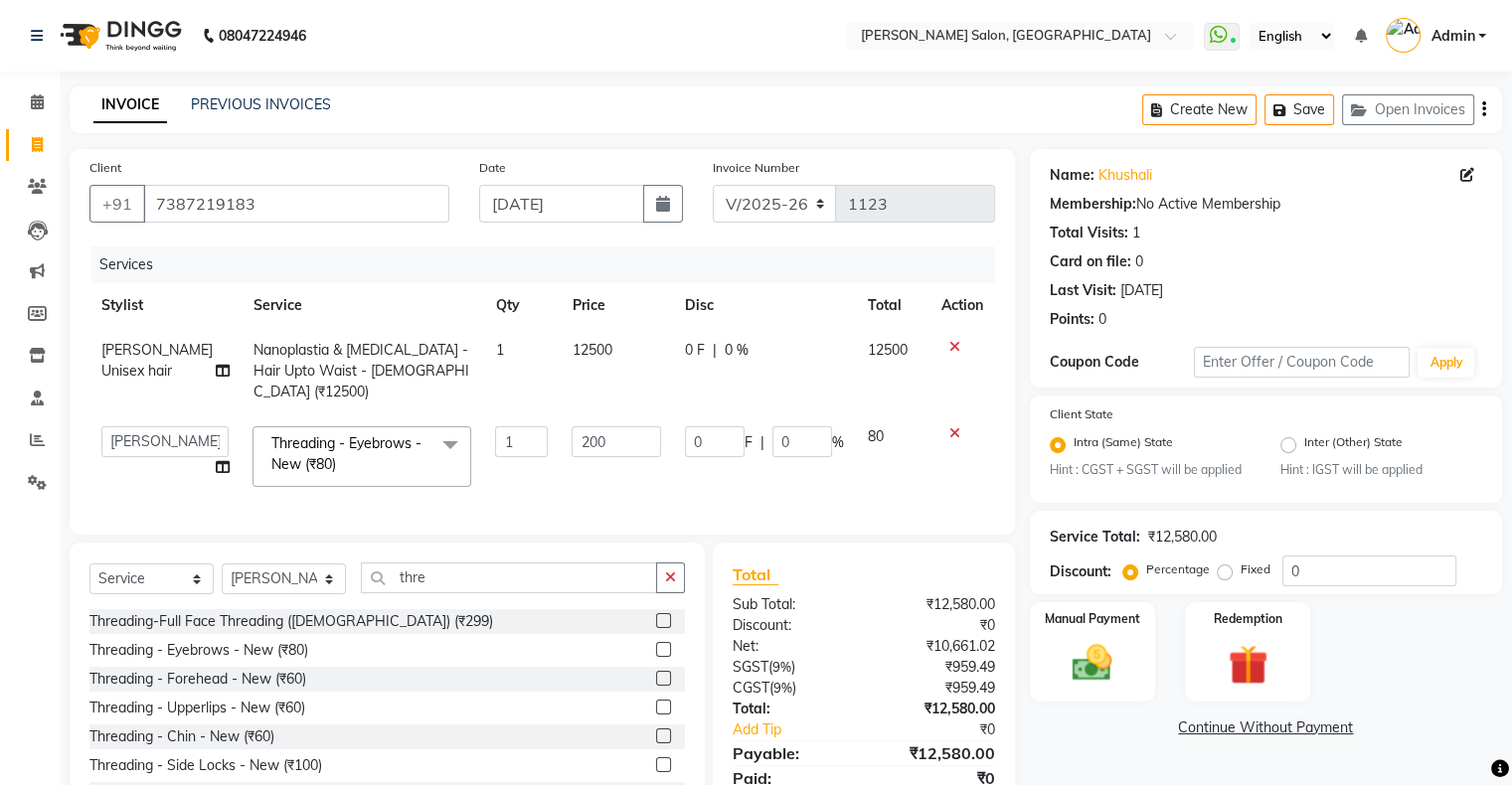click on "200" 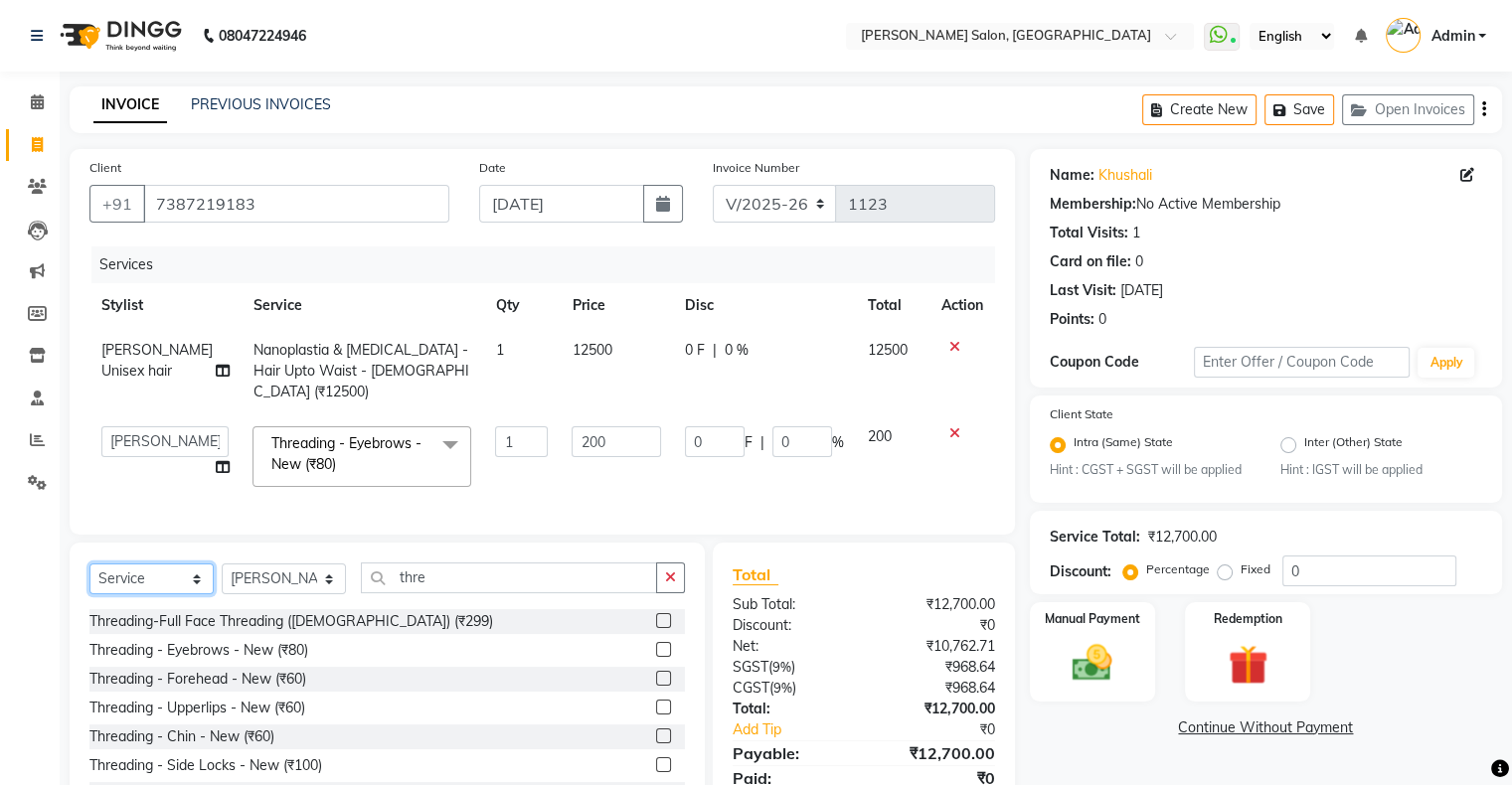 click on "Select  Service  Product  Membership  Package Voucher Prepaid Gift Card" 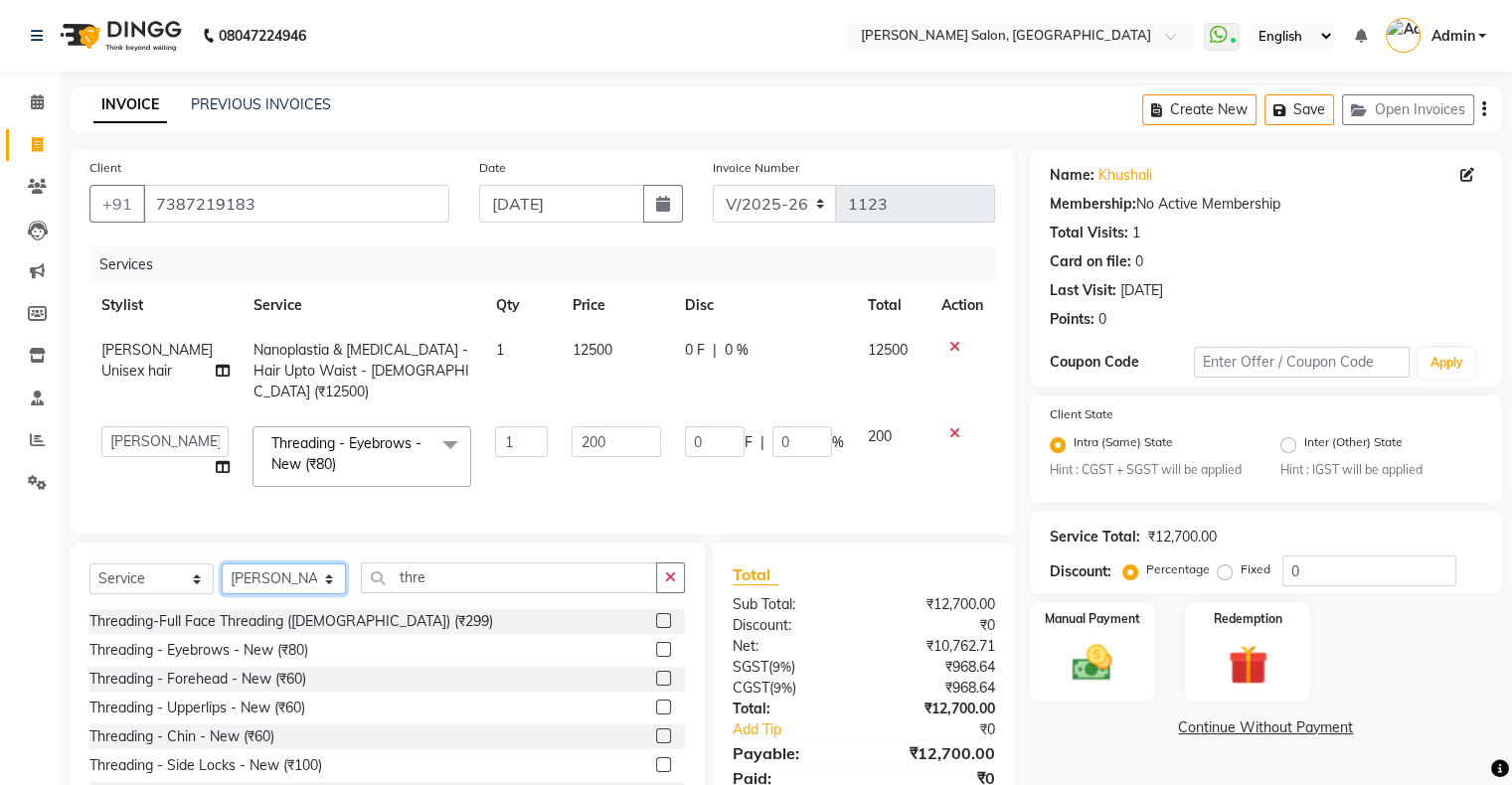 click on "Select Stylist Akshay [PERSON_NAME] Hair Head Falak Nails [PERSON_NAME] [PERSON_NAME] [PERSON_NAME] [PERSON_NAME]  [PERSON_NAME] [PERSON_NAME] Veera [PERSON_NAME] Unisex hair" 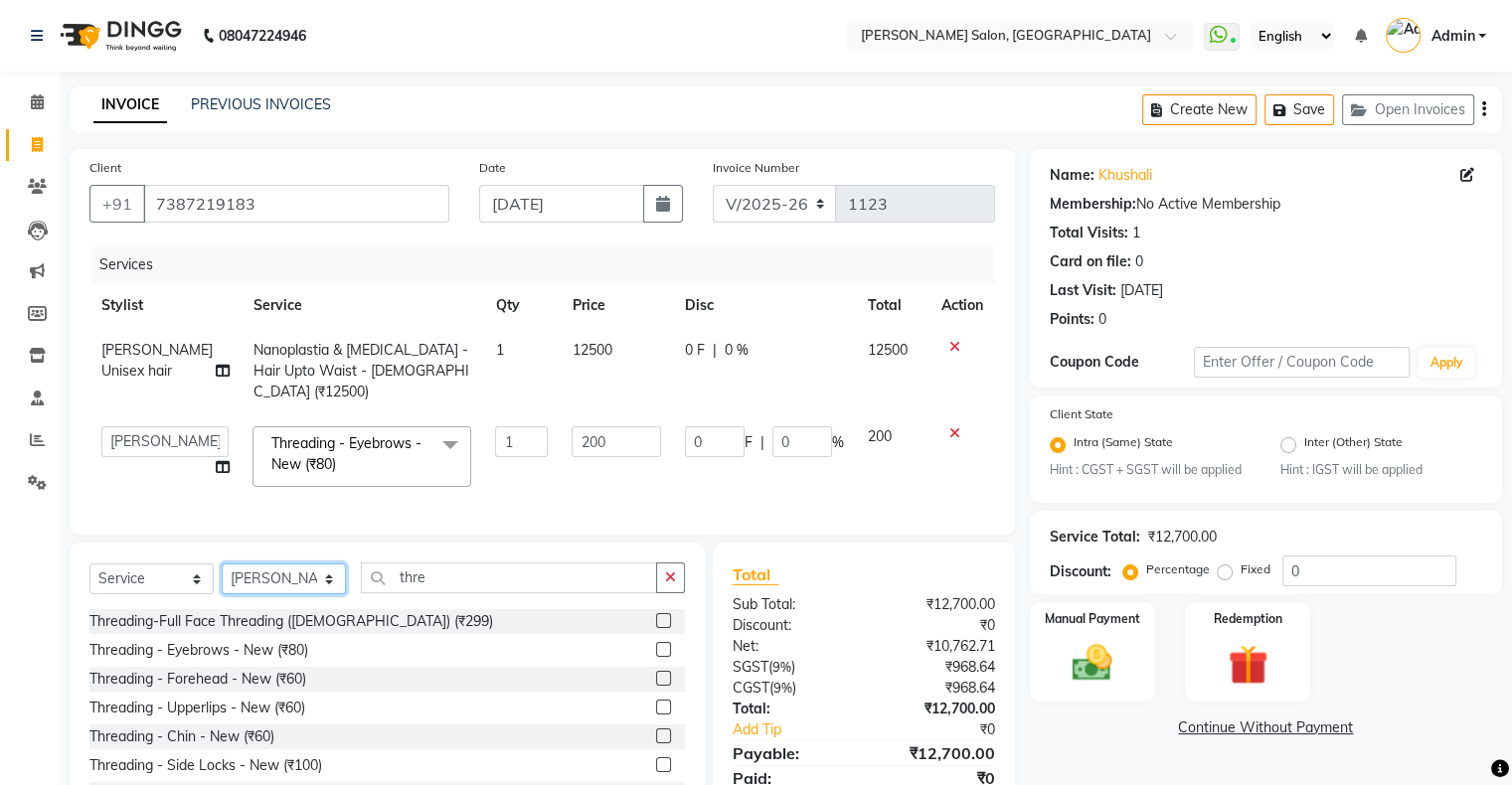 select on "78182" 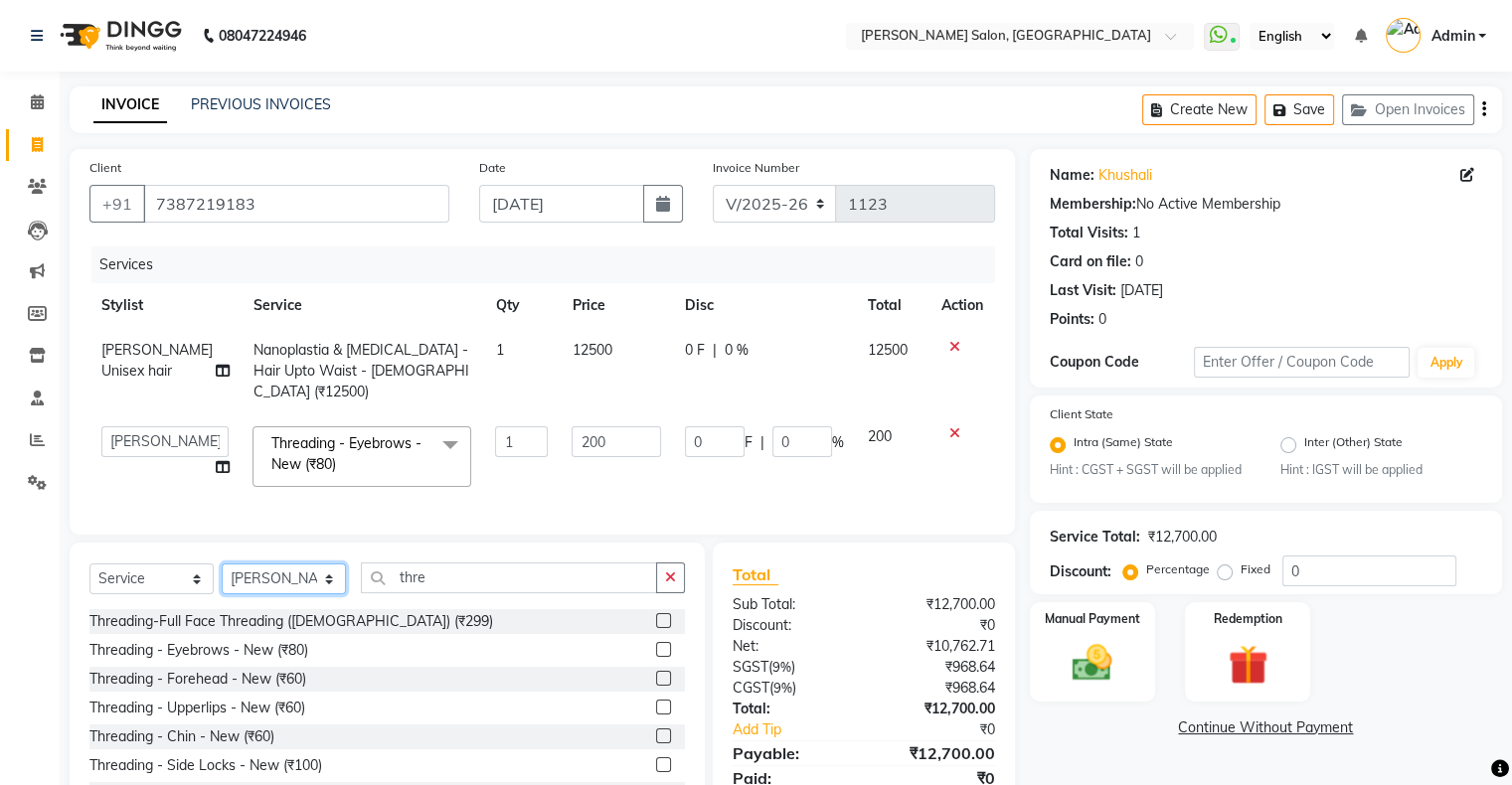 click on "Select Stylist Akshay [PERSON_NAME] Hair Head Falak Nails [PERSON_NAME] [PERSON_NAME] [PERSON_NAME] [PERSON_NAME]  [PERSON_NAME] [PERSON_NAME] Veera [PERSON_NAME] Unisex hair" 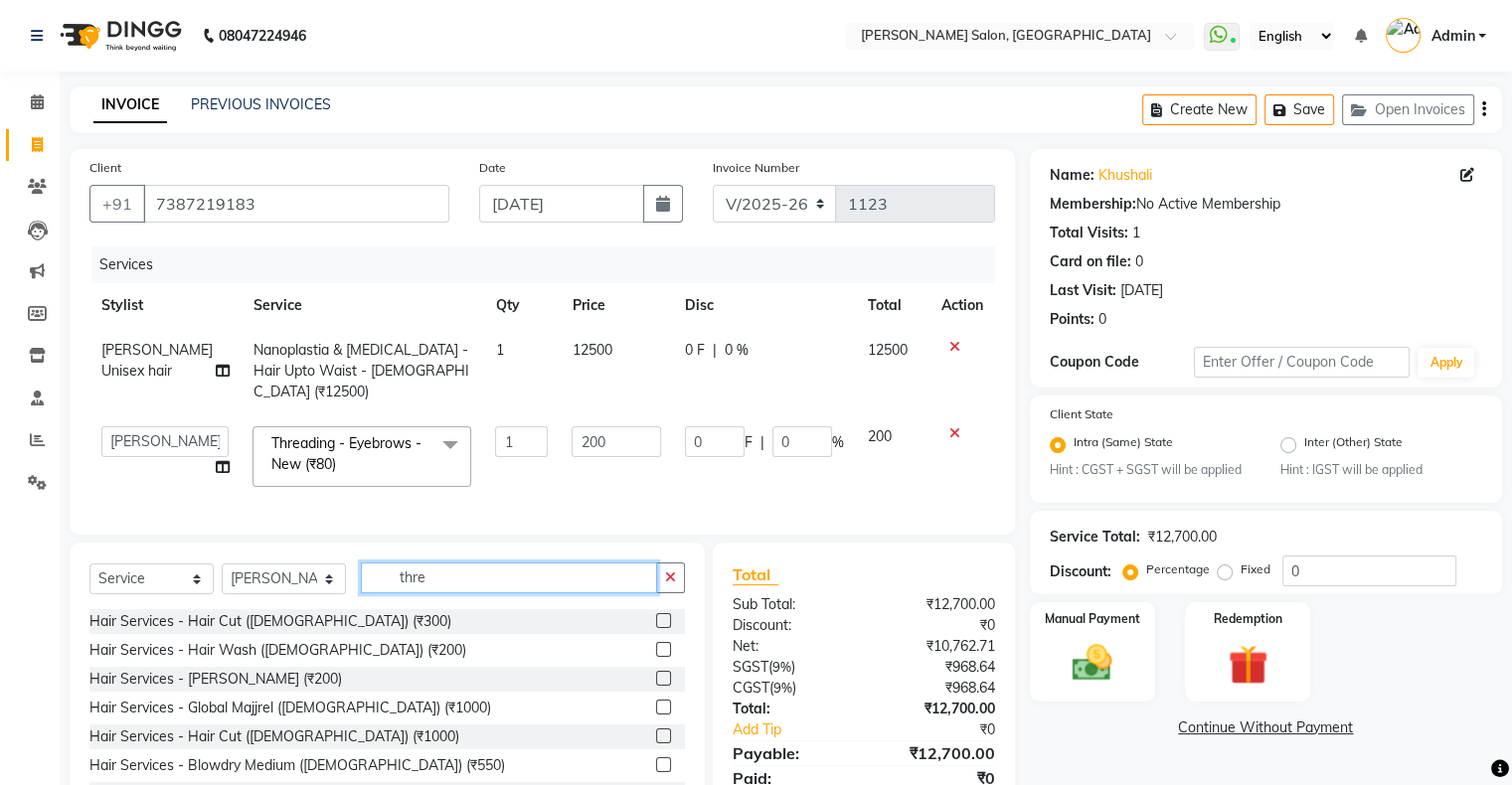 click on "thre" 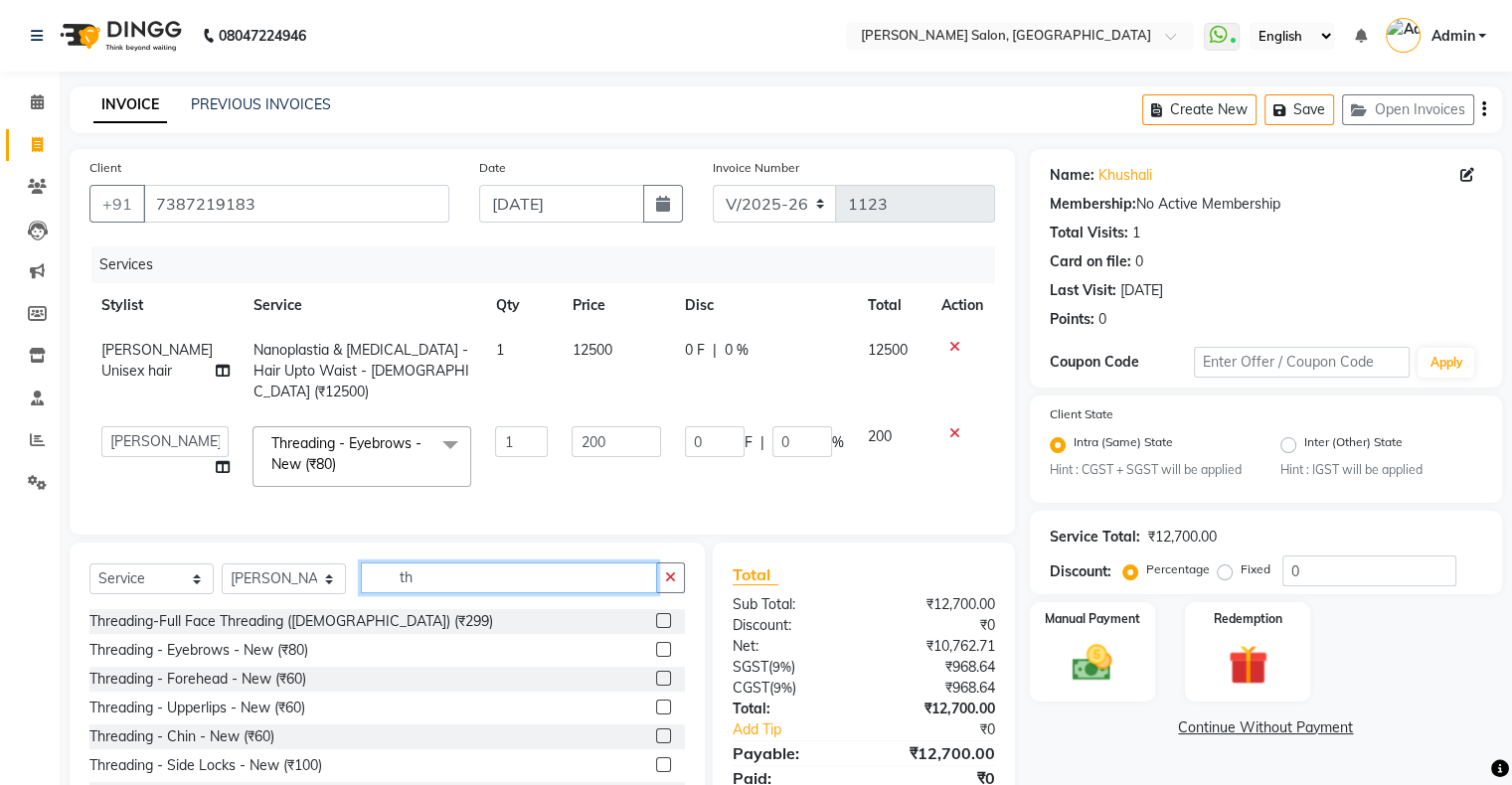 type on "t" 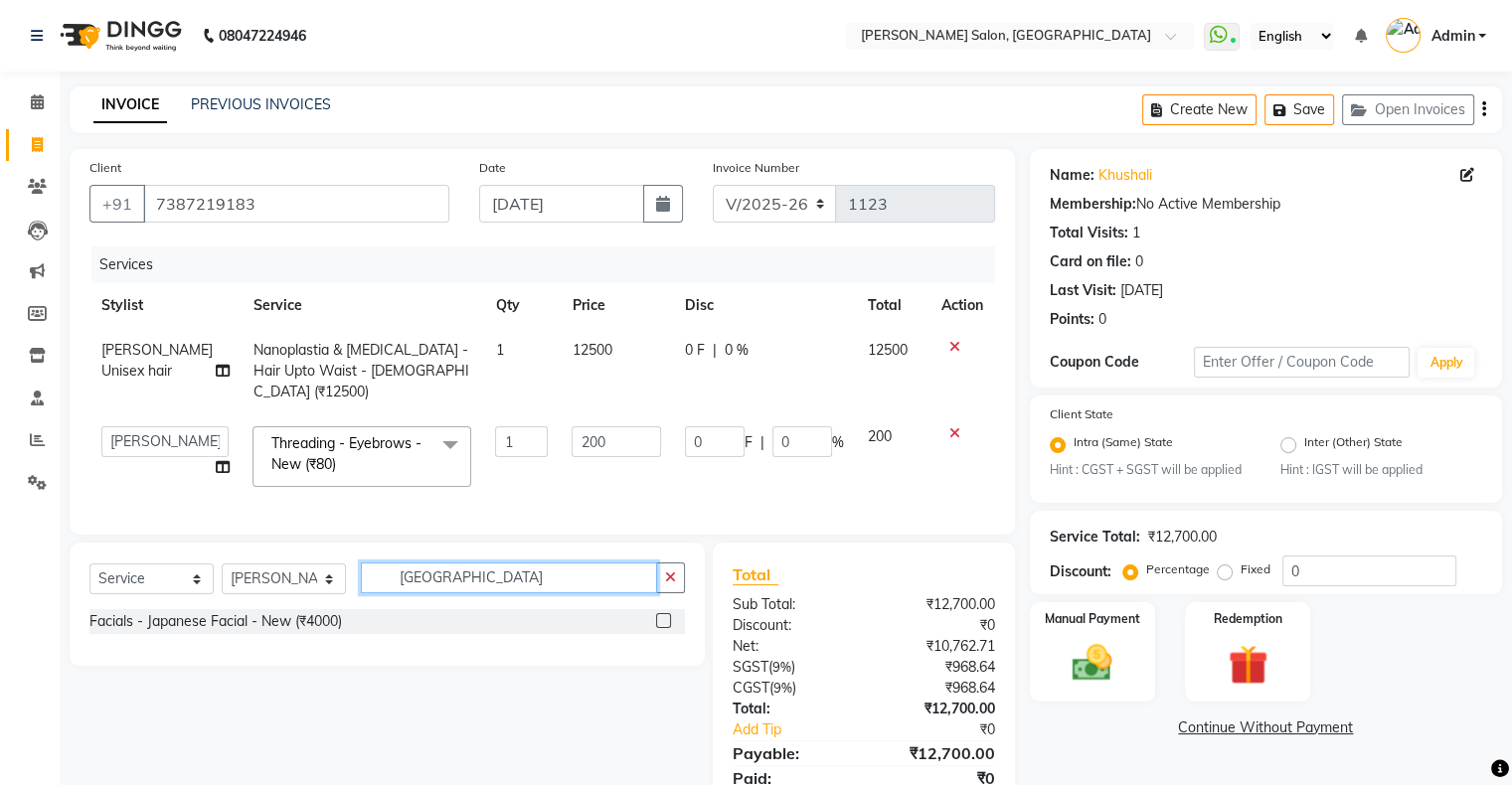 type on "[GEOGRAPHIC_DATA]" 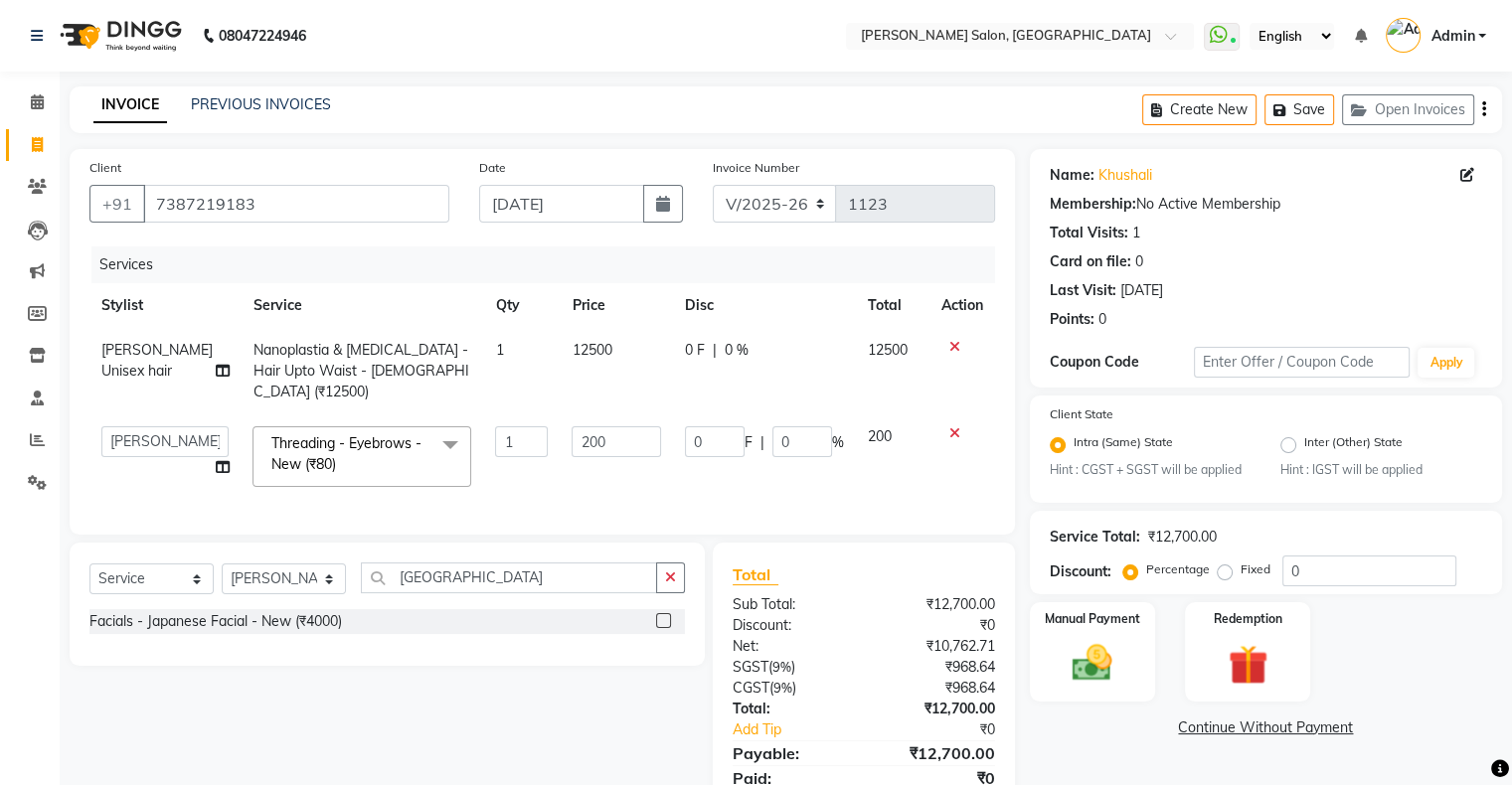 click 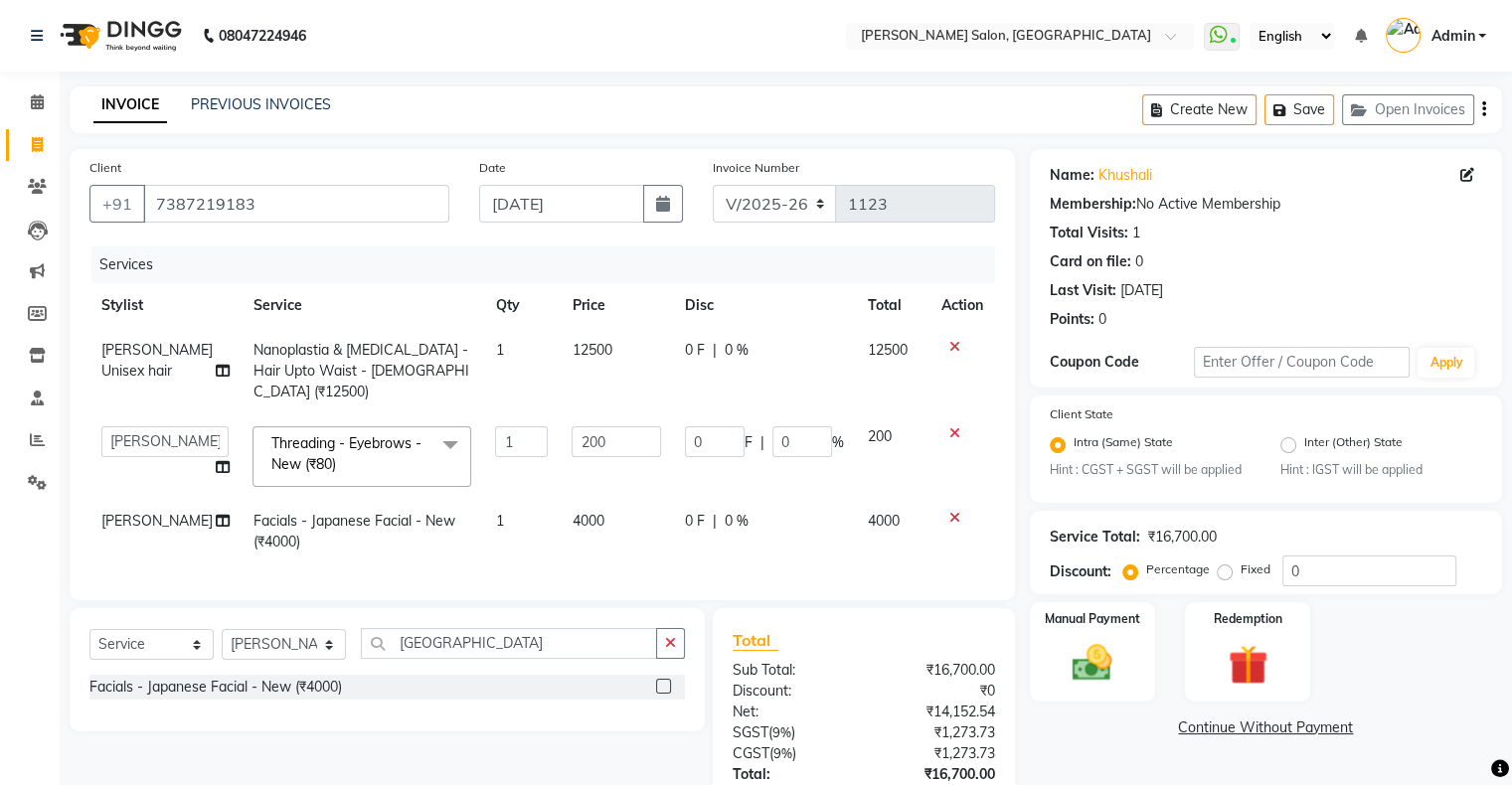 checkbox on "false" 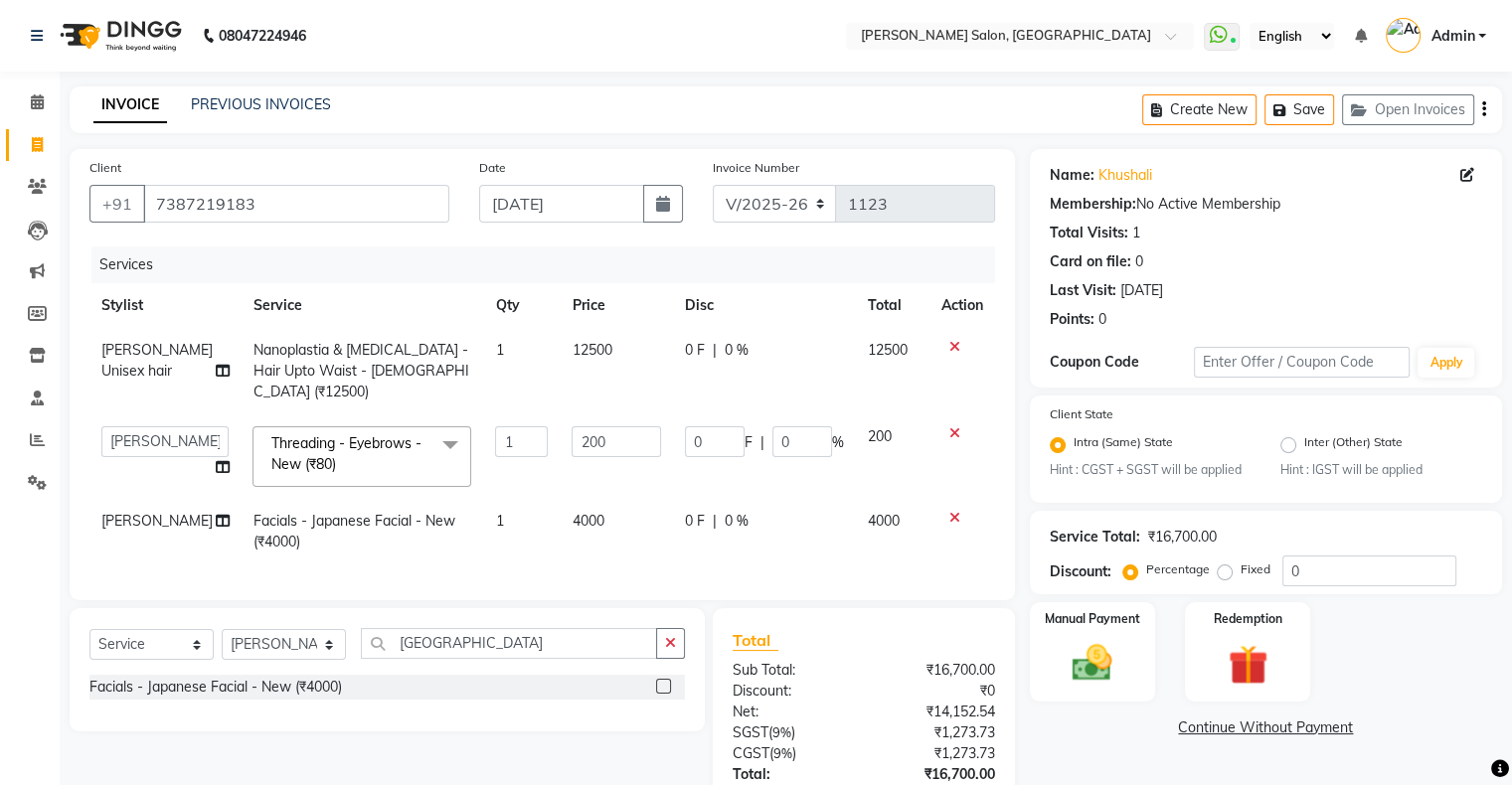 click on "4000" 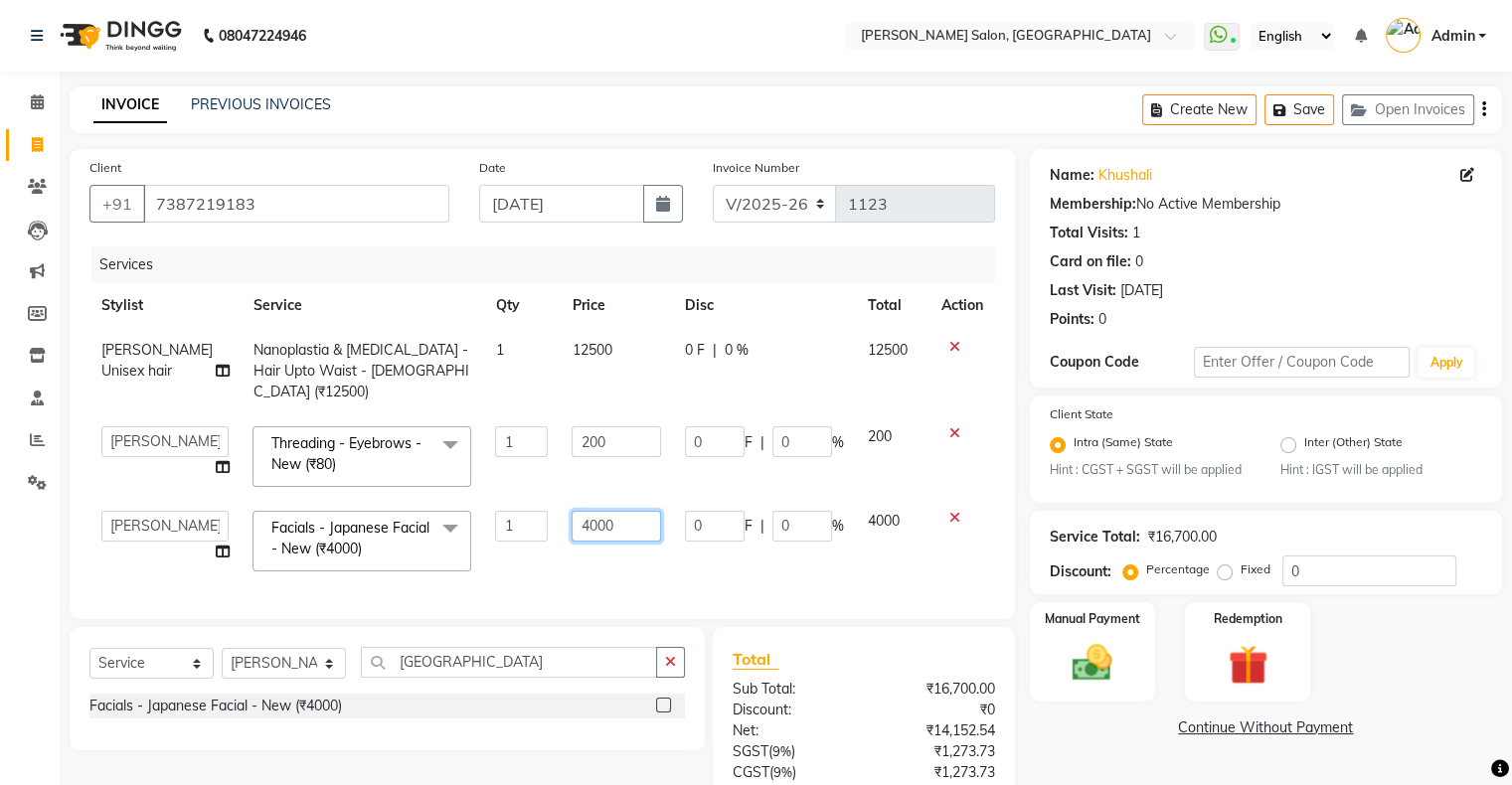 click on "4000" 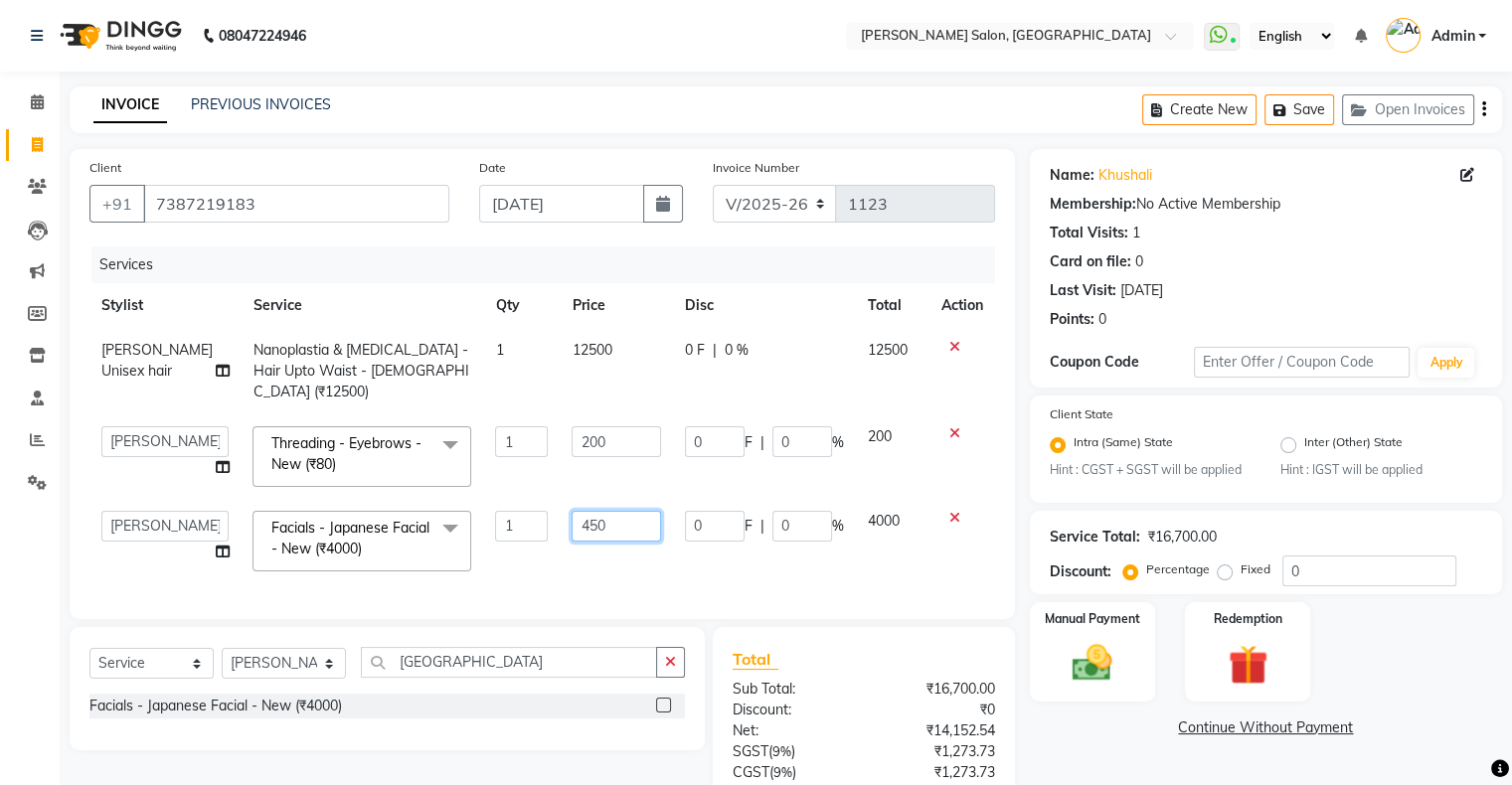 type on "4500" 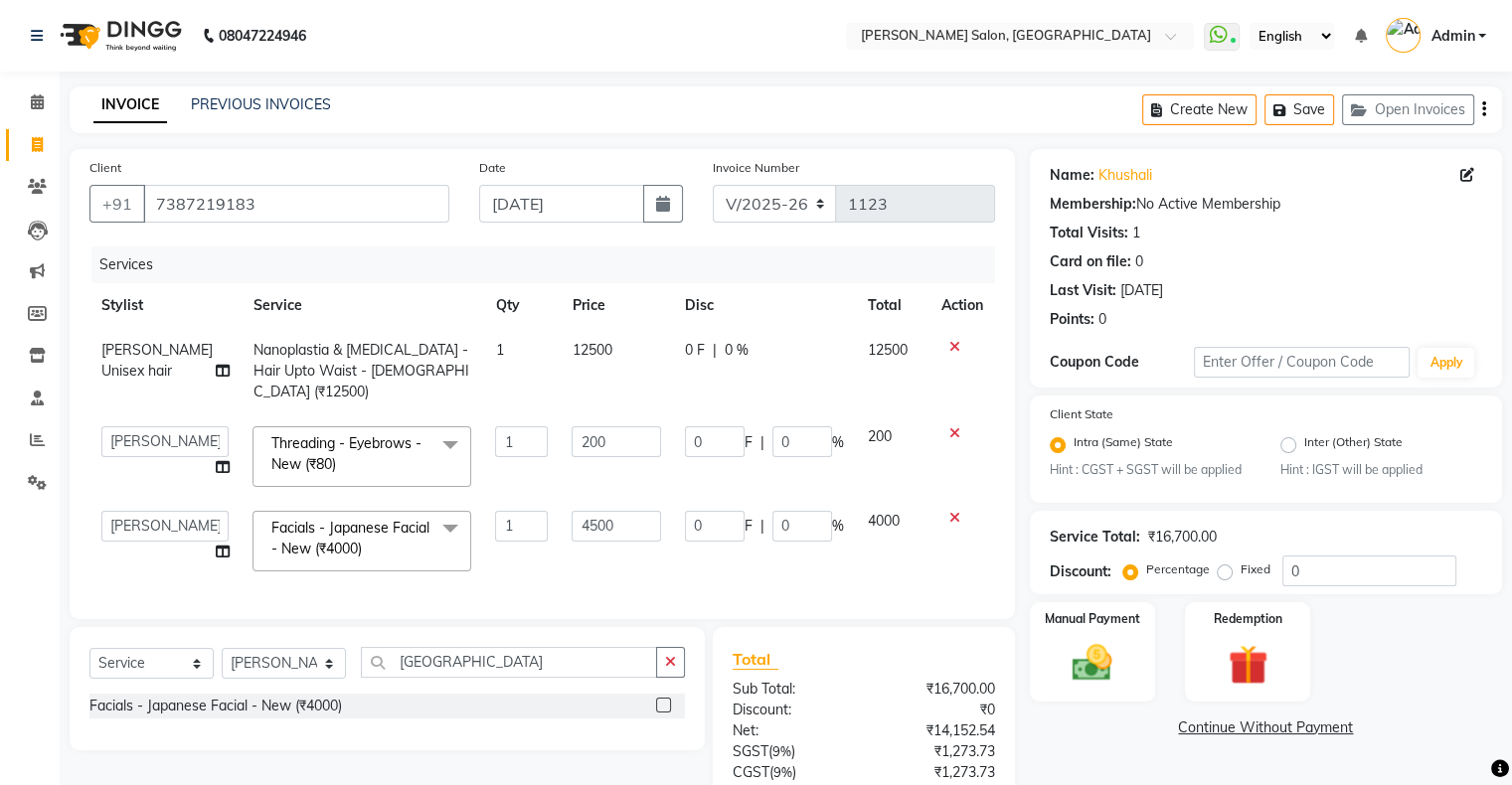 click on "4500" 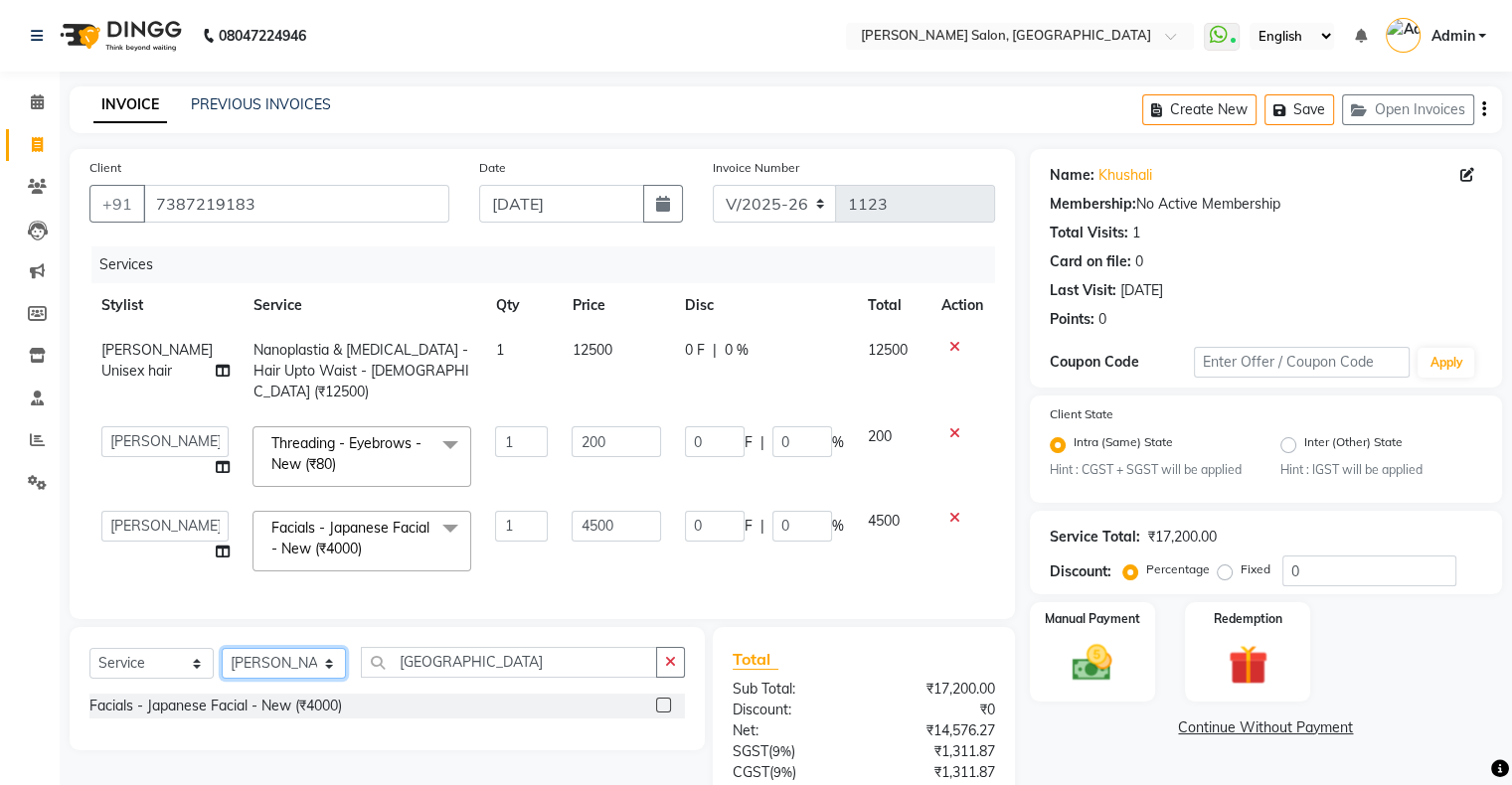 click on "Select Stylist Akshay [PERSON_NAME] Hair Head Falak Nails [PERSON_NAME] [PERSON_NAME] [PERSON_NAME] [PERSON_NAME]  [PERSON_NAME] [PERSON_NAME] Veera [PERSON_NAME] Unisex hair" 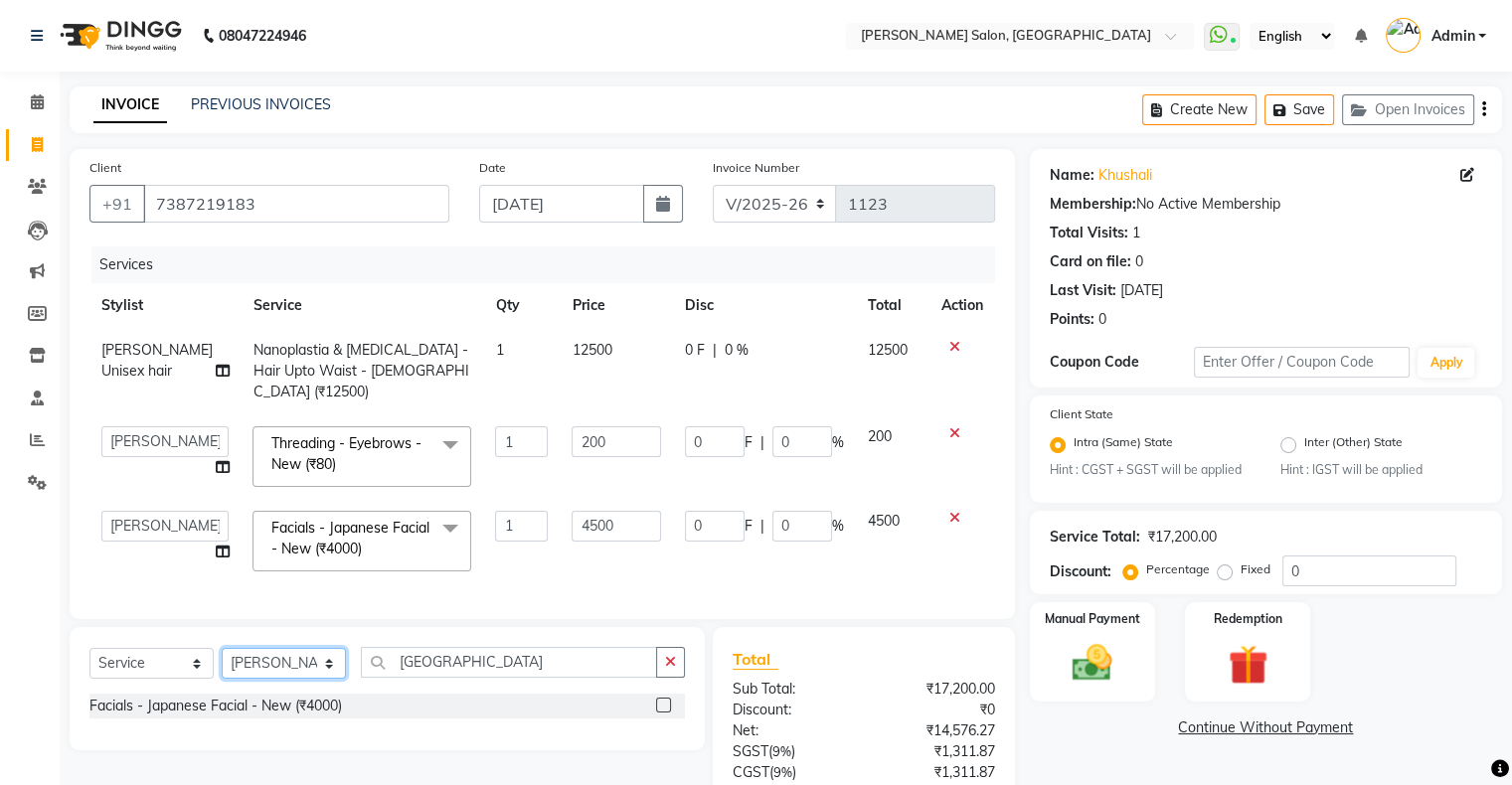 scroll, scrollTop: 157, scrollLeft: 0, axis: vertical 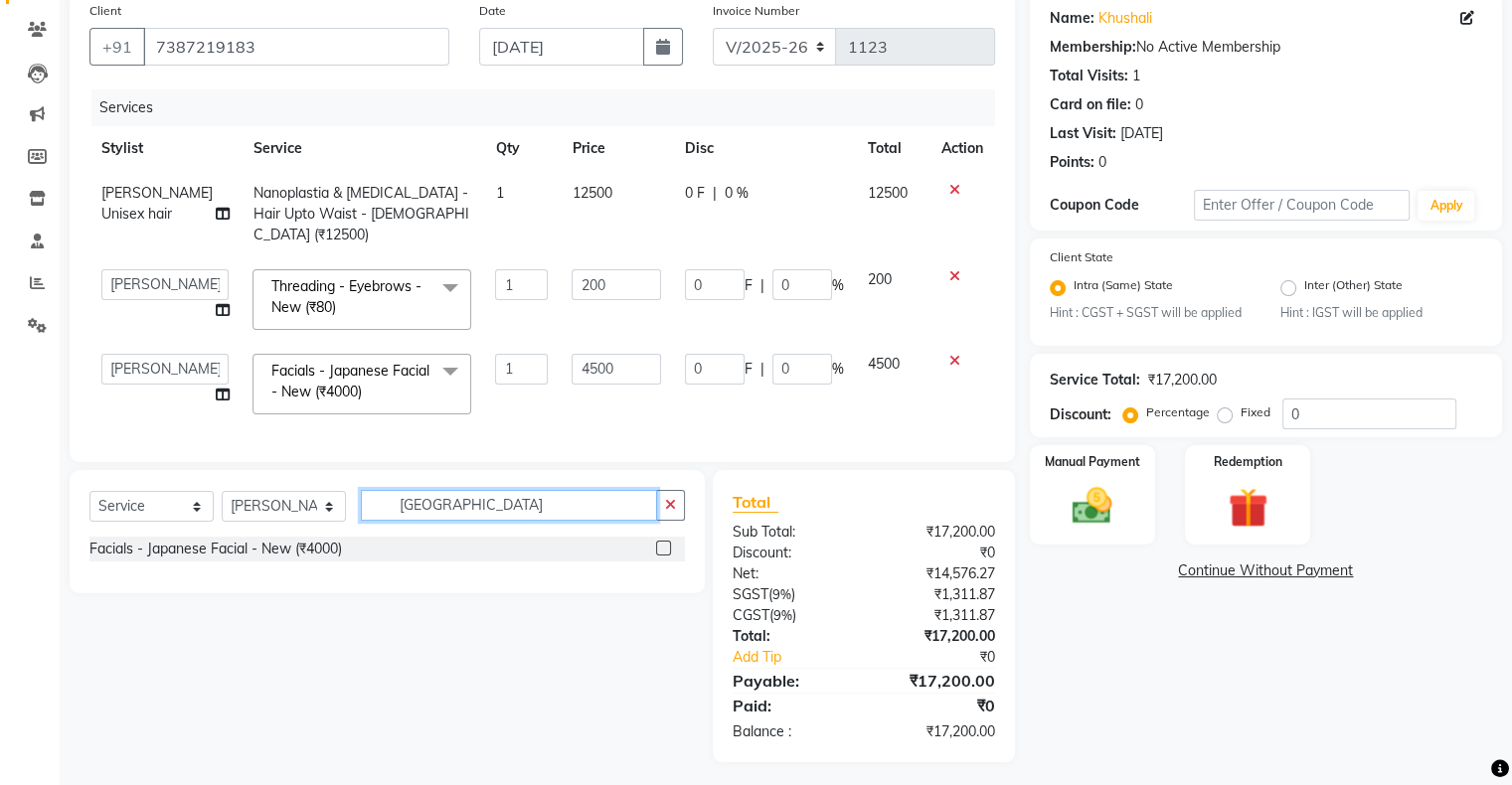 click on "[GEOGRAPHIC_DATA]" 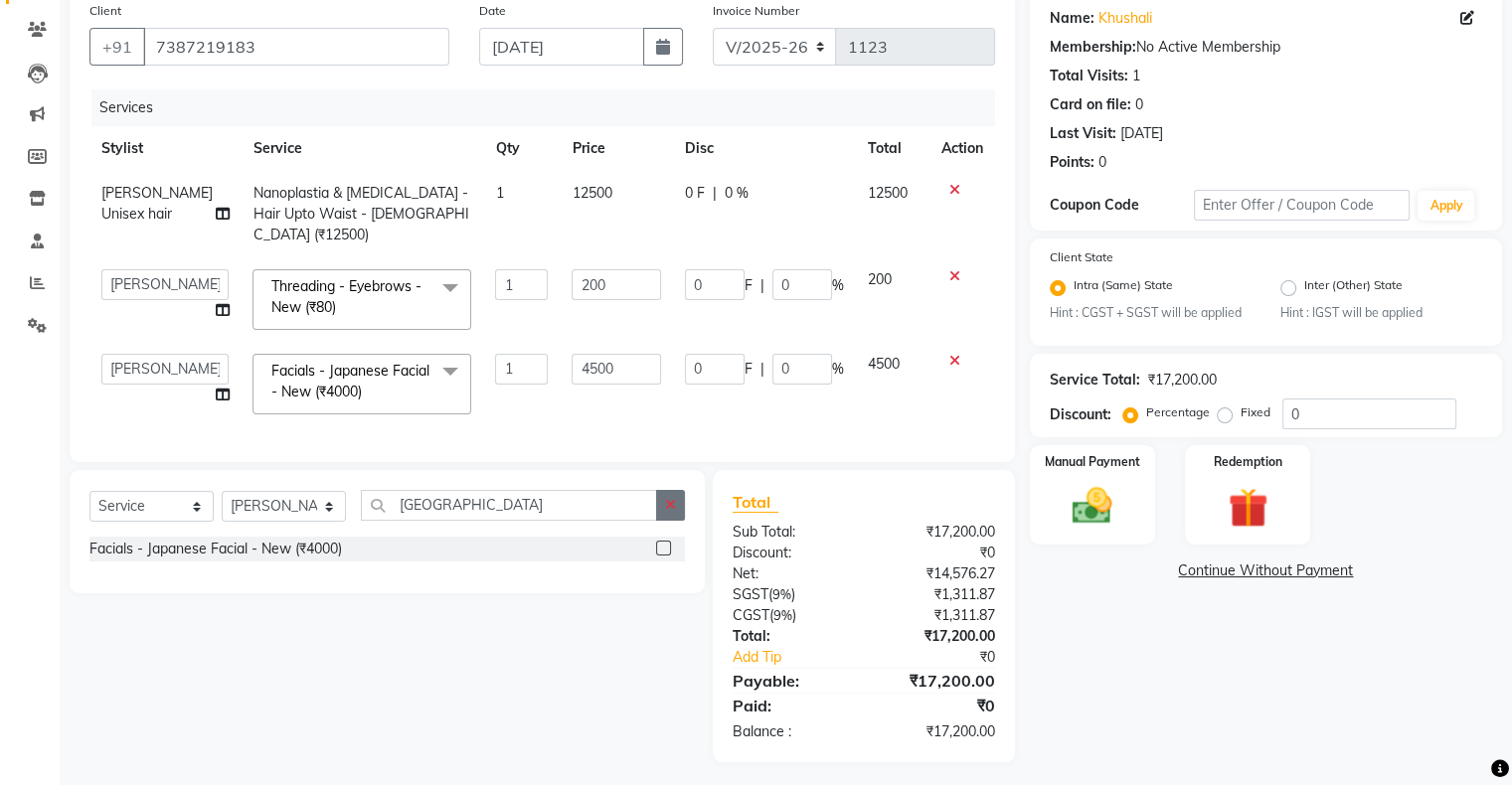 click 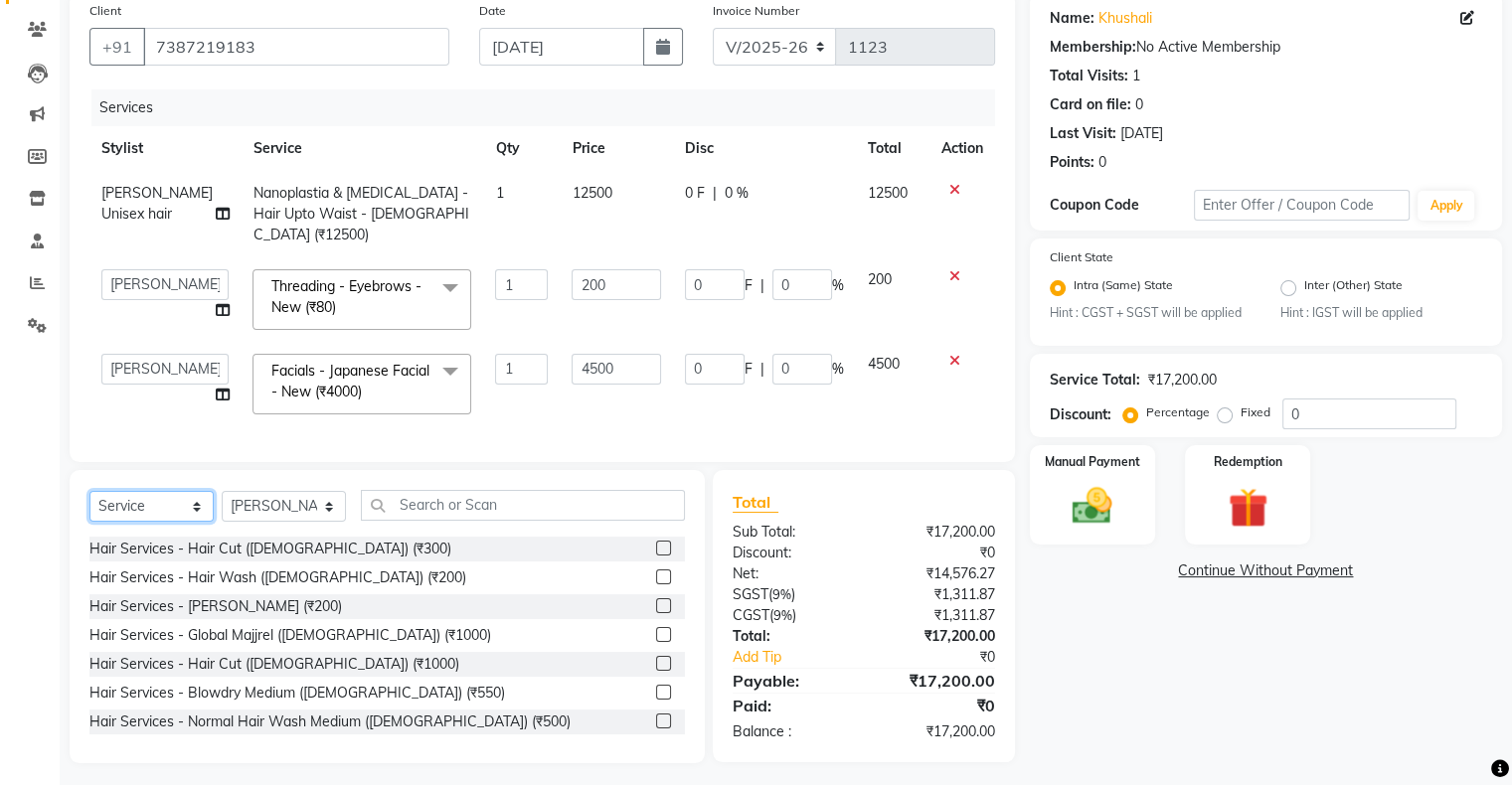 click on "Select  Service  Product  Membership  Package Voucher Prepaid Gift Card" 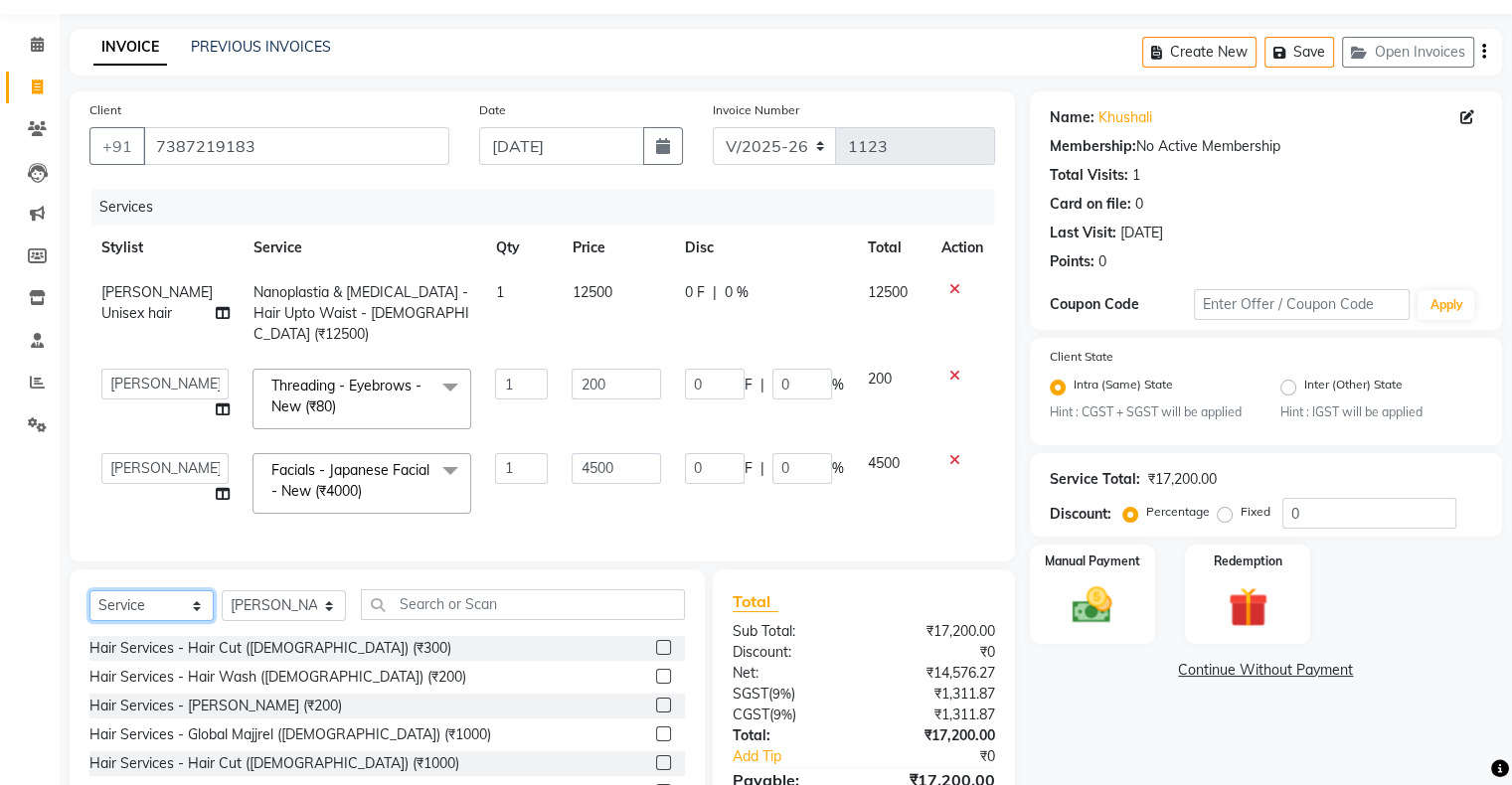 click on "Select  Service  Product  Membership  Package Voucher Prepaid Gift Card" 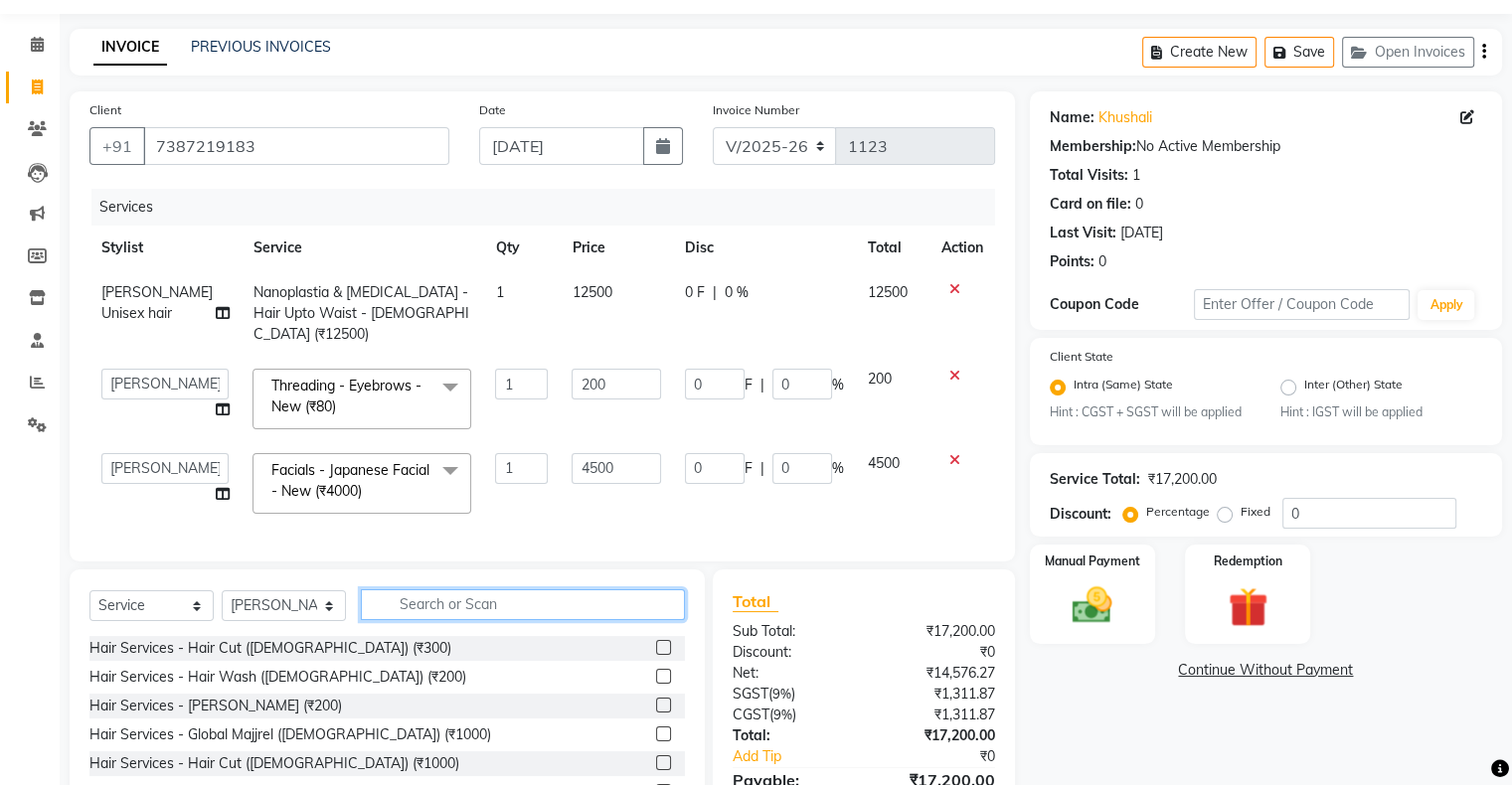 drag, startPoint x: 396, startPoint y: 597, endPoint x: 406, endPoint y: 595, distance: 10.198039 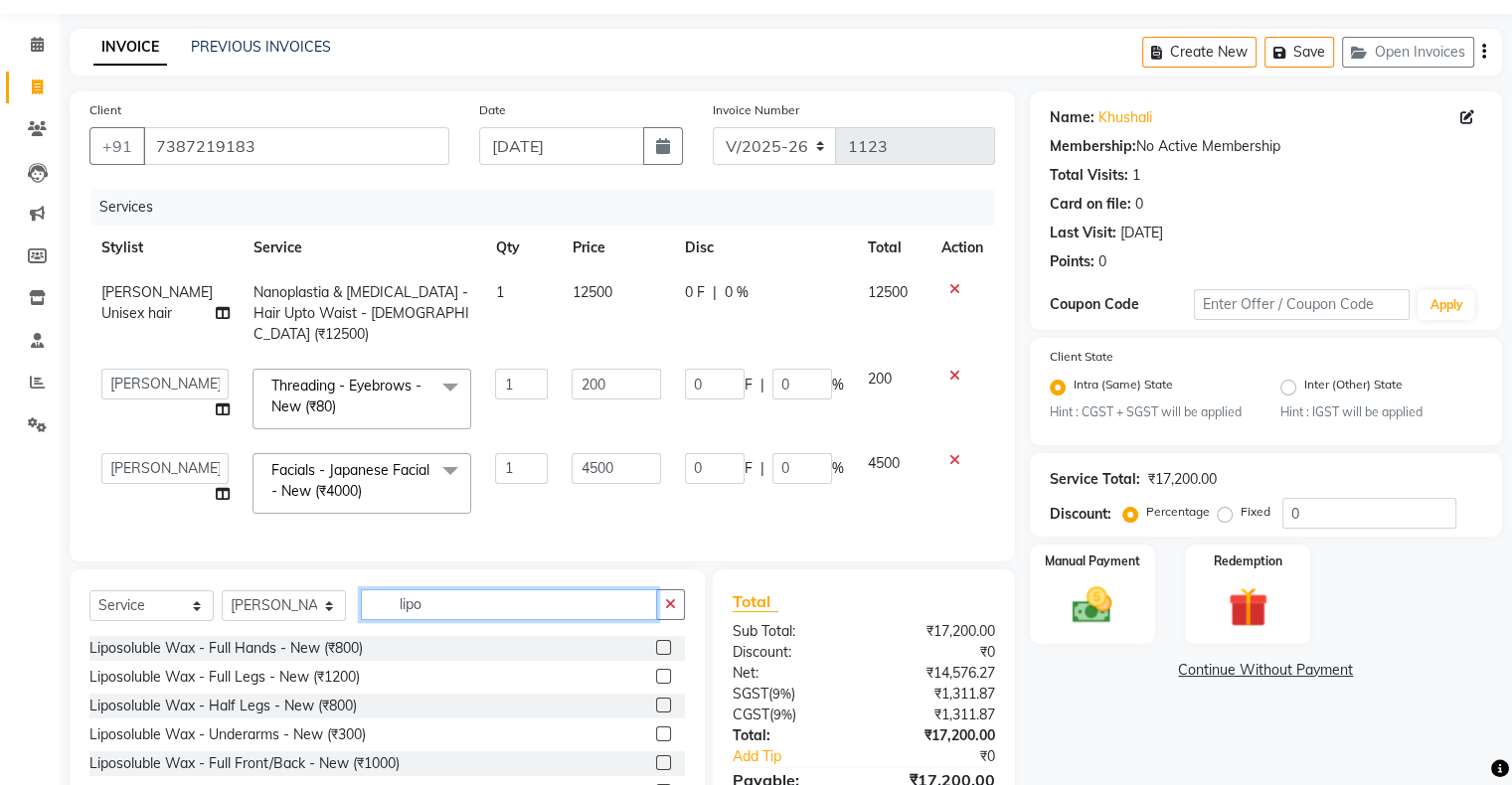type on "lipo" 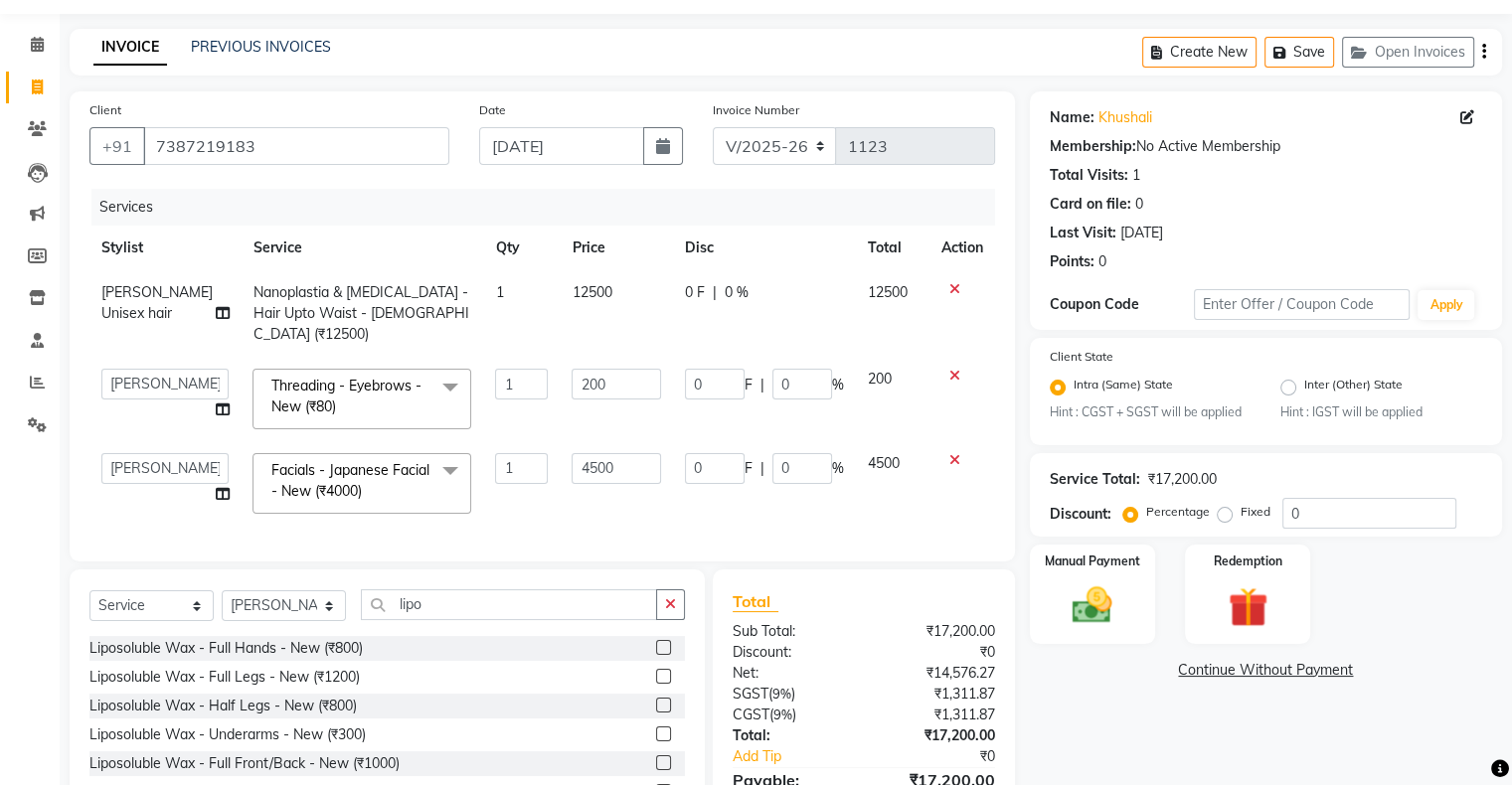 click 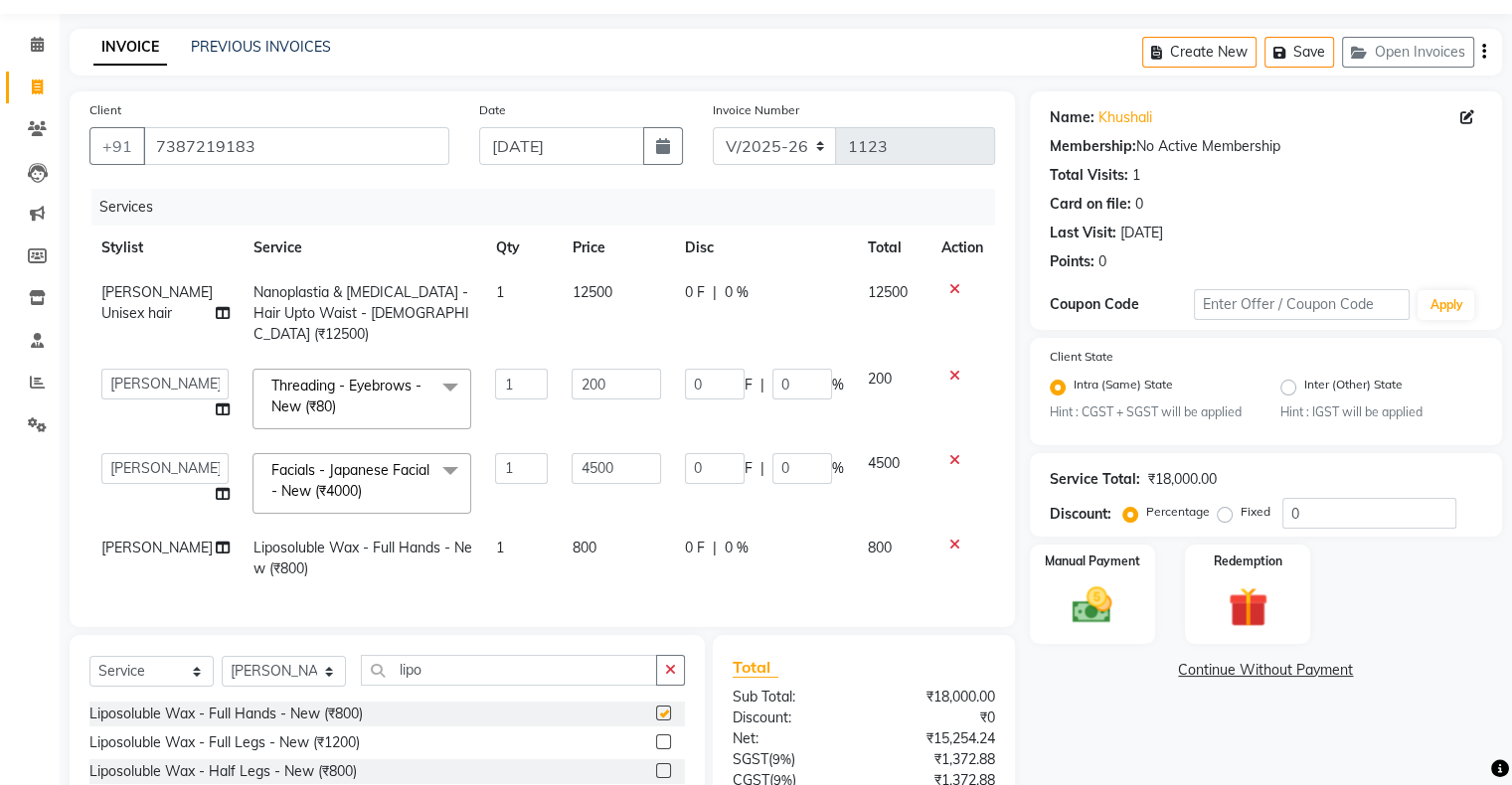 checkbox on "false" 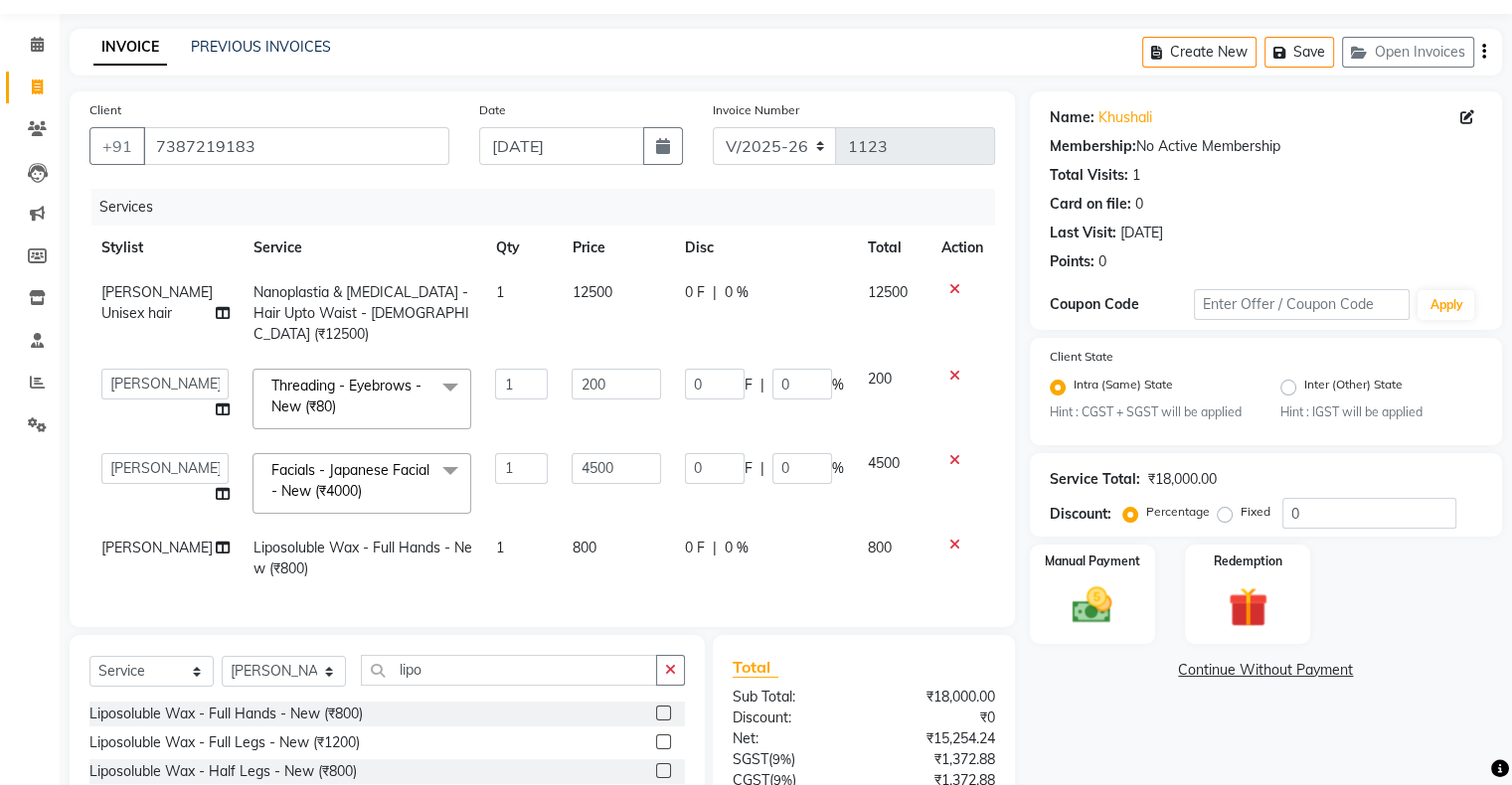 click 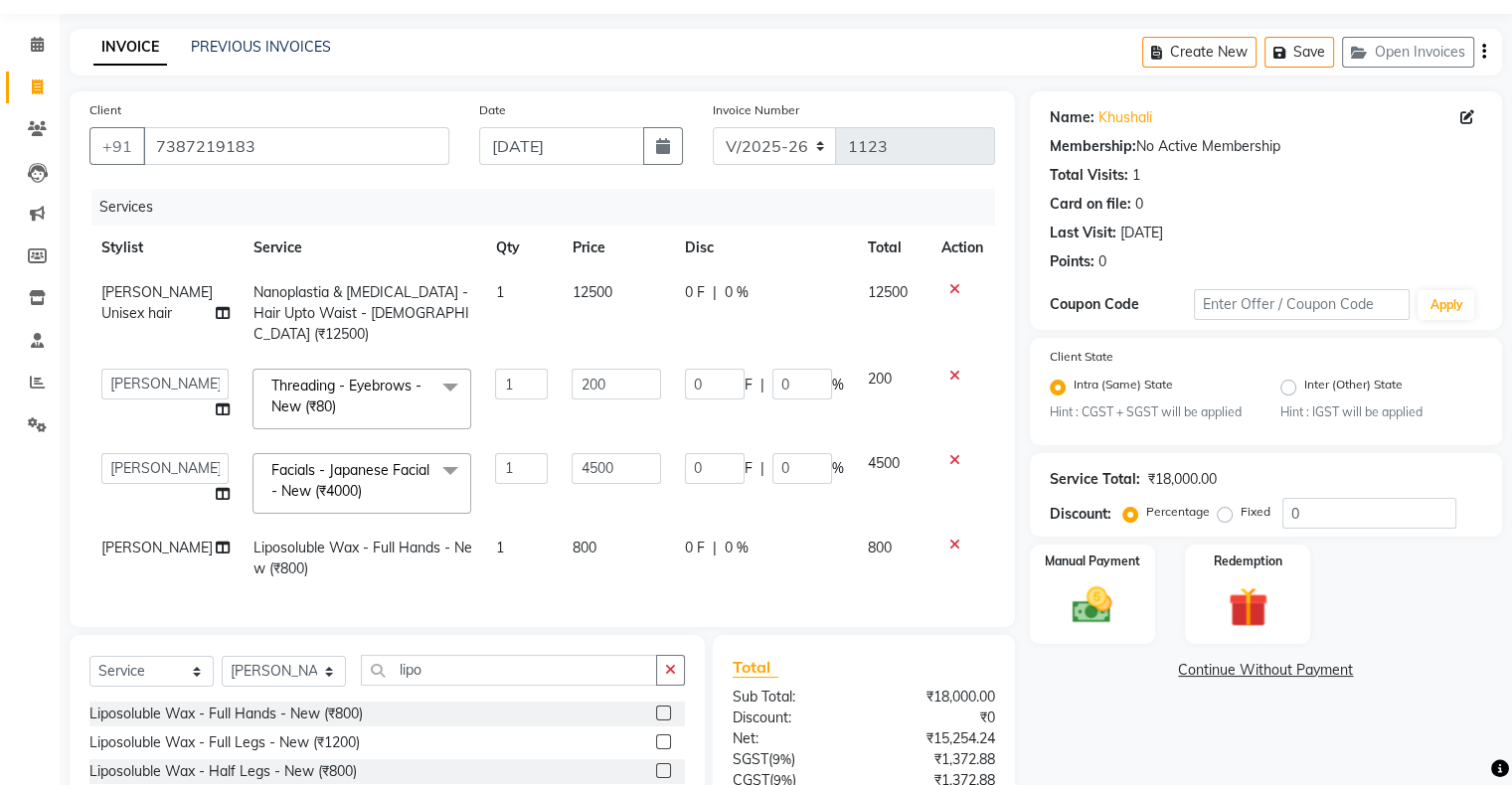 click at bounding box center (662, 800) 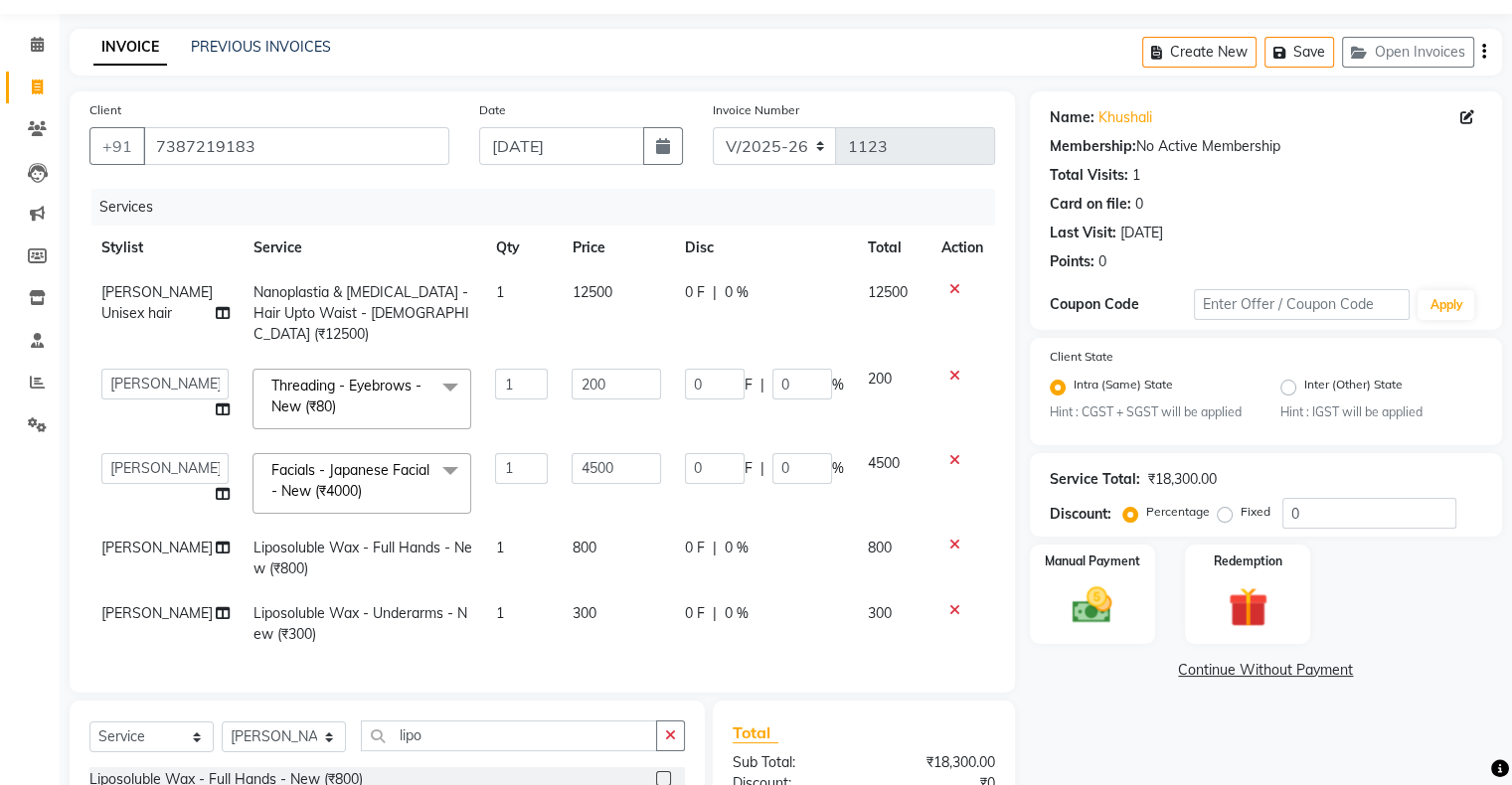 click on "300" 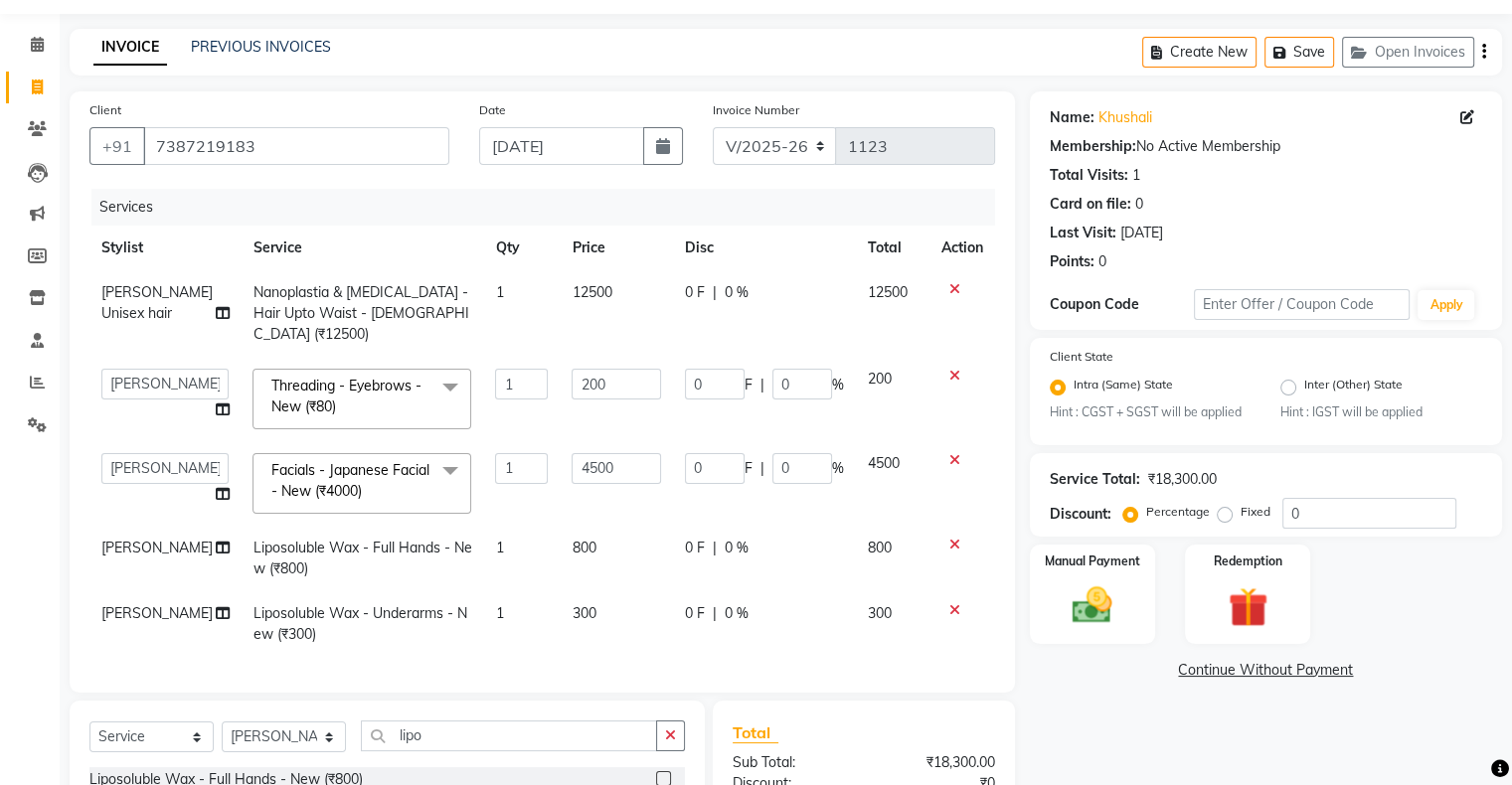 select on "78182" 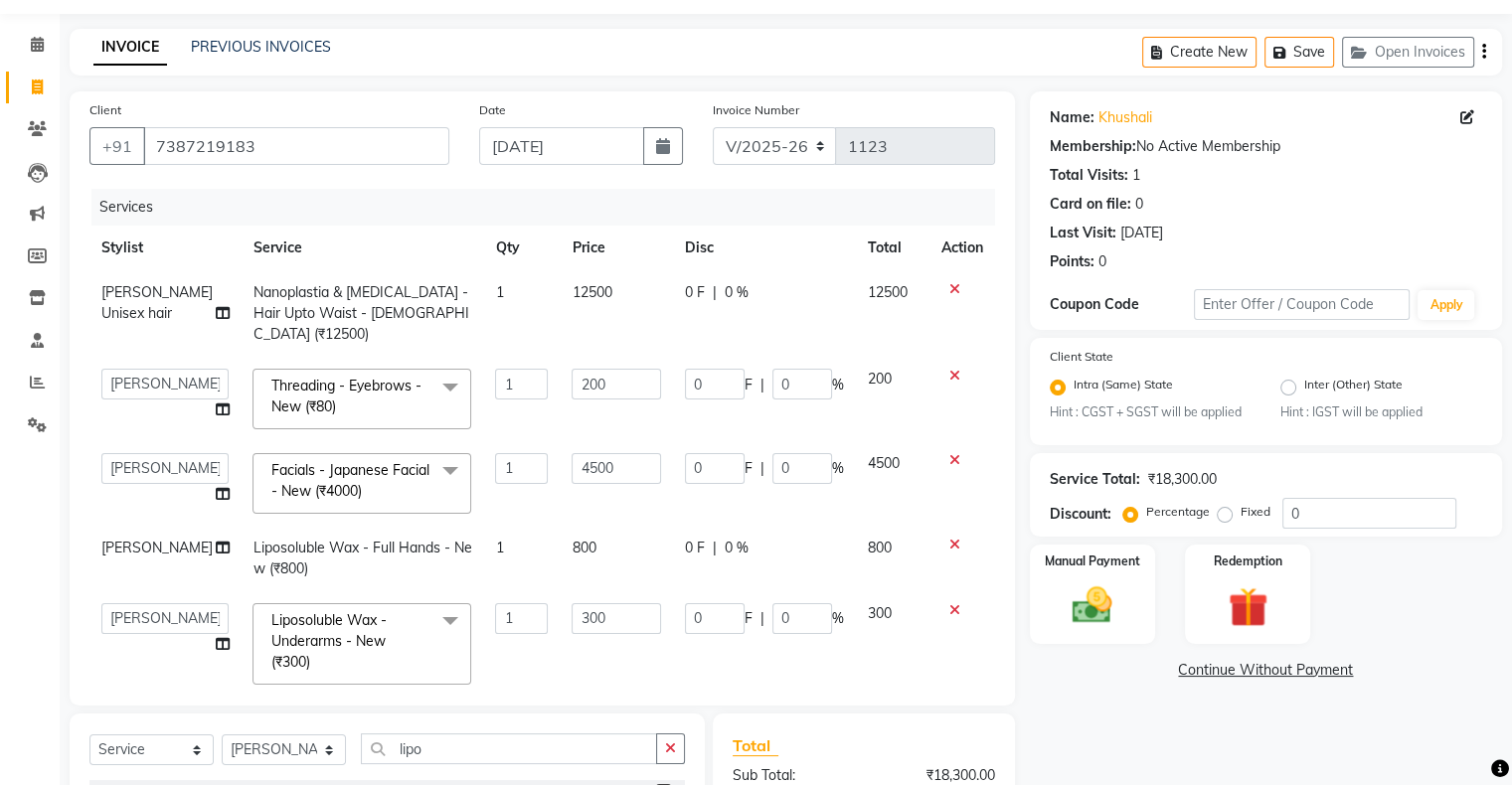 scroll, scrollTop: 157, scrollLeft: 0, axis: vertical 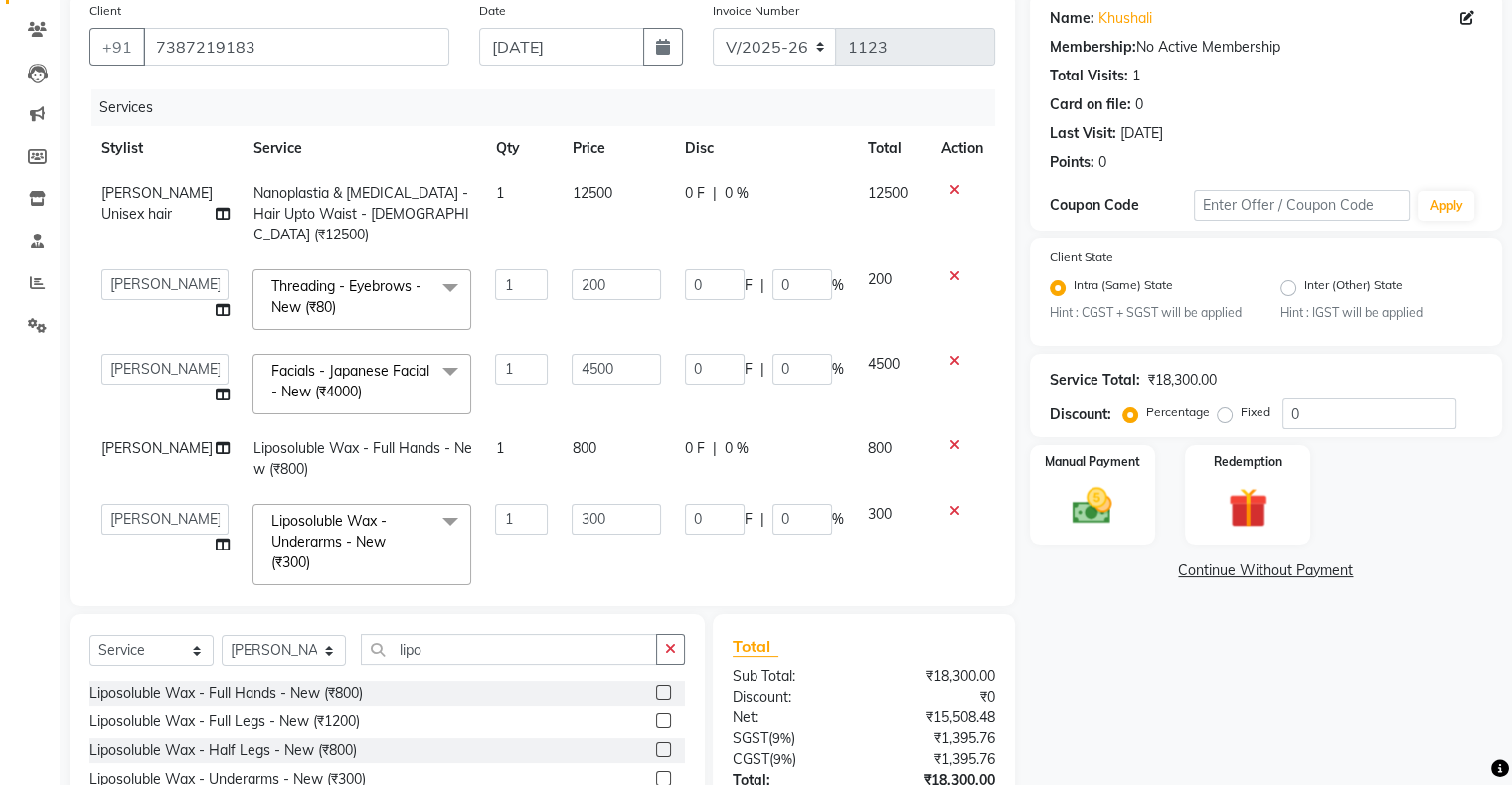 type on "30" 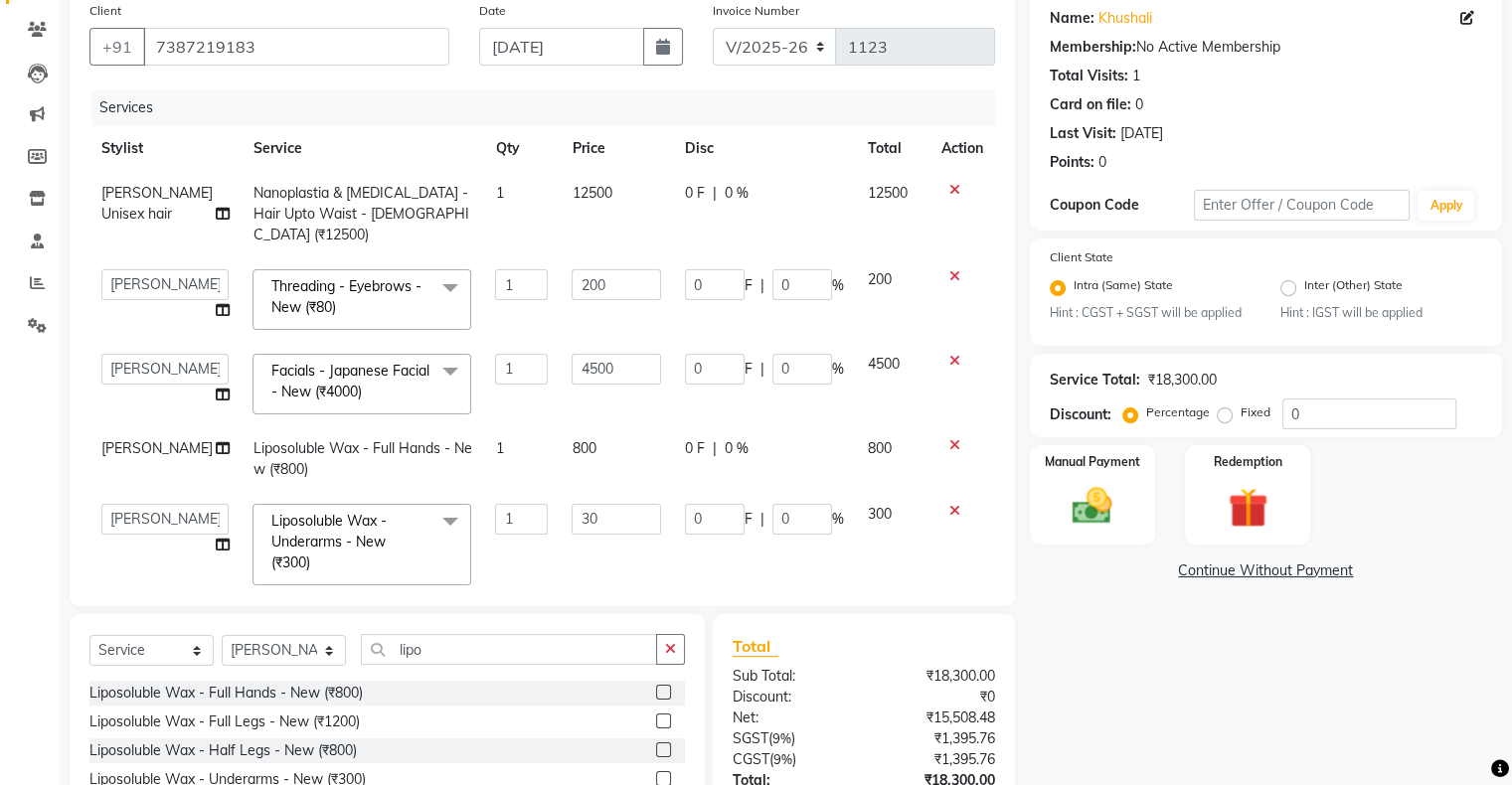 checkbox on "false" 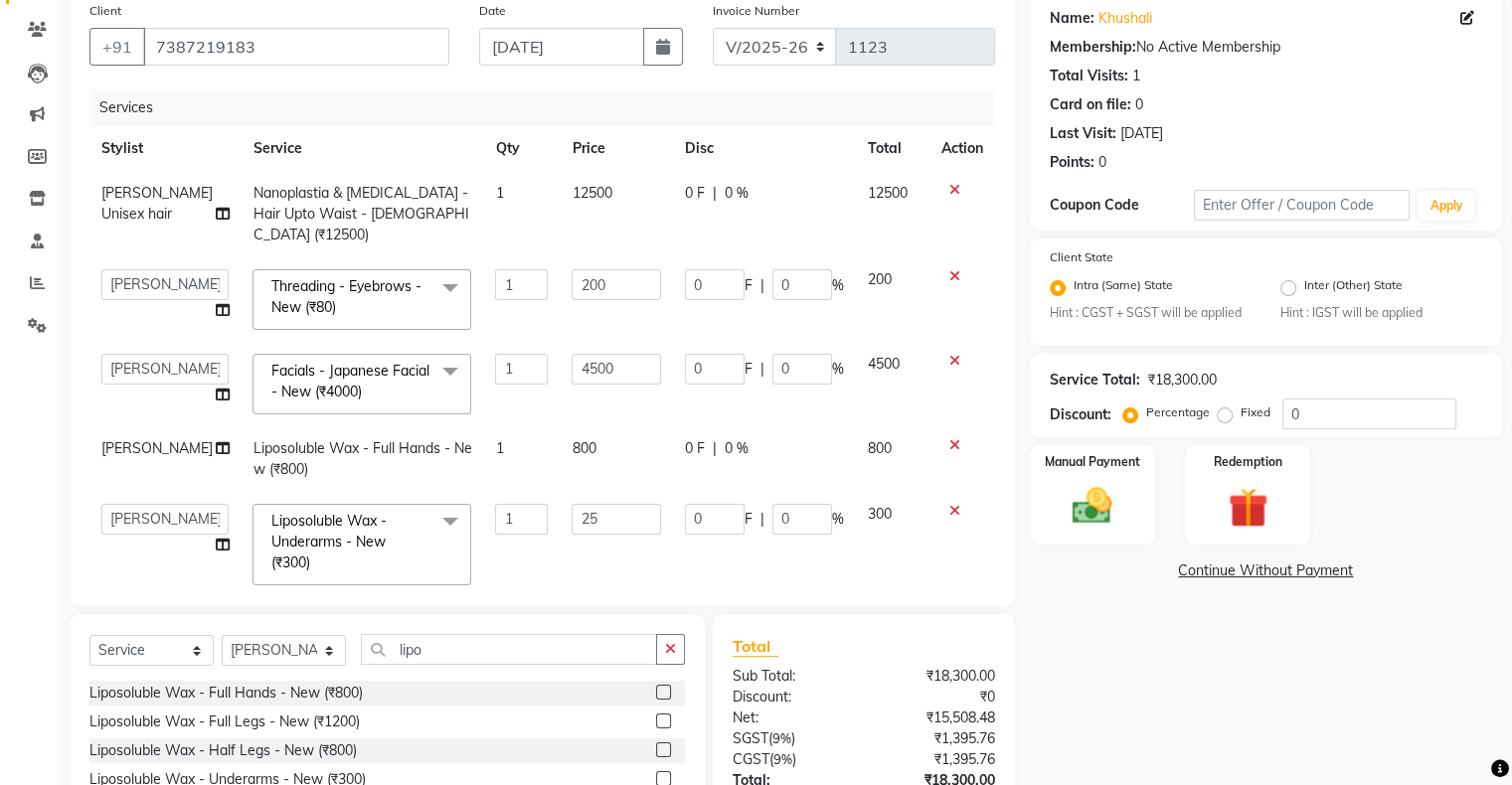 type on "250" 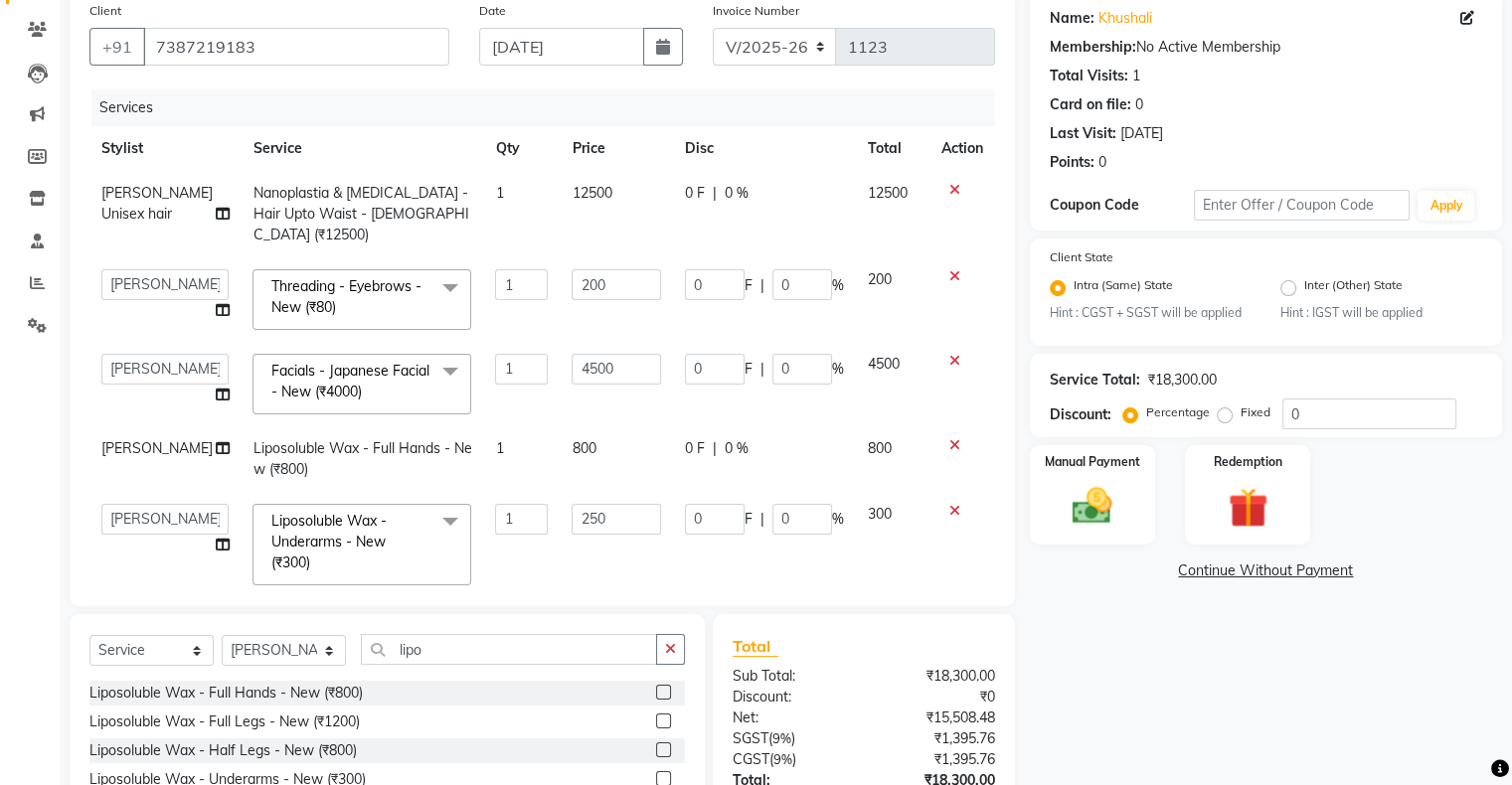 click on "250" 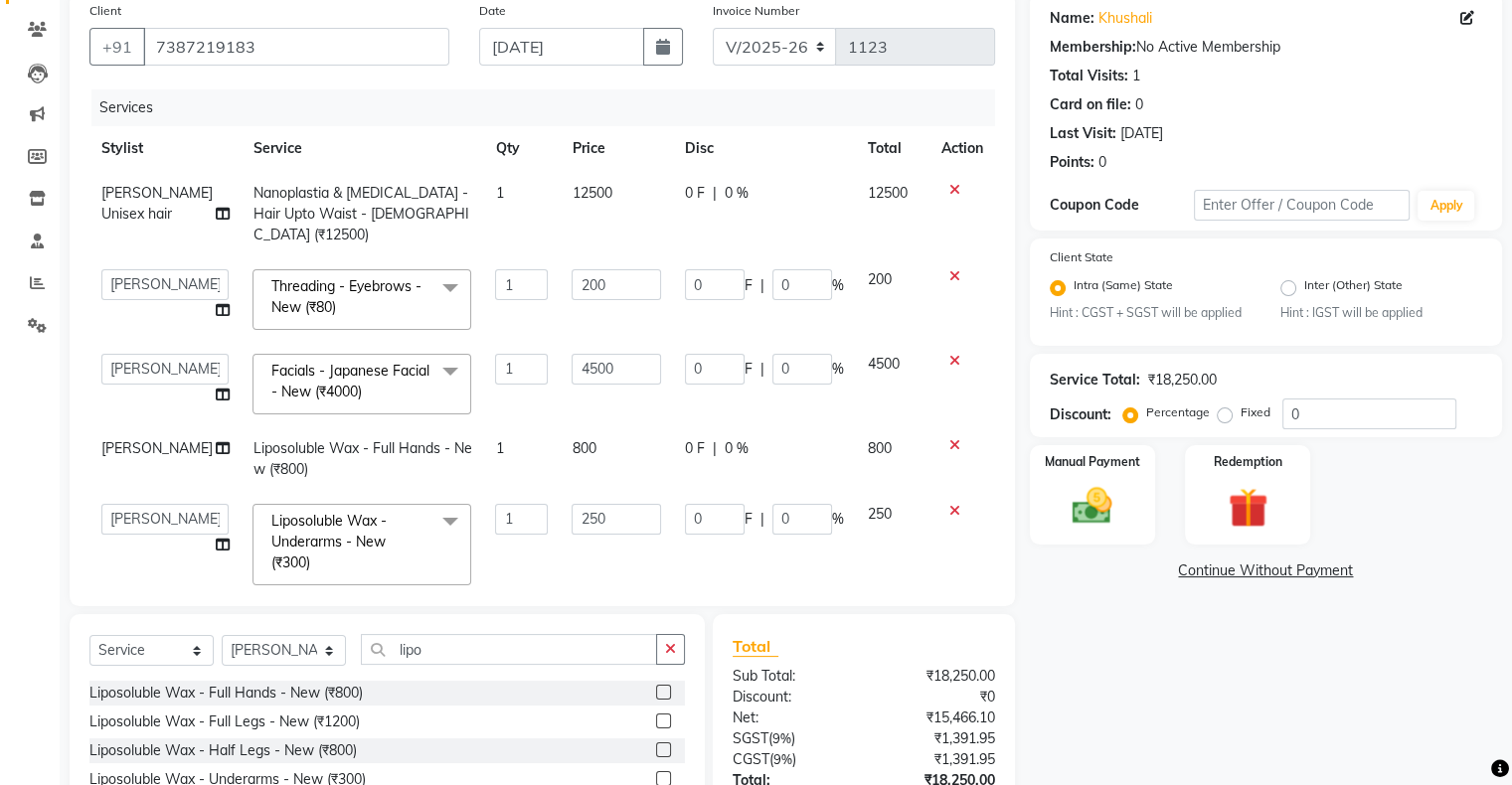 click on "250" 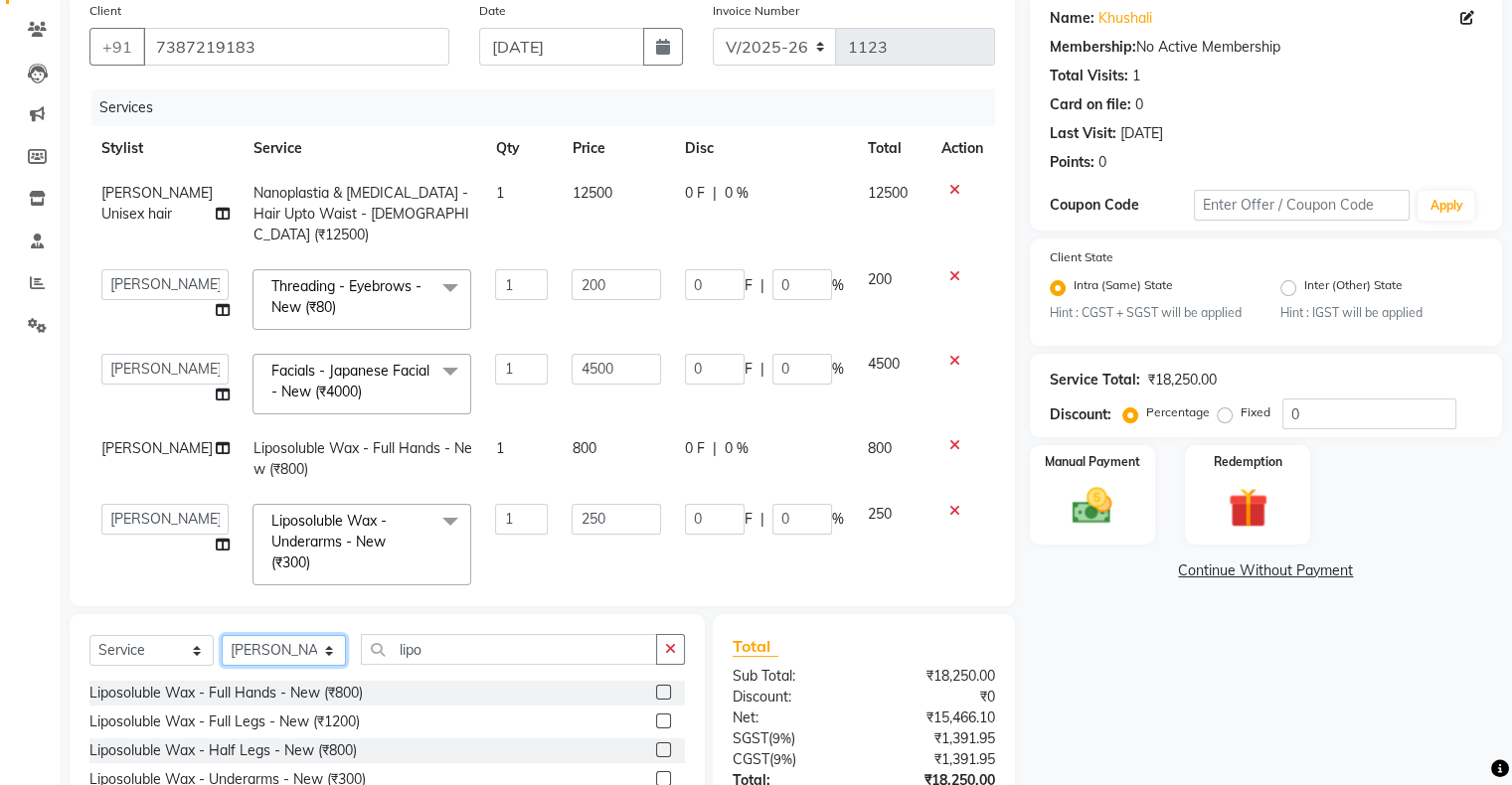 click on "Select Stylist Akshay [PERSON_NAME] Hair Head Falak Nails [PERSON_NAME] [PERSON_NAME] [PERSON_NAME] [PERSON_NAME]  [PERSON_NAME] [PERSON_NAME] Veera [PERSON_NAME] Unisex hair" 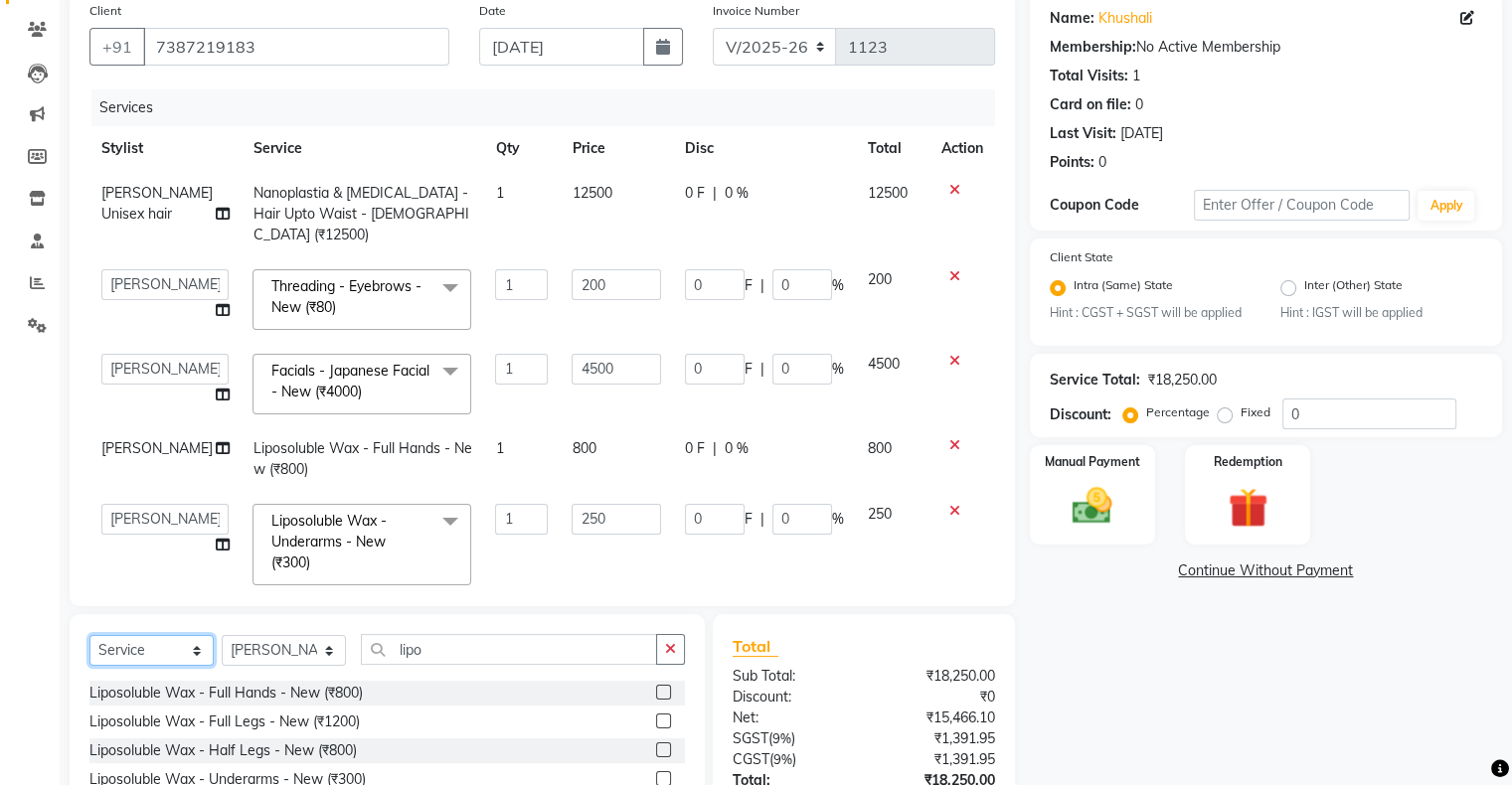 click on "Select  Service  Product  Membership  Package Voucher Prepaid Gift Card" 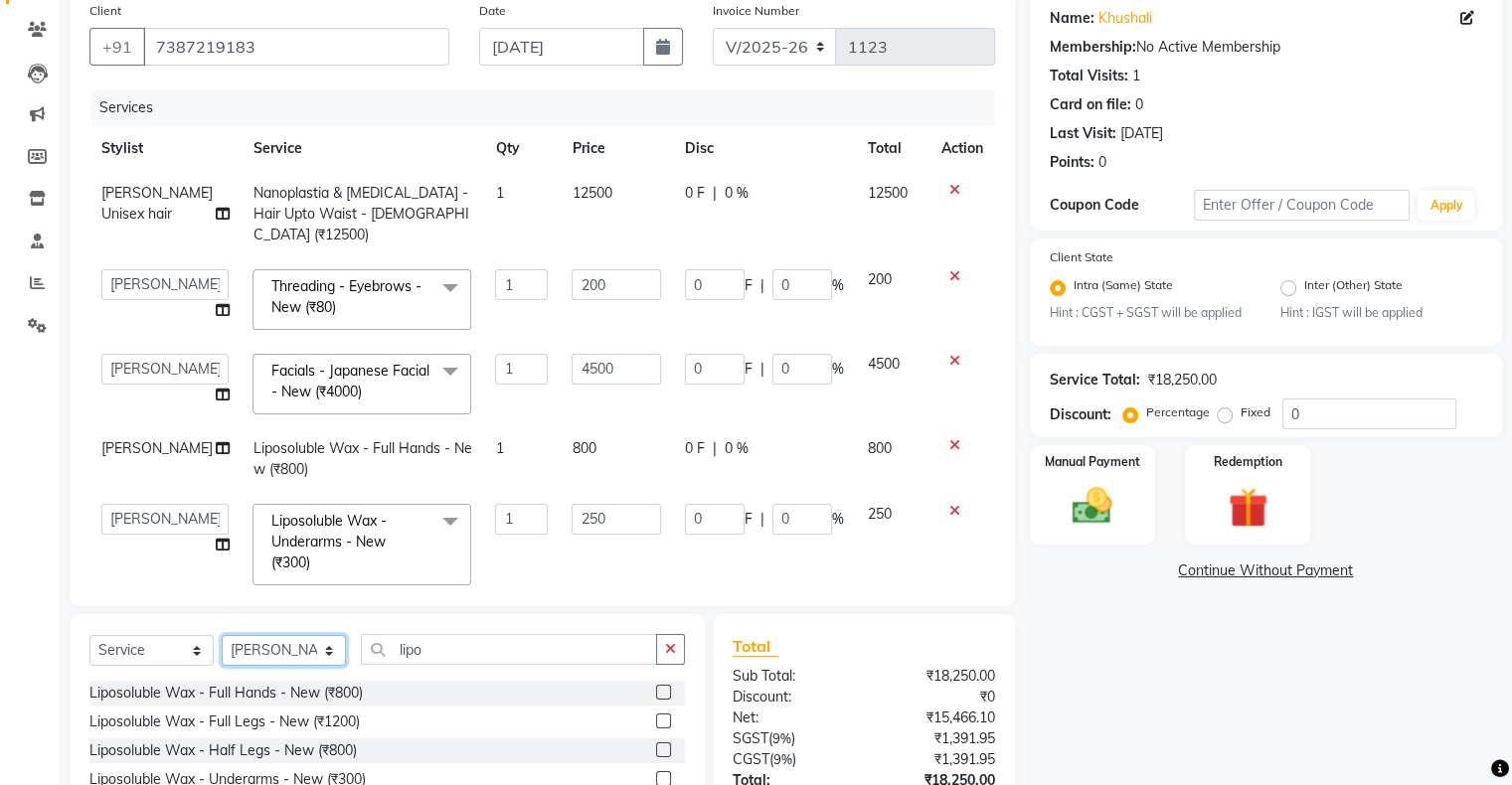 drag, startPoint x: 267, startPoint y: 505, endPoint x: 224, endPoint y: 501, distance: 43.185646 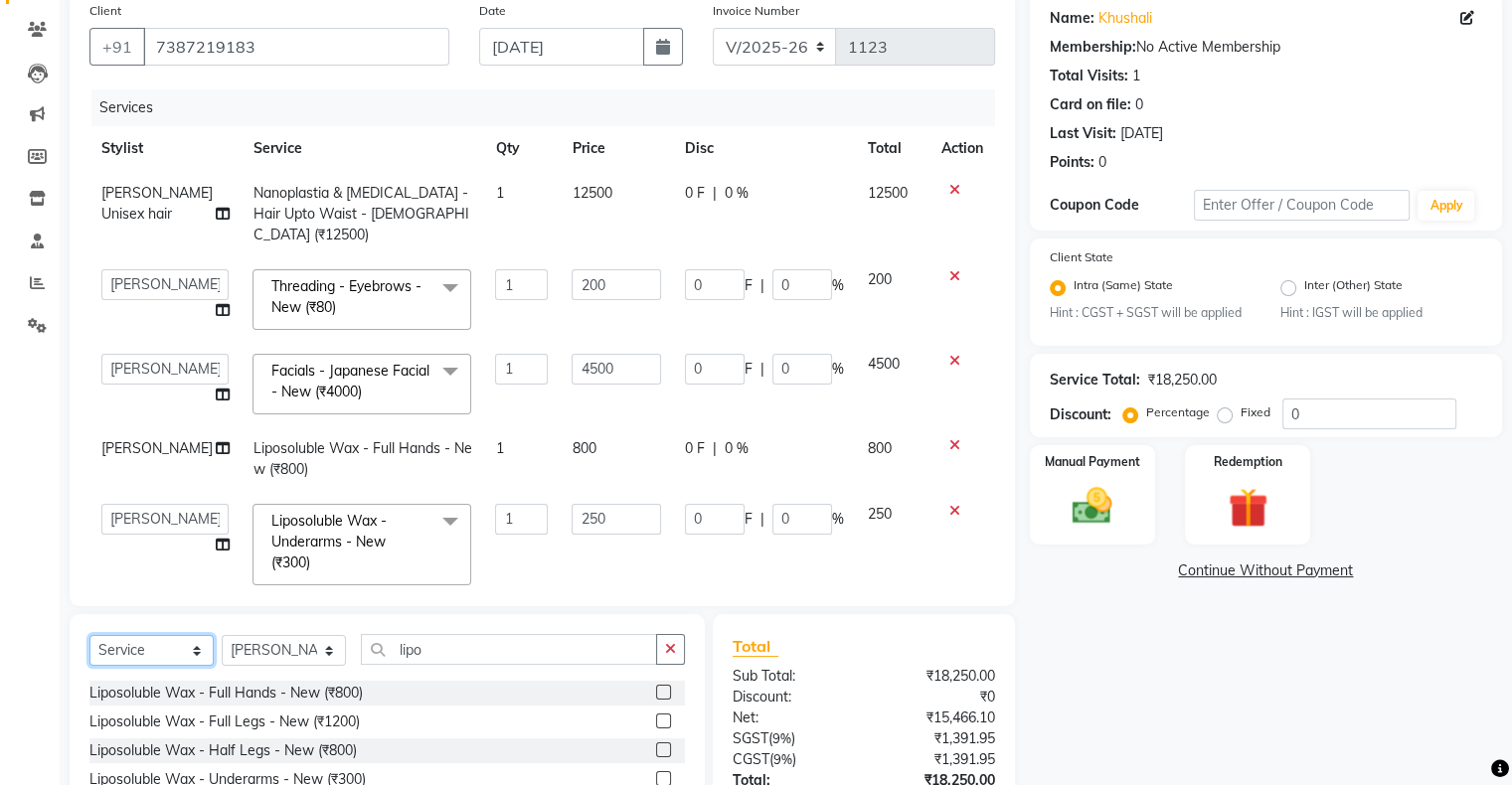 click on "Select  Service  Product  Membership  Package Voucher Prepaid Gift Card" 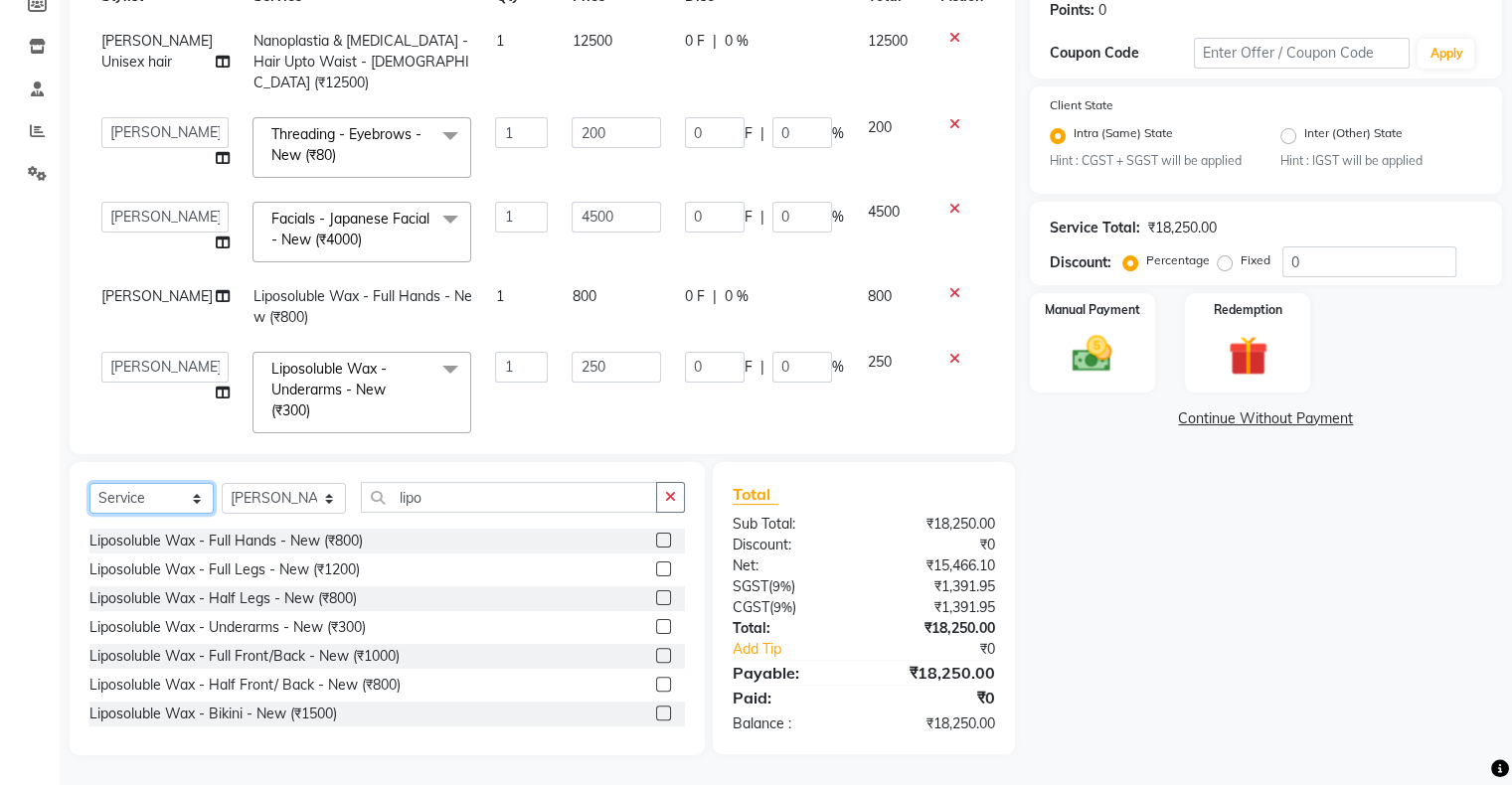 click on "Select  Service  Product  Membership  Package Voucher Prepaid Gift Card" 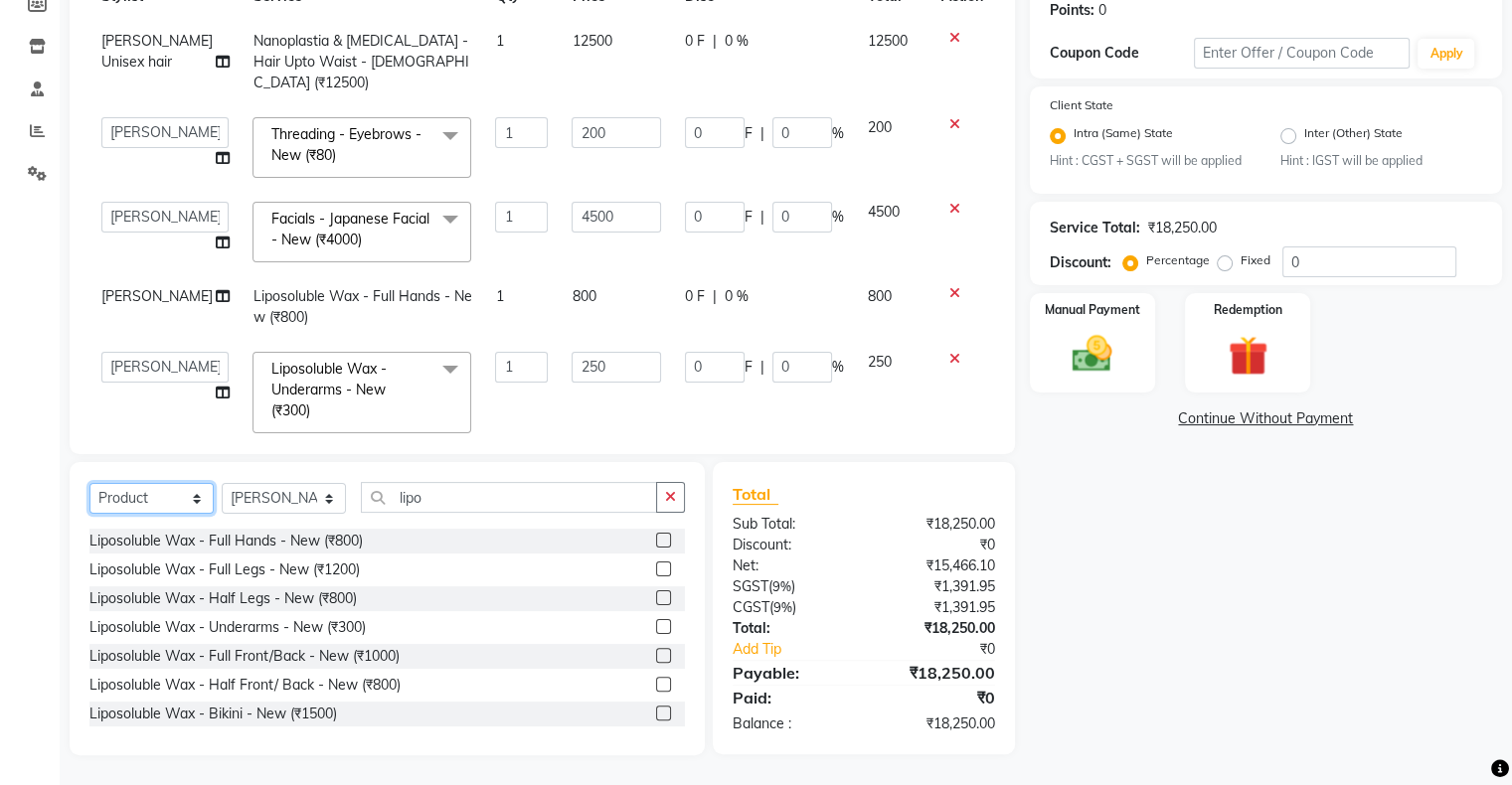 click on "Select  Service  Product  Membership  Package Voucher Prepaid Gift Card" 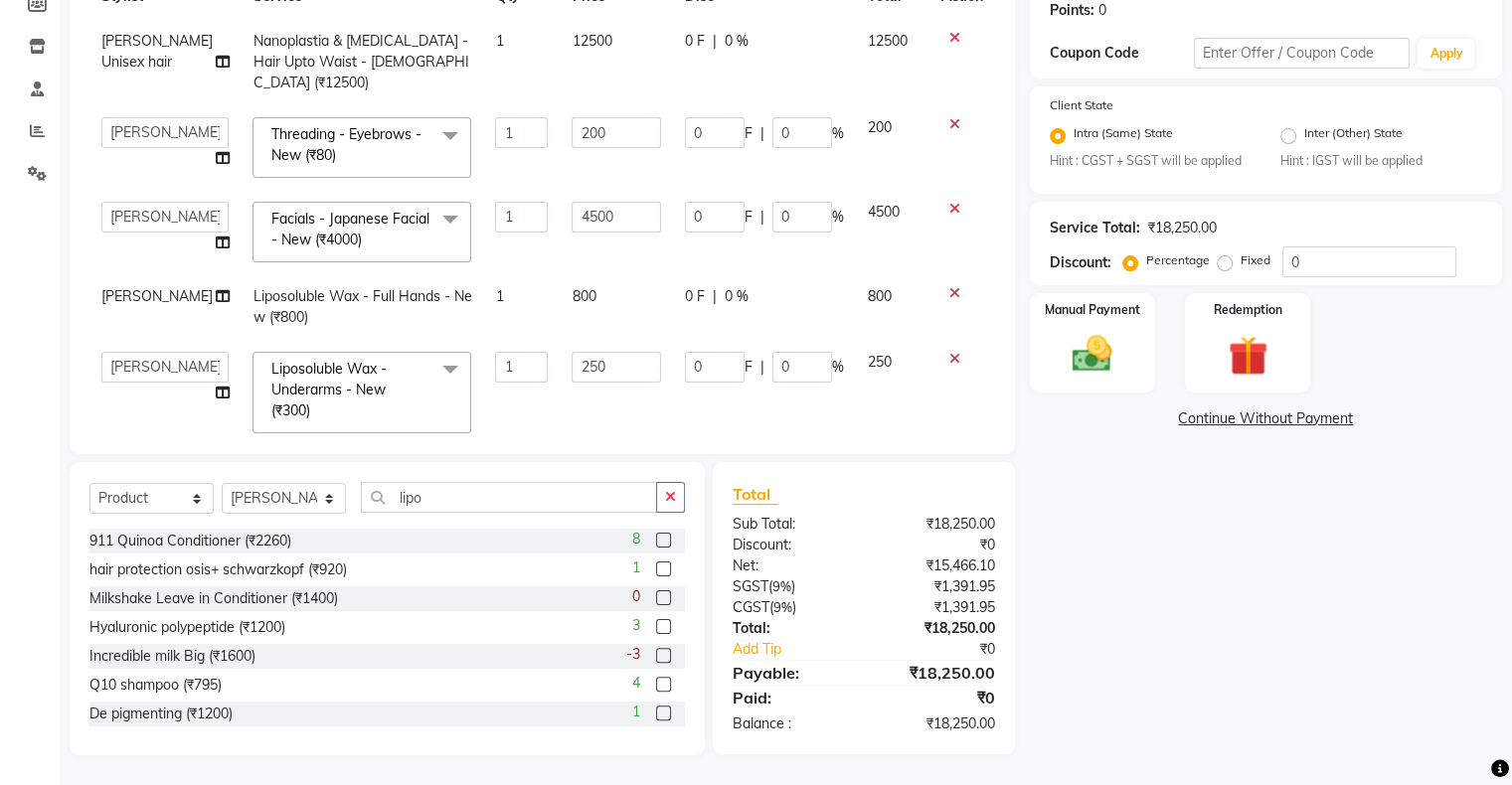 click on "Select  Service  Product  Membership  Package Voucher Prepaid Gift Card  Select Stylist Akshay [PERSON_NAME] Hair Head Falak Nails [PERSON_NAME] [PERSON_NAME] [PERSON_NAME] [PERSON_NAME]  [PERSON_NAME] [PERSON_NAME] Veera [PERSON_NAME] Unisex hair lipo" 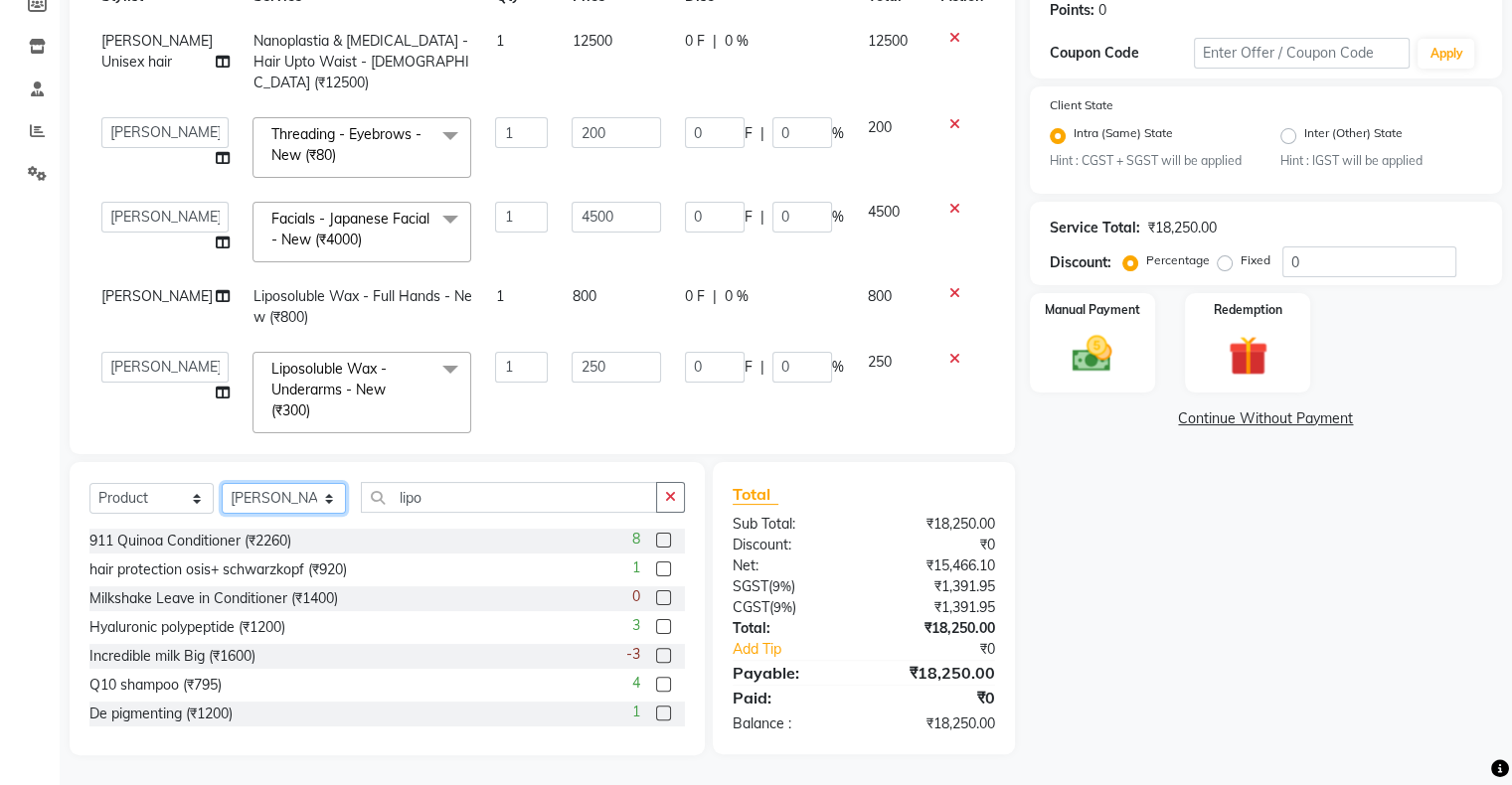 click on "Select Stylist Akshay [PERSON_NAME] Hair Head Falak Nails [PERSON_NAME] [PERSON_NAME] [PERSON_NAME] [PERSON_NAME]  [PERSON_NAME] [PERSON_NAME] Veera [PERSON_NAME] Unisex hair" 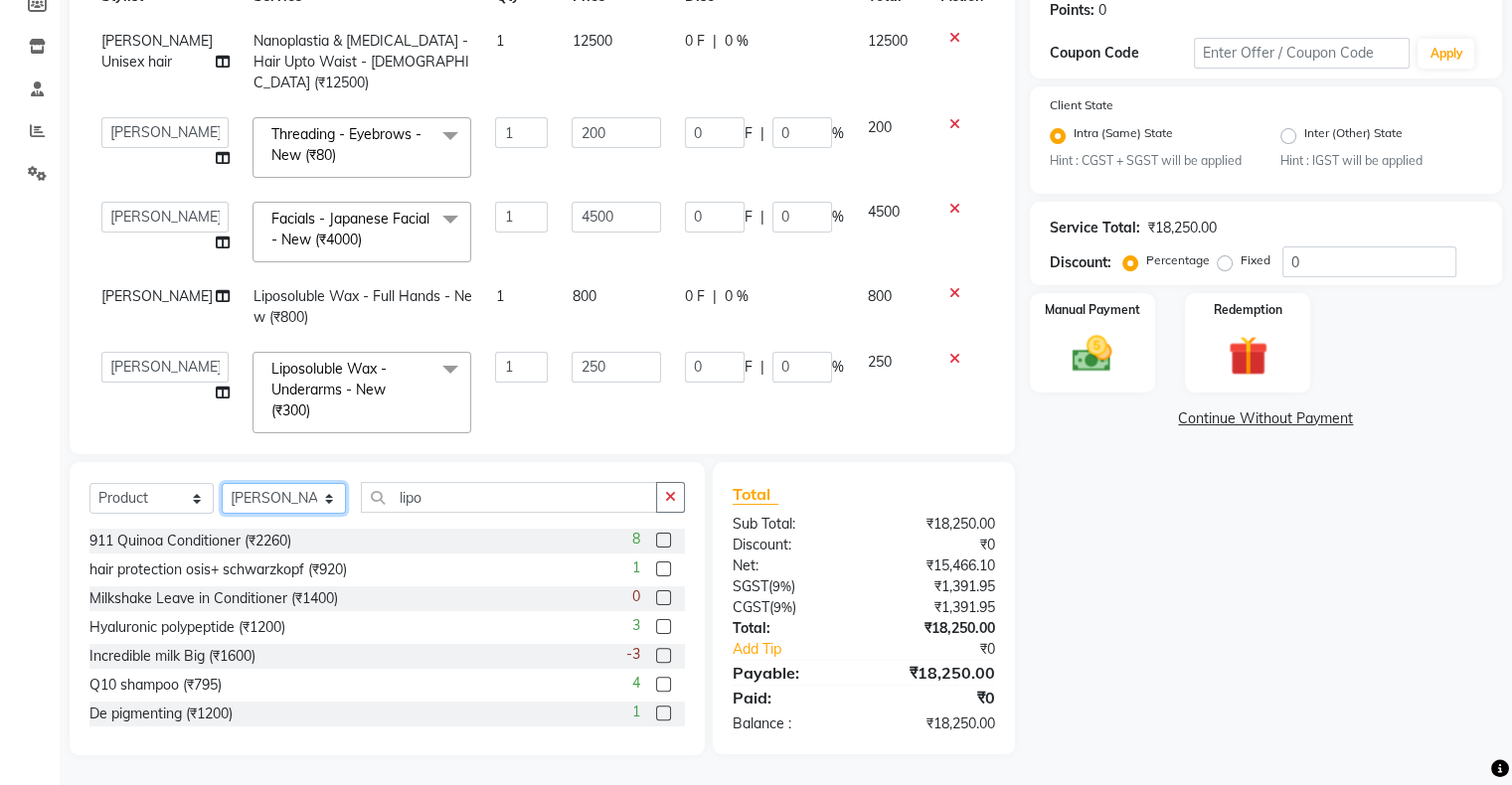 select on "69722" 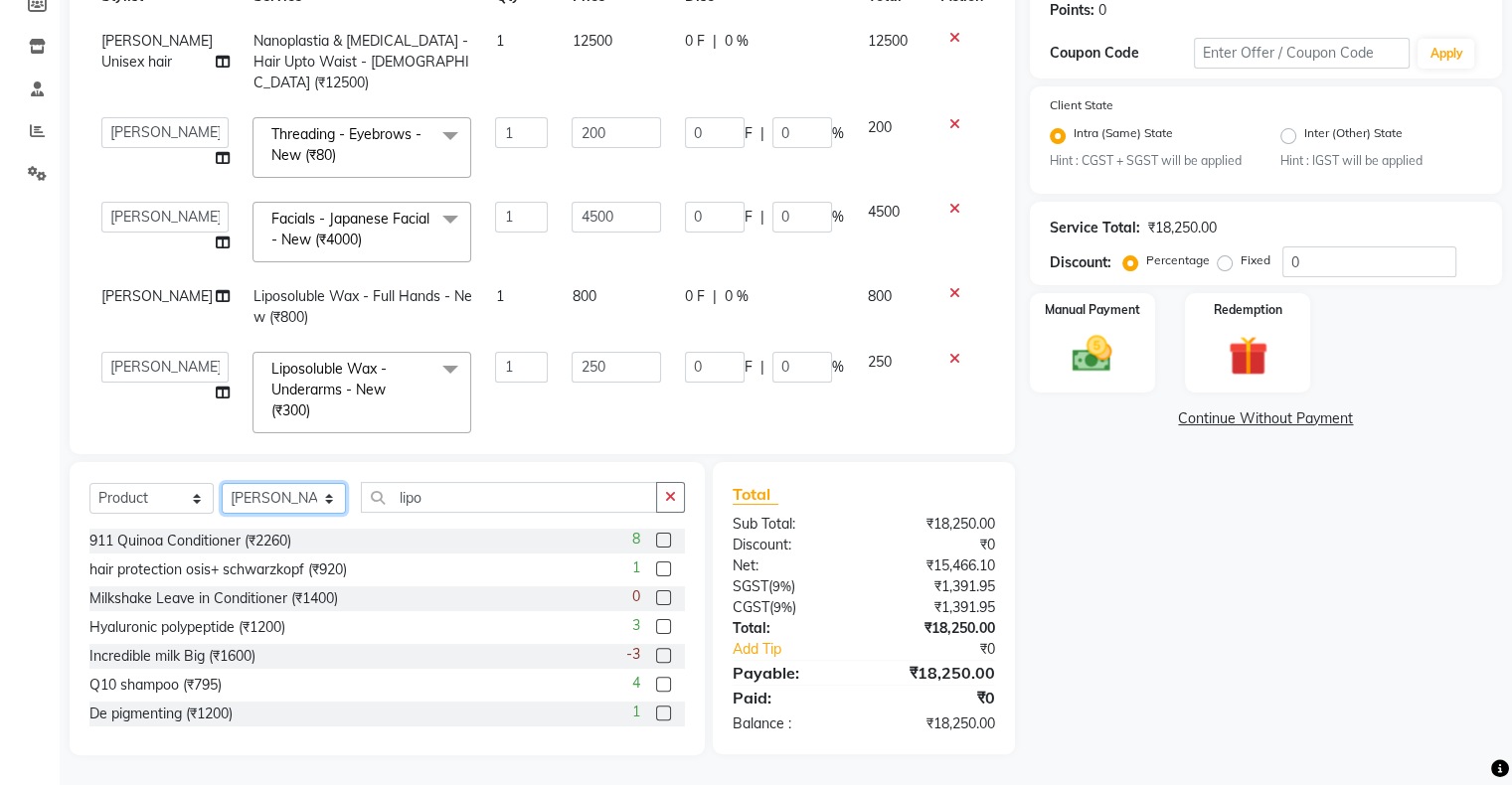 click on "Select Stylist Akshay [PERSON_NAME] Hair Head Falak Nails [PERSON_NAME] [PERSON_NAME] [PERSON_NAME] [PERSON_NAME]  [PERSON_NAME] [PERSON_NAME] Veera [PERSON_NAME] Unisex hair" 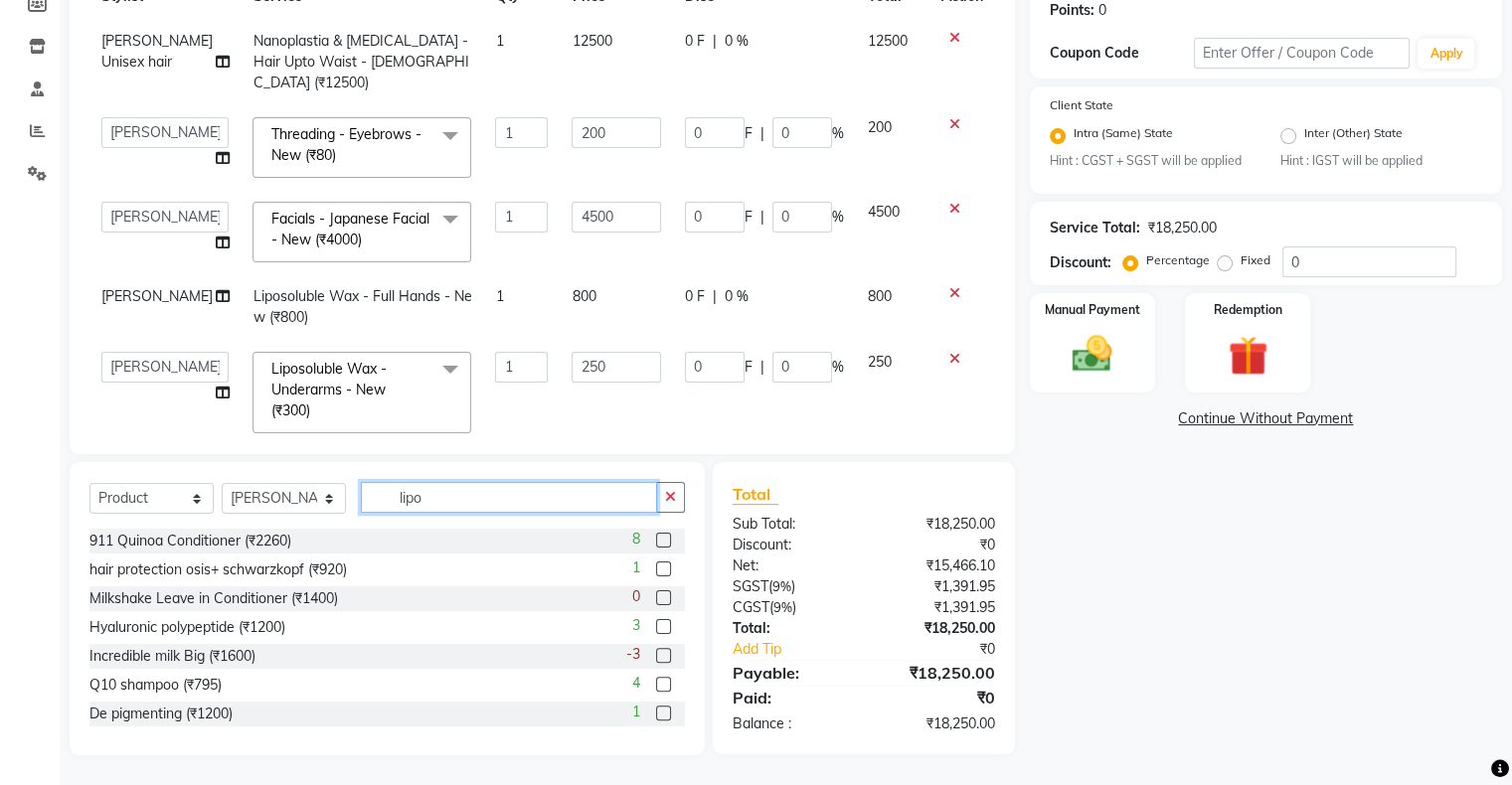 click on "lipo" 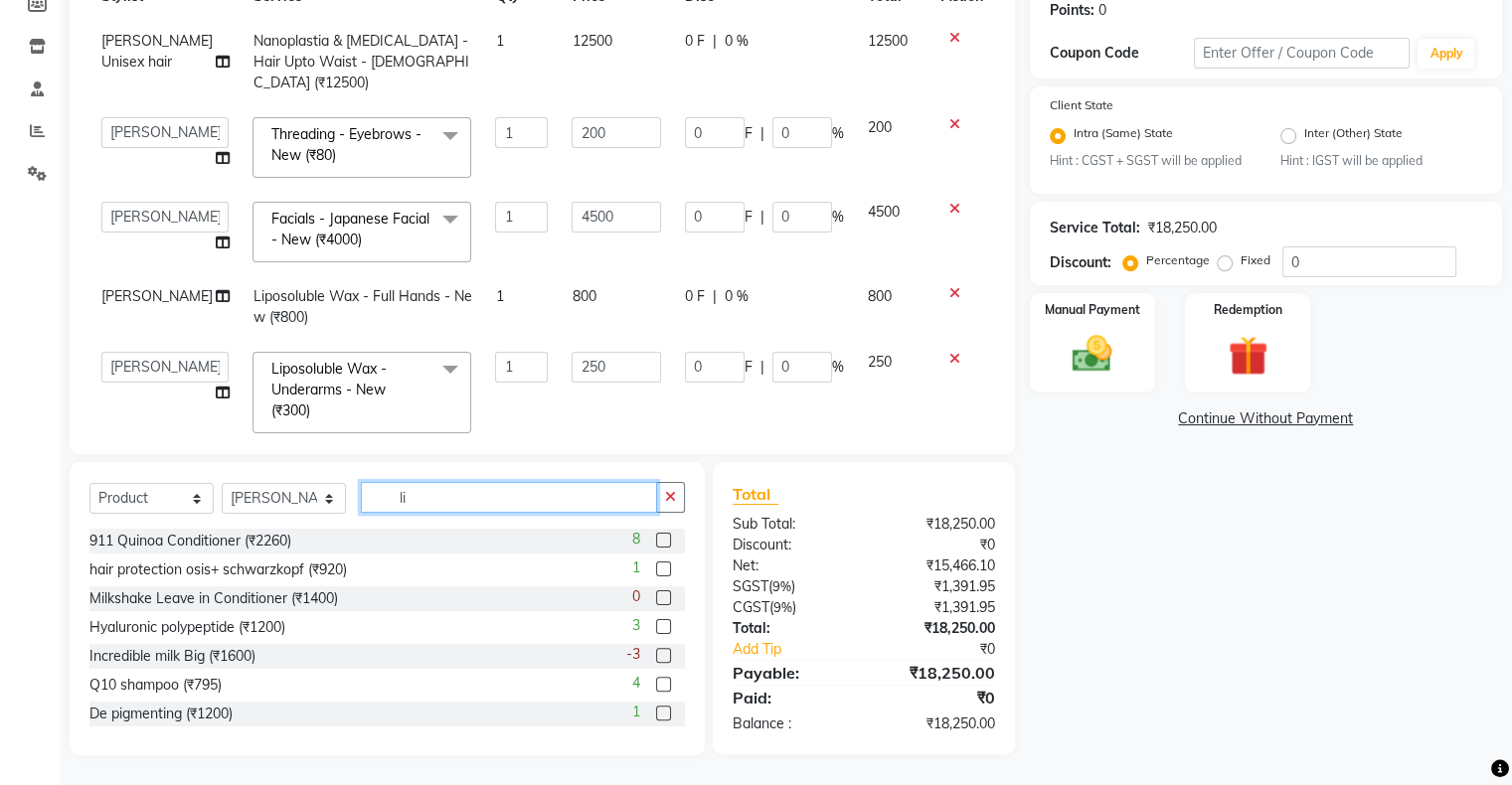 type on "l" 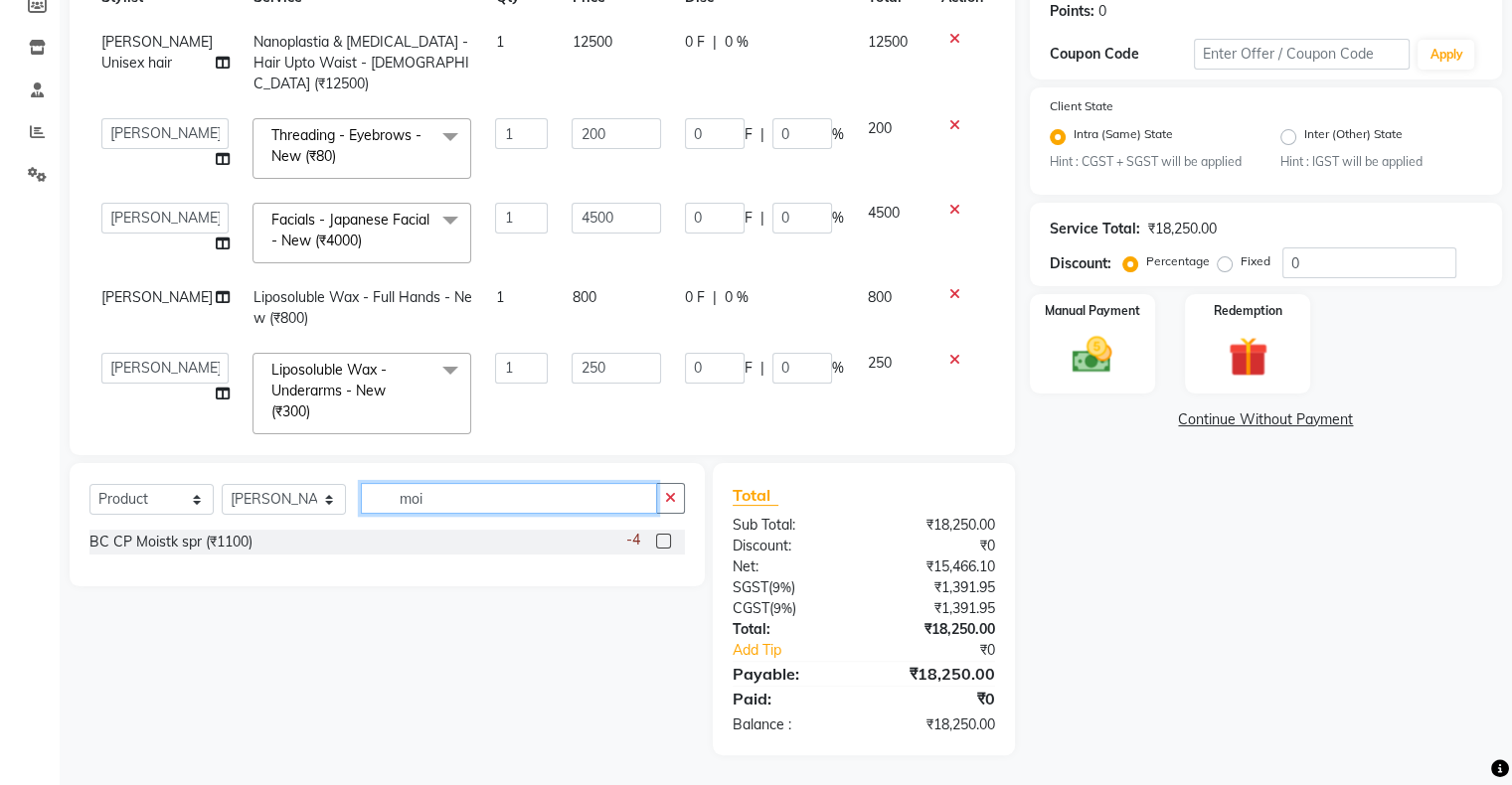 scroll, scrollTop: 308, scrollLeft: 0, axis: vertical 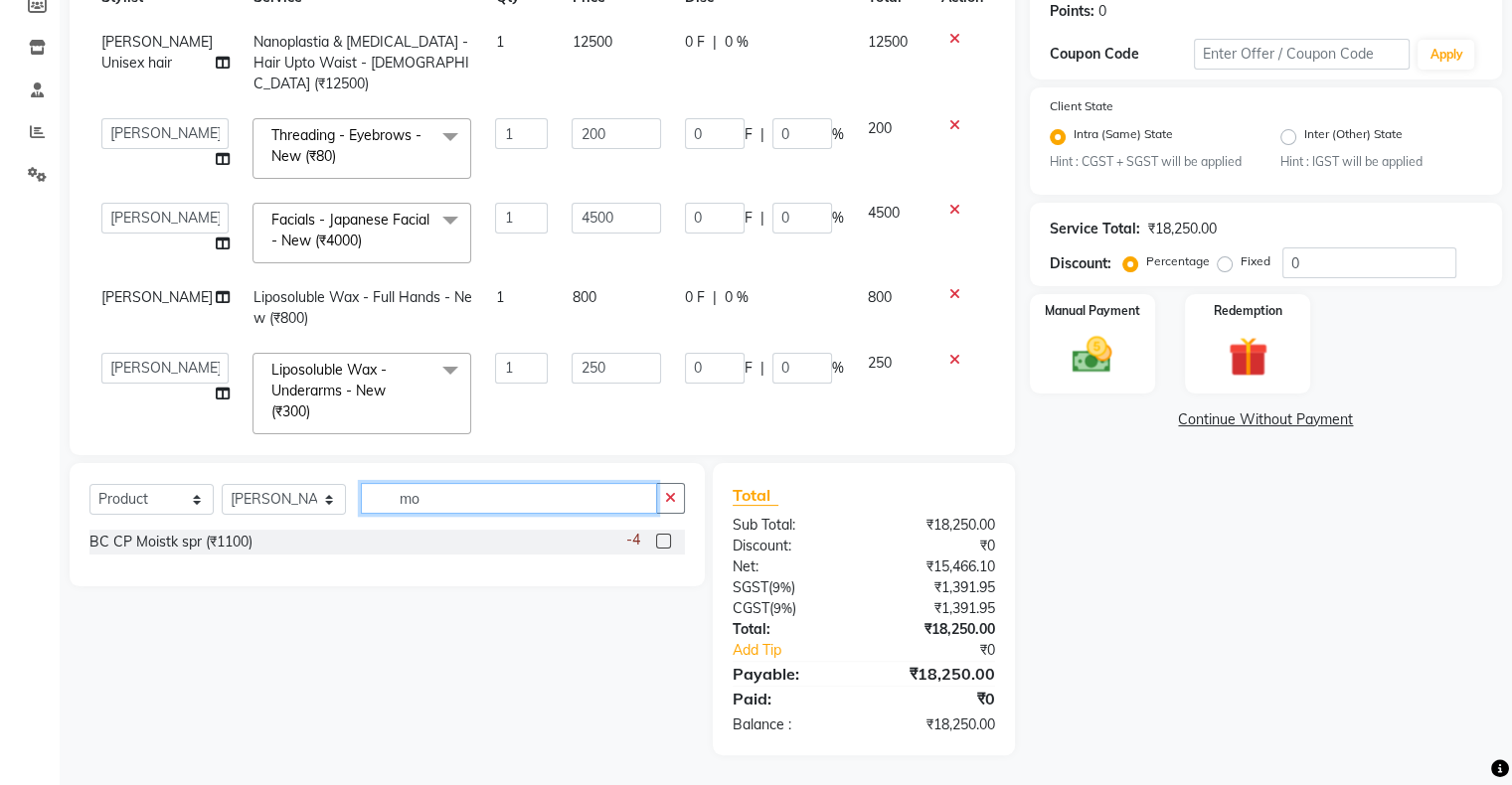 type on "m" 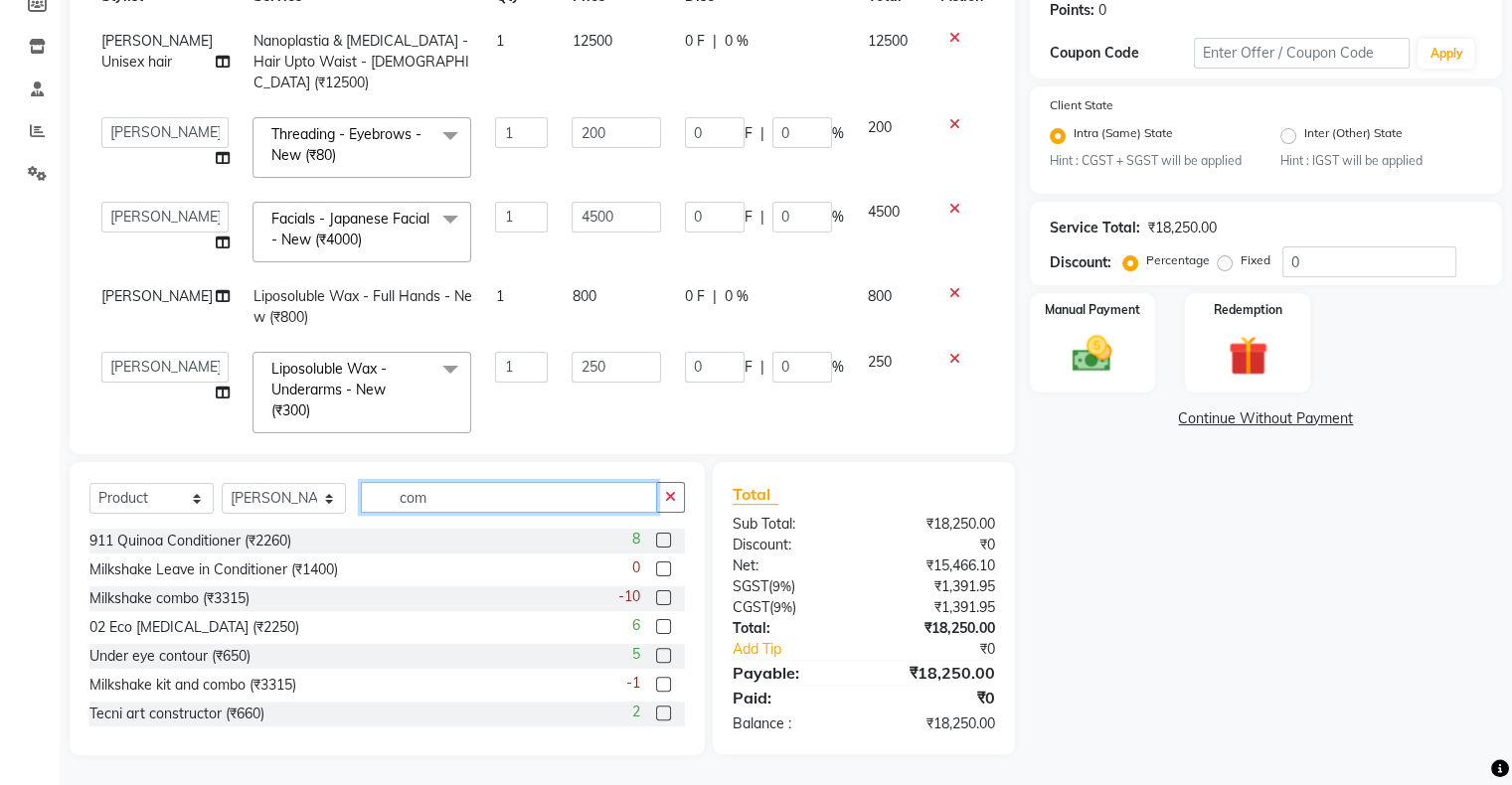 scroll, scrollTop: 308, scrollLeft: 0, axis: vertical 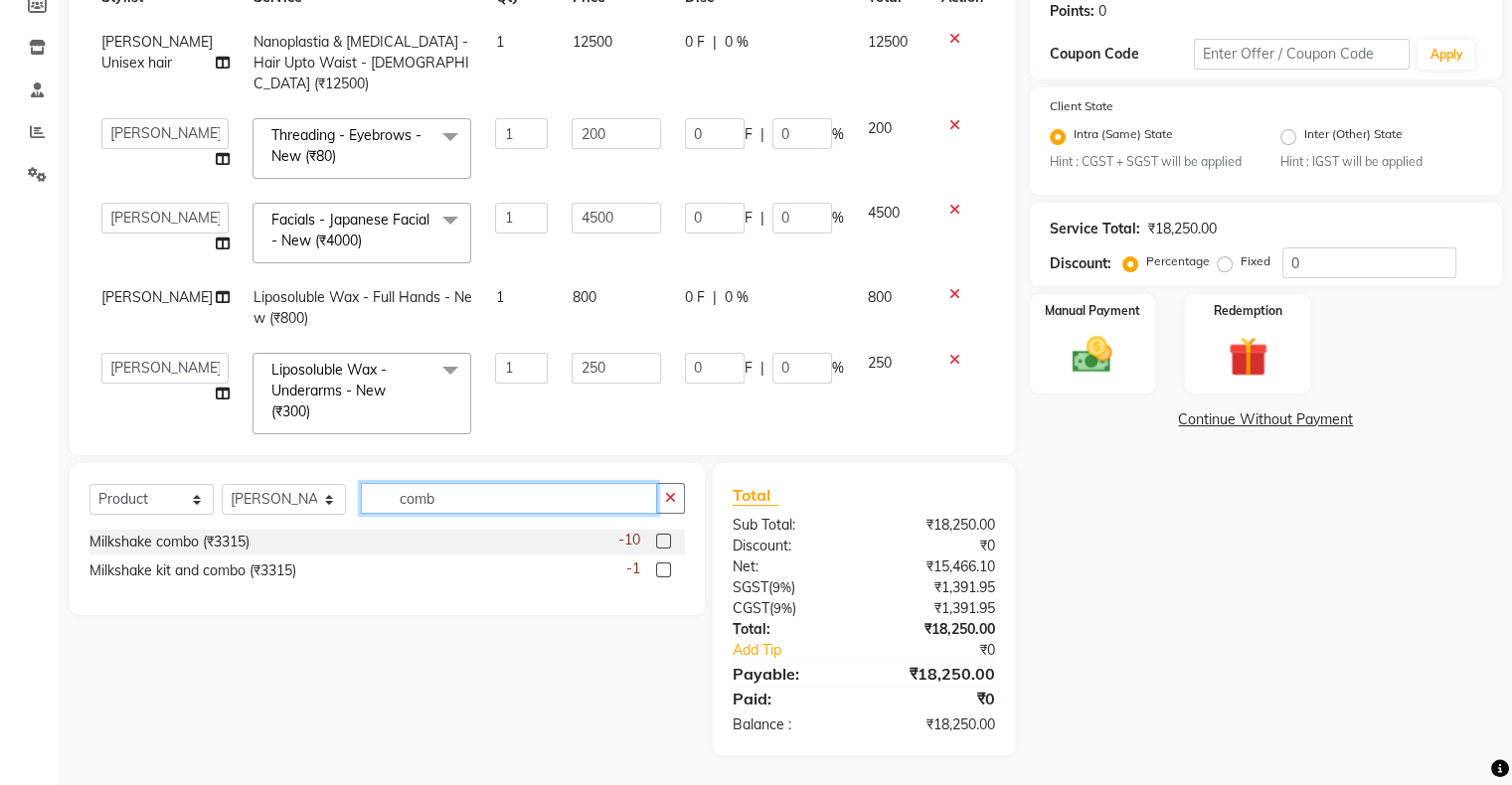 type on "comb" 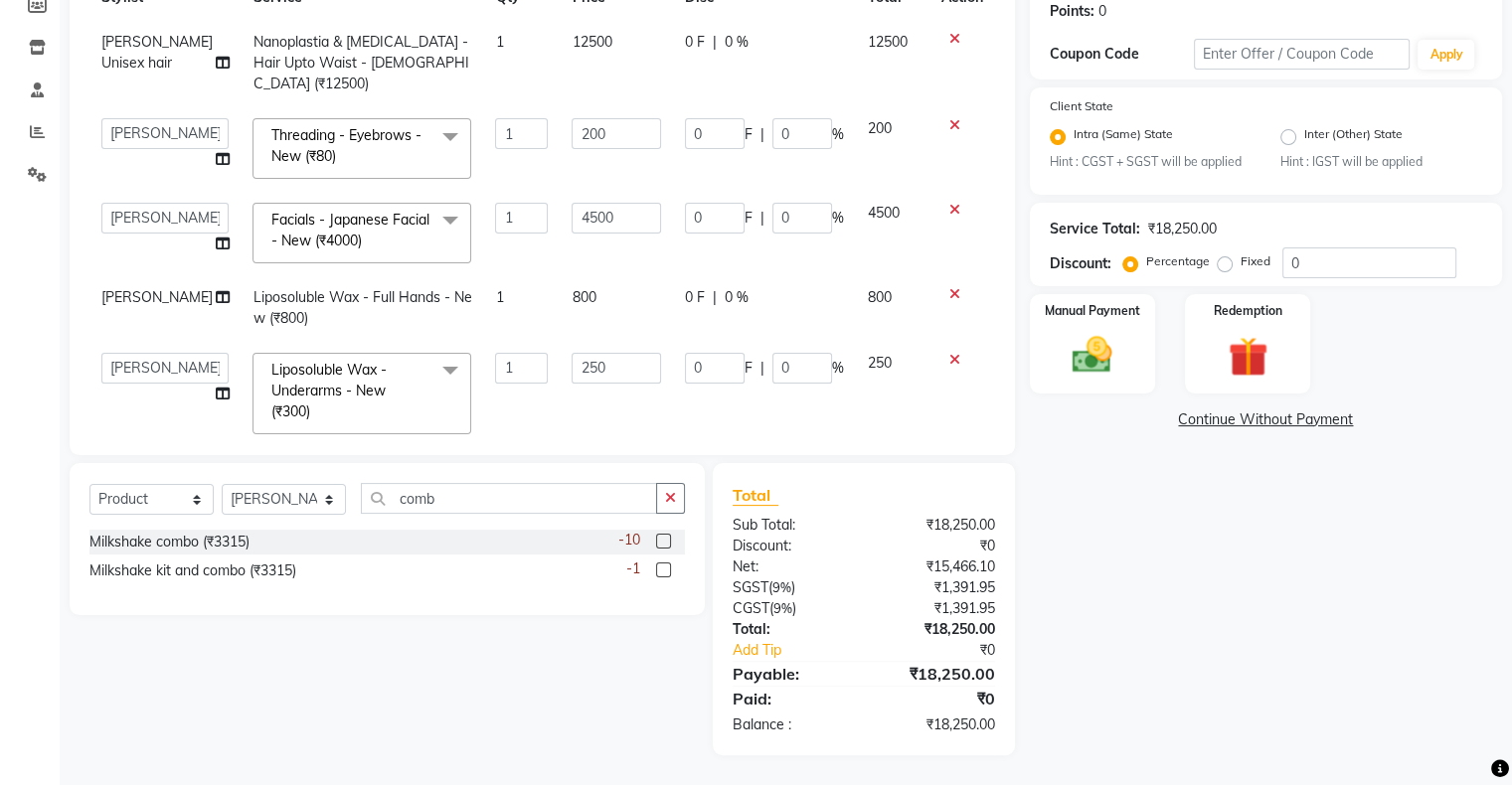 click 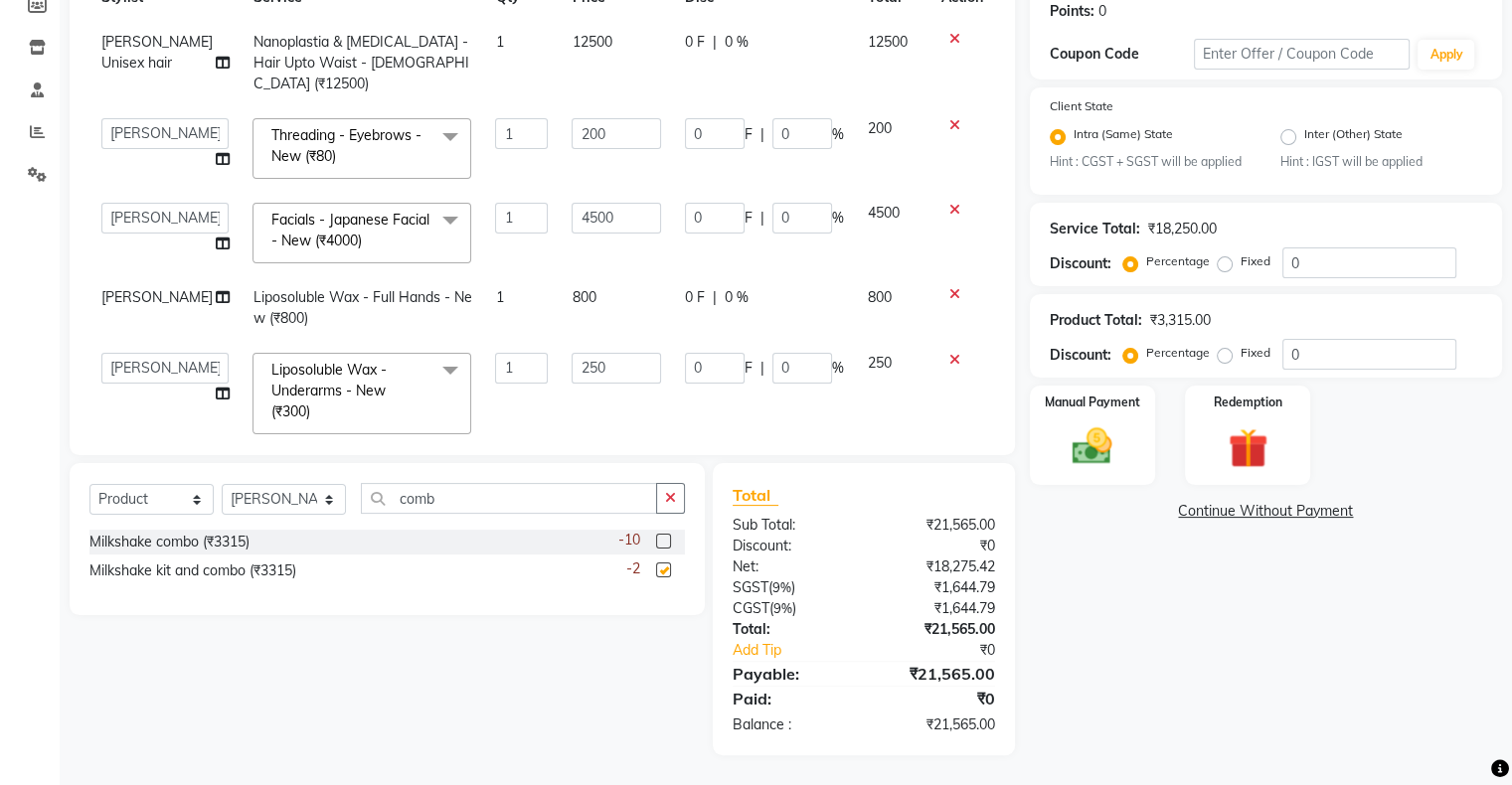 checkbox on "false" 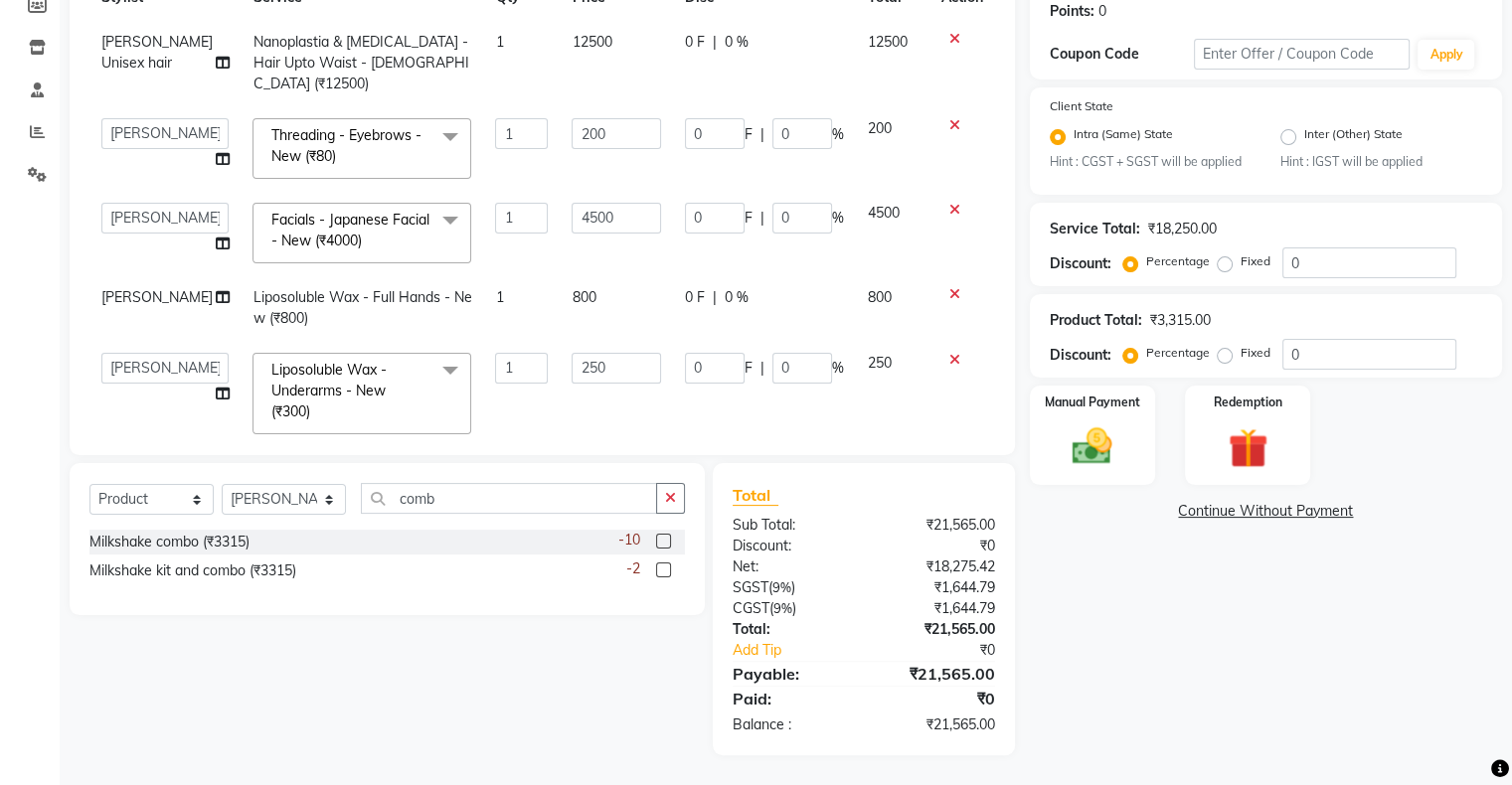 scroll, scrollTop: 183, scrollLeft: 0, axis: vertical 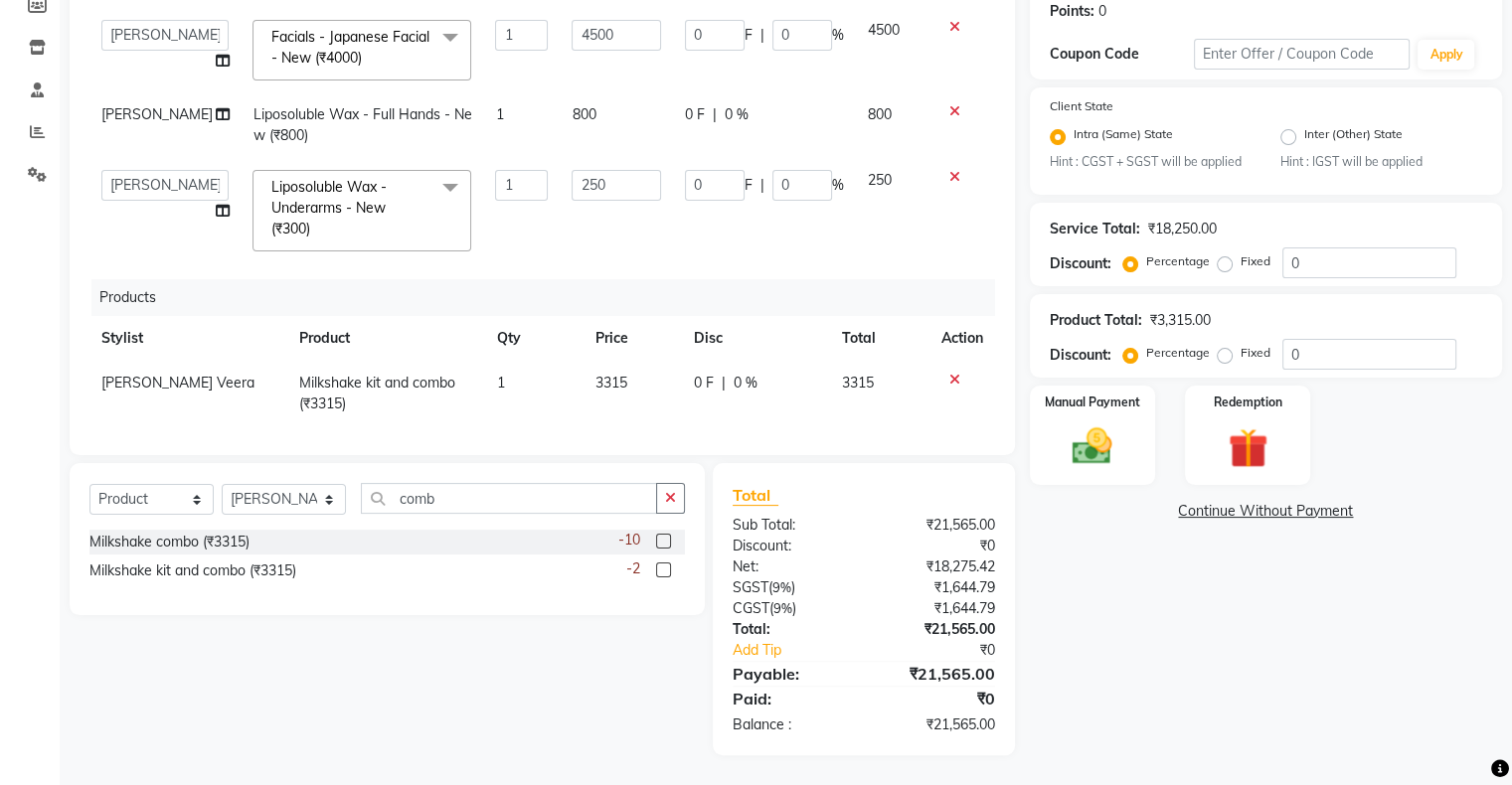 click on "3315" 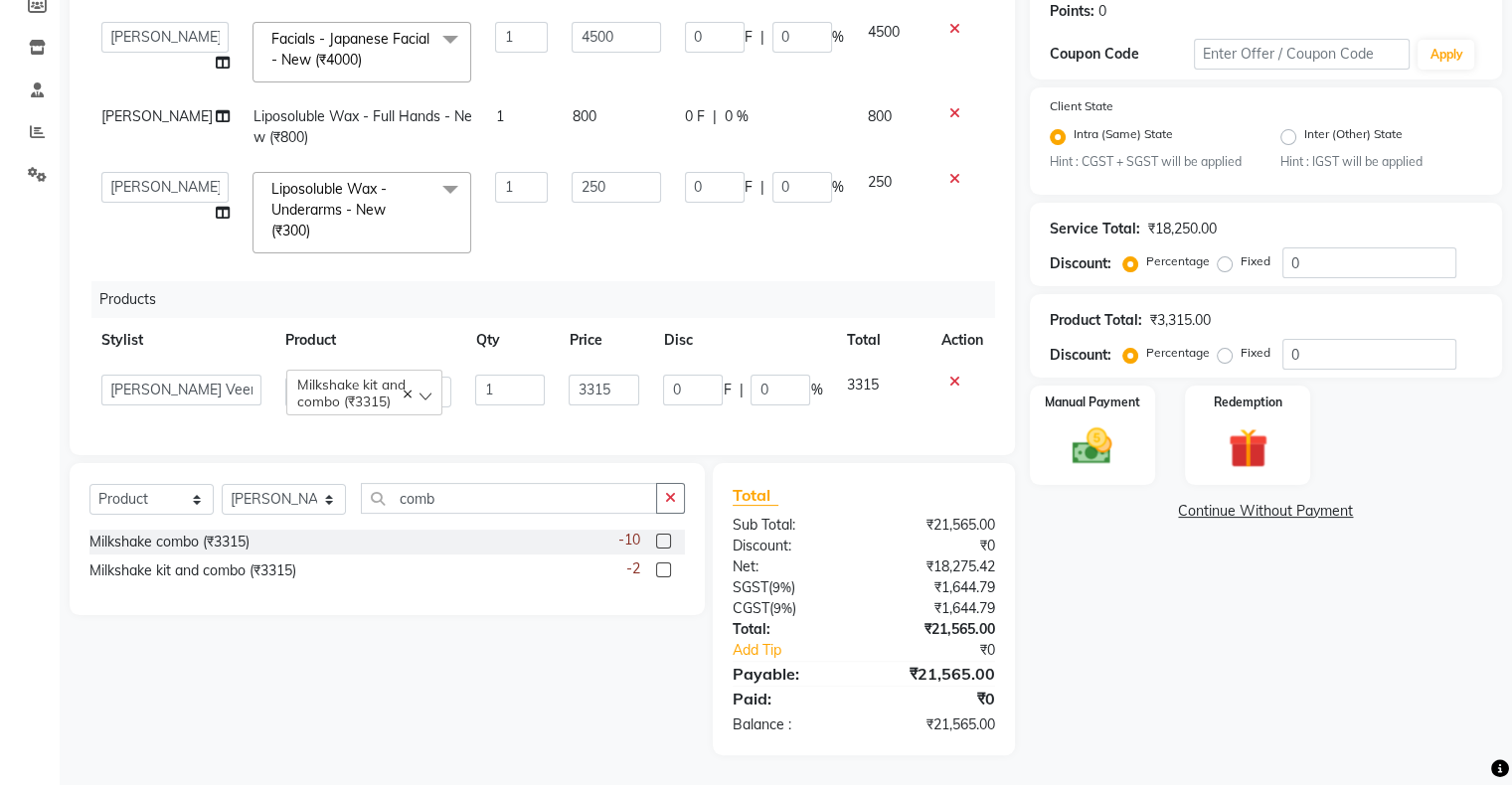 scroll, scrollTop: 175, scrollLeft: 0, axis: vertical 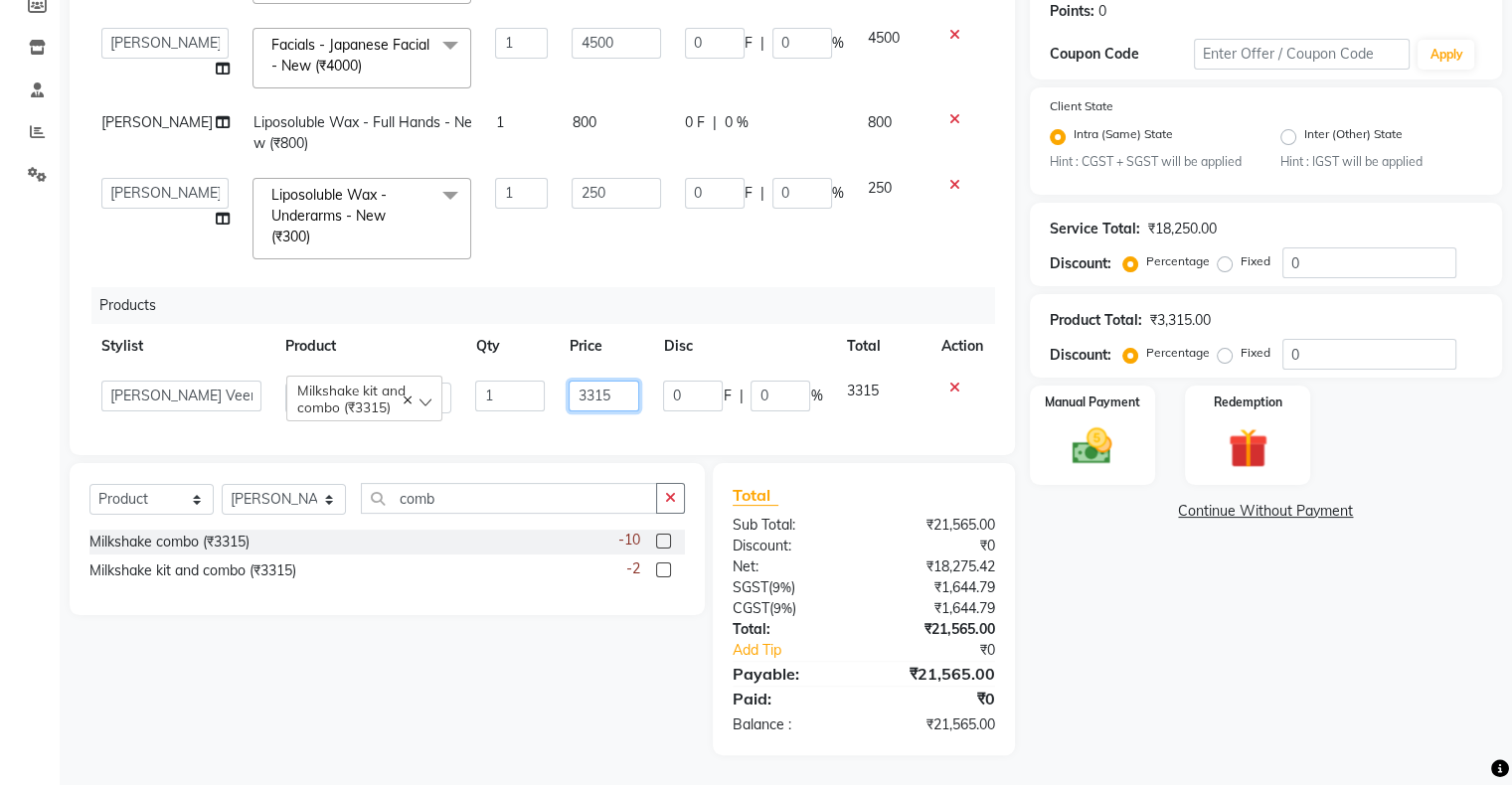 click on "3315" 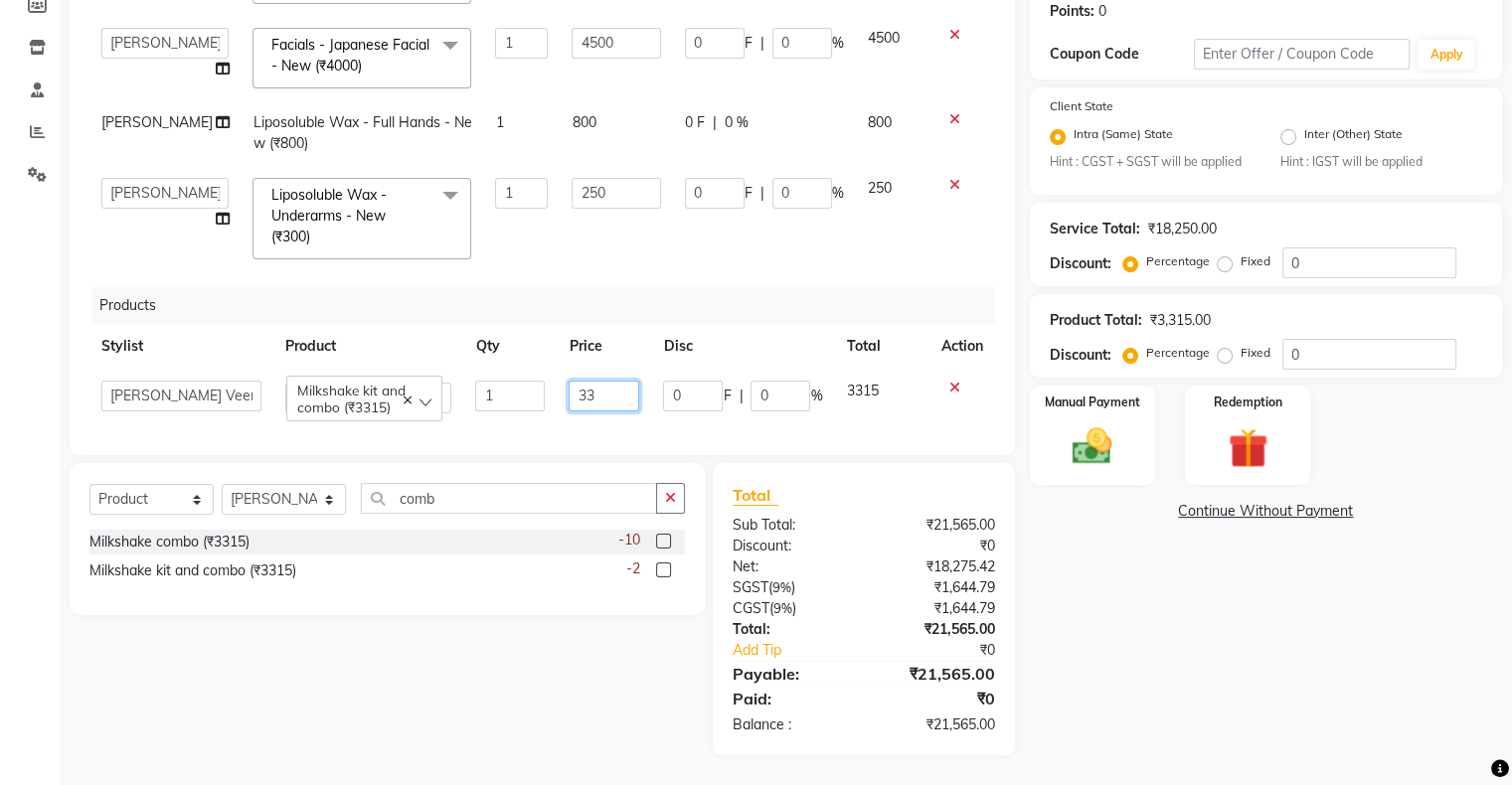 type on "3" 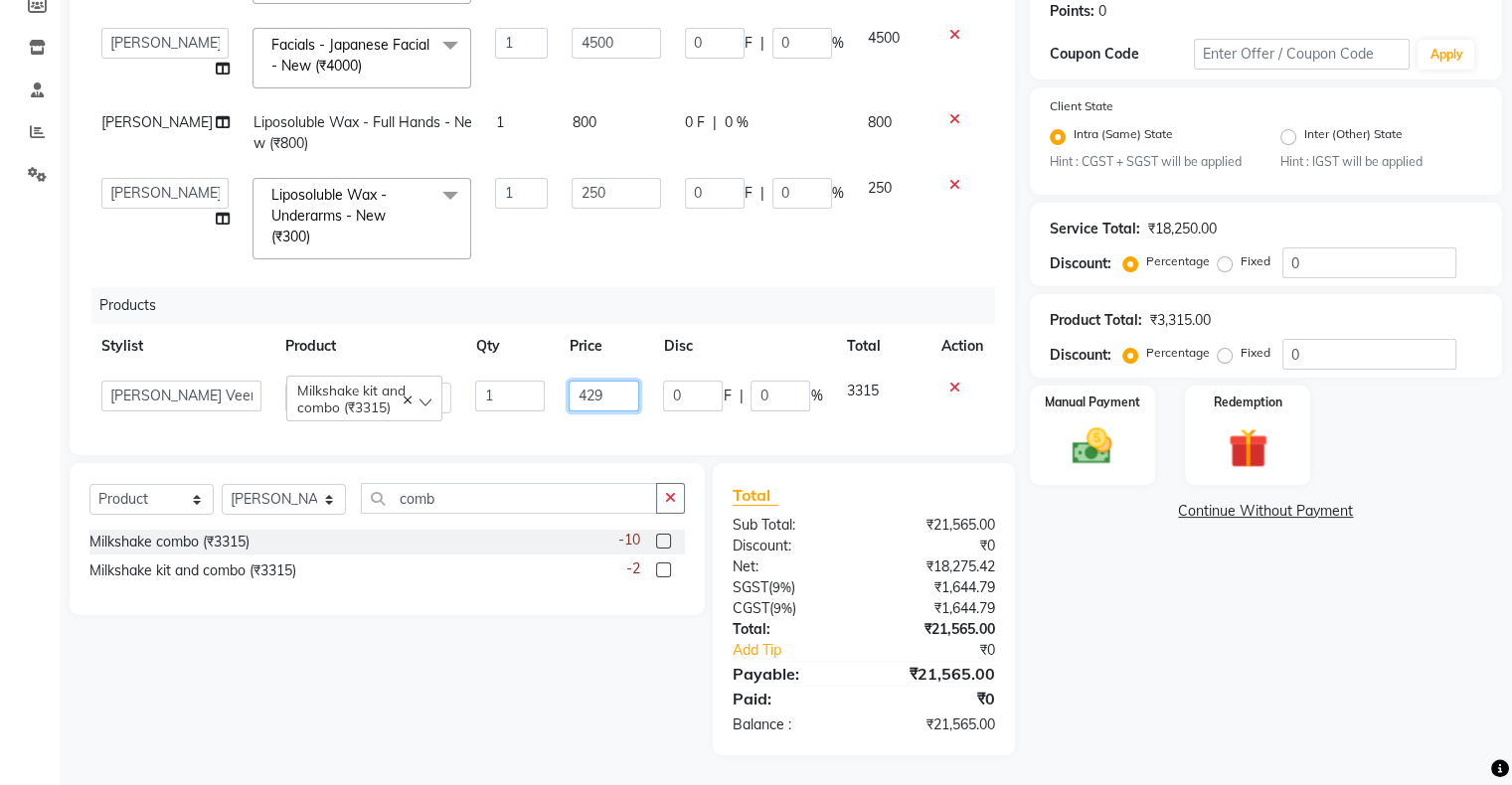 type on "4295" 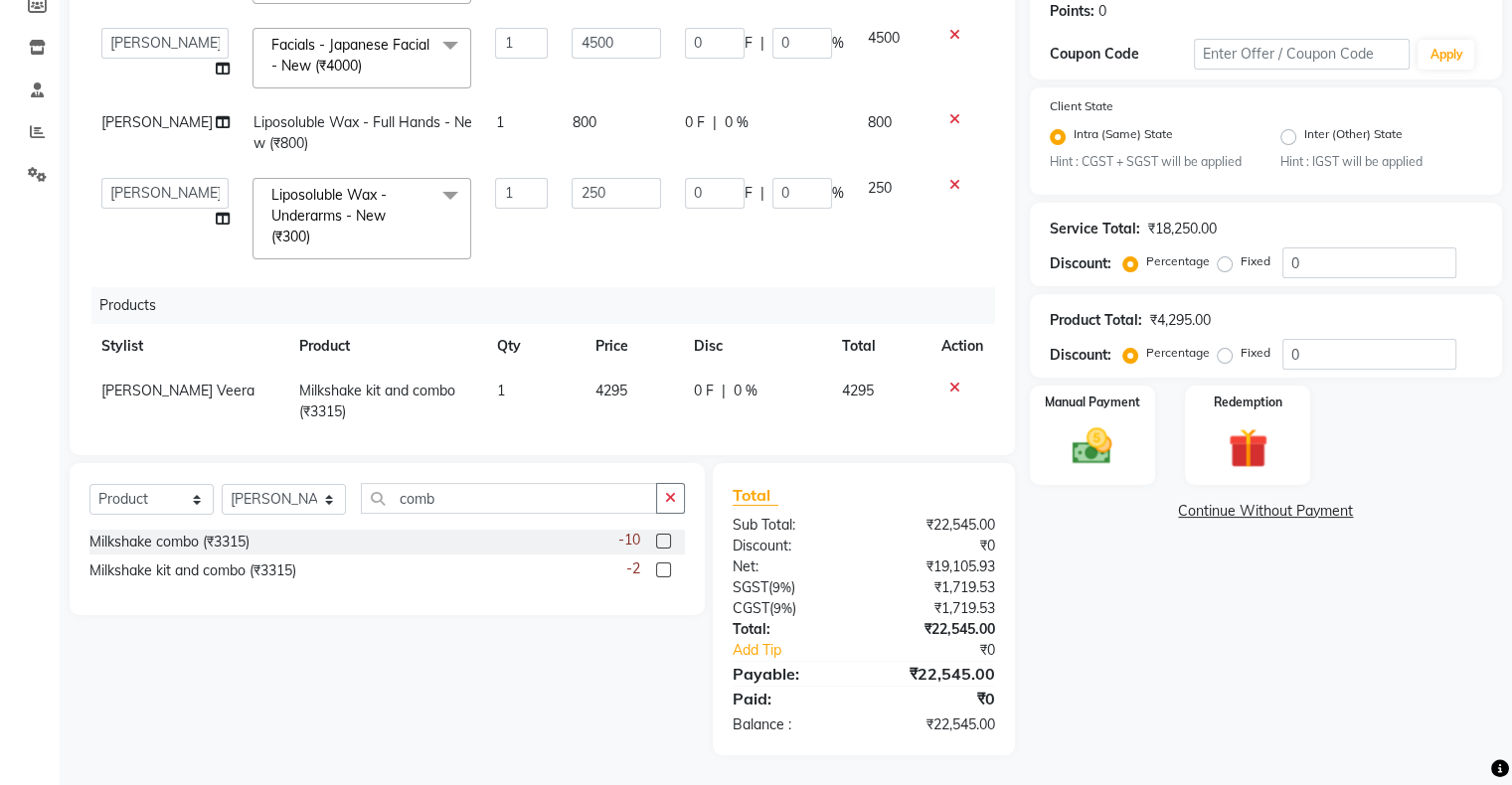 click on "0 F | 0 %" 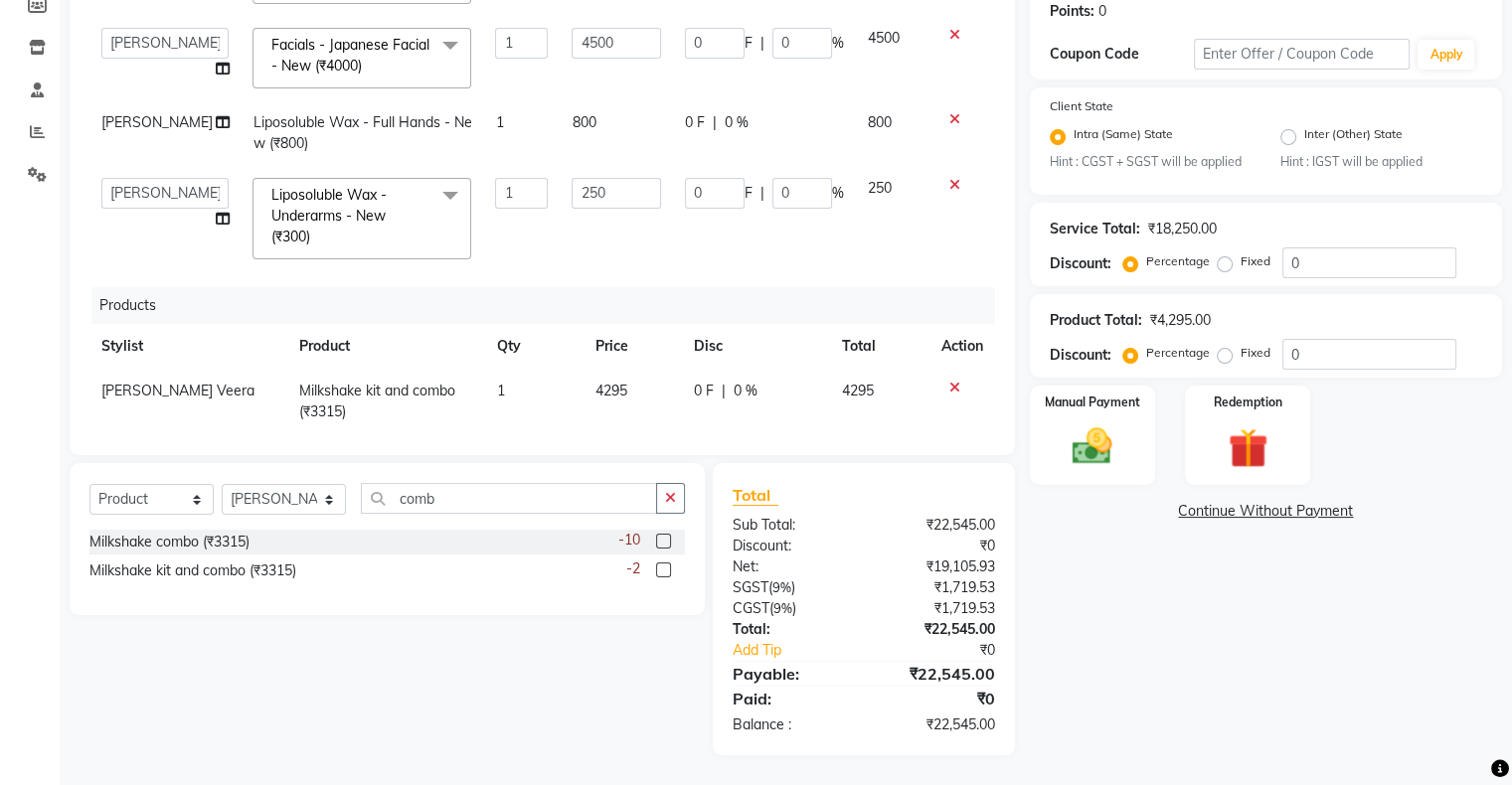 select on "69722" 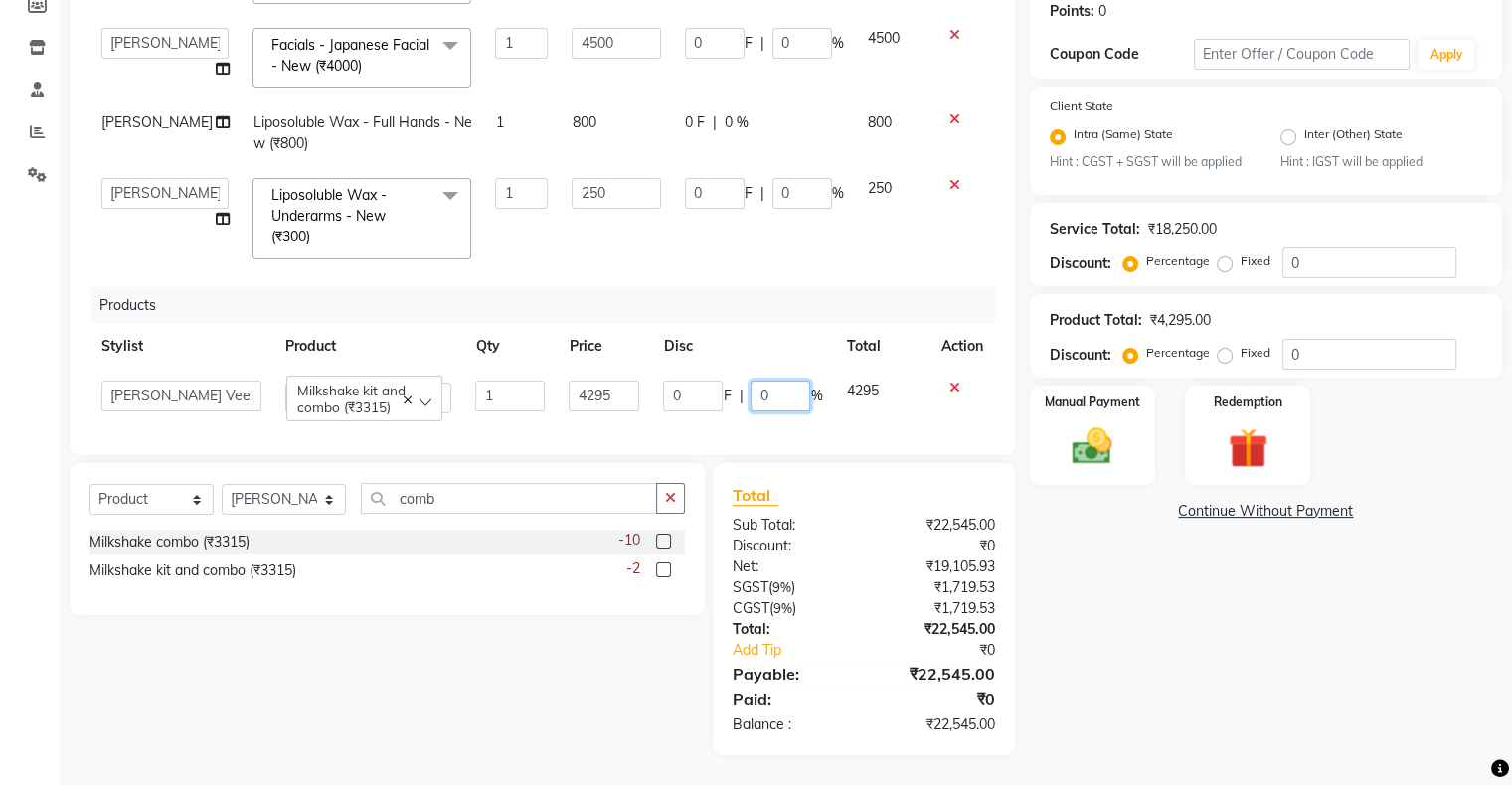 click on "0" 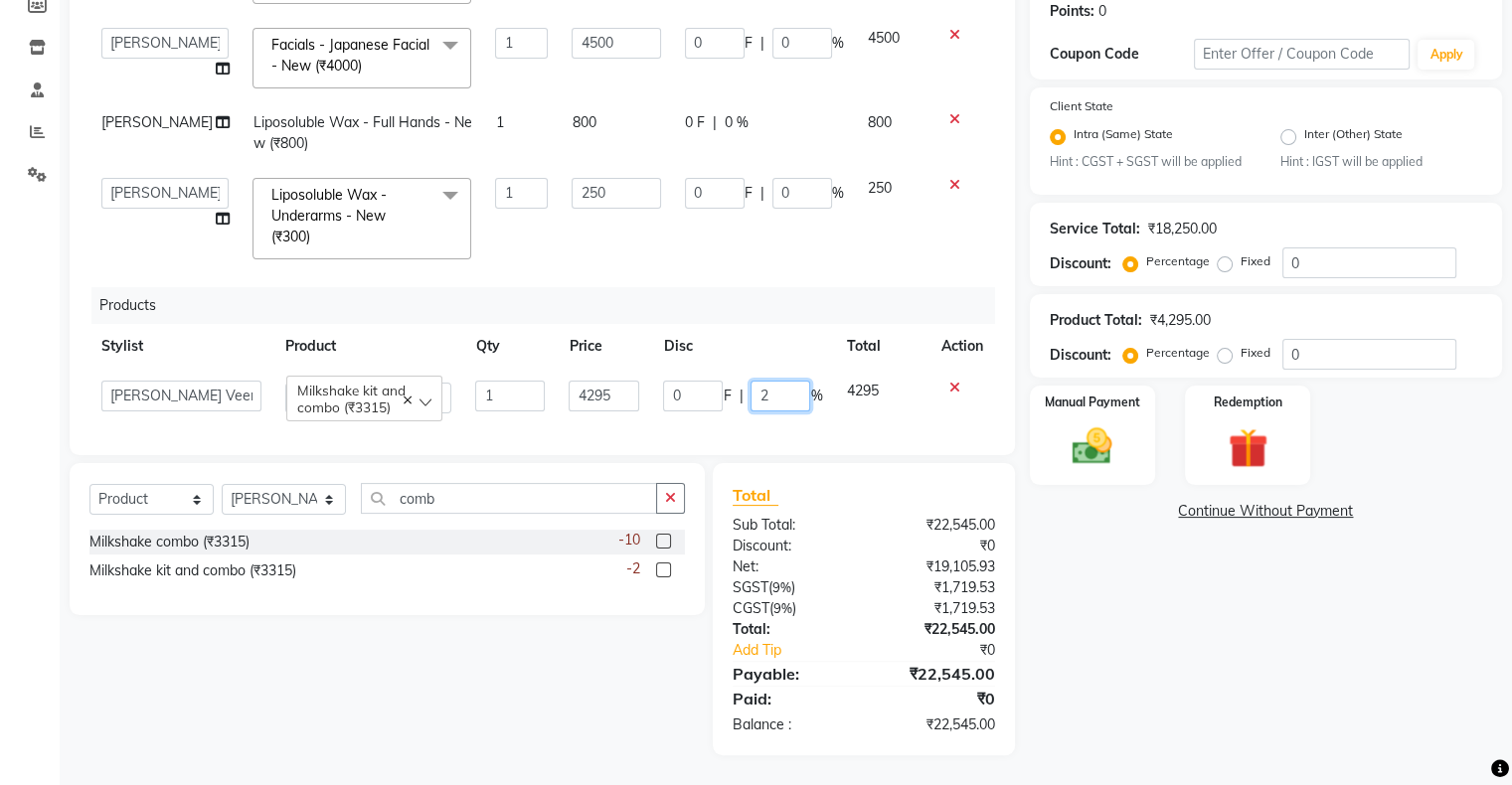 type on "20" 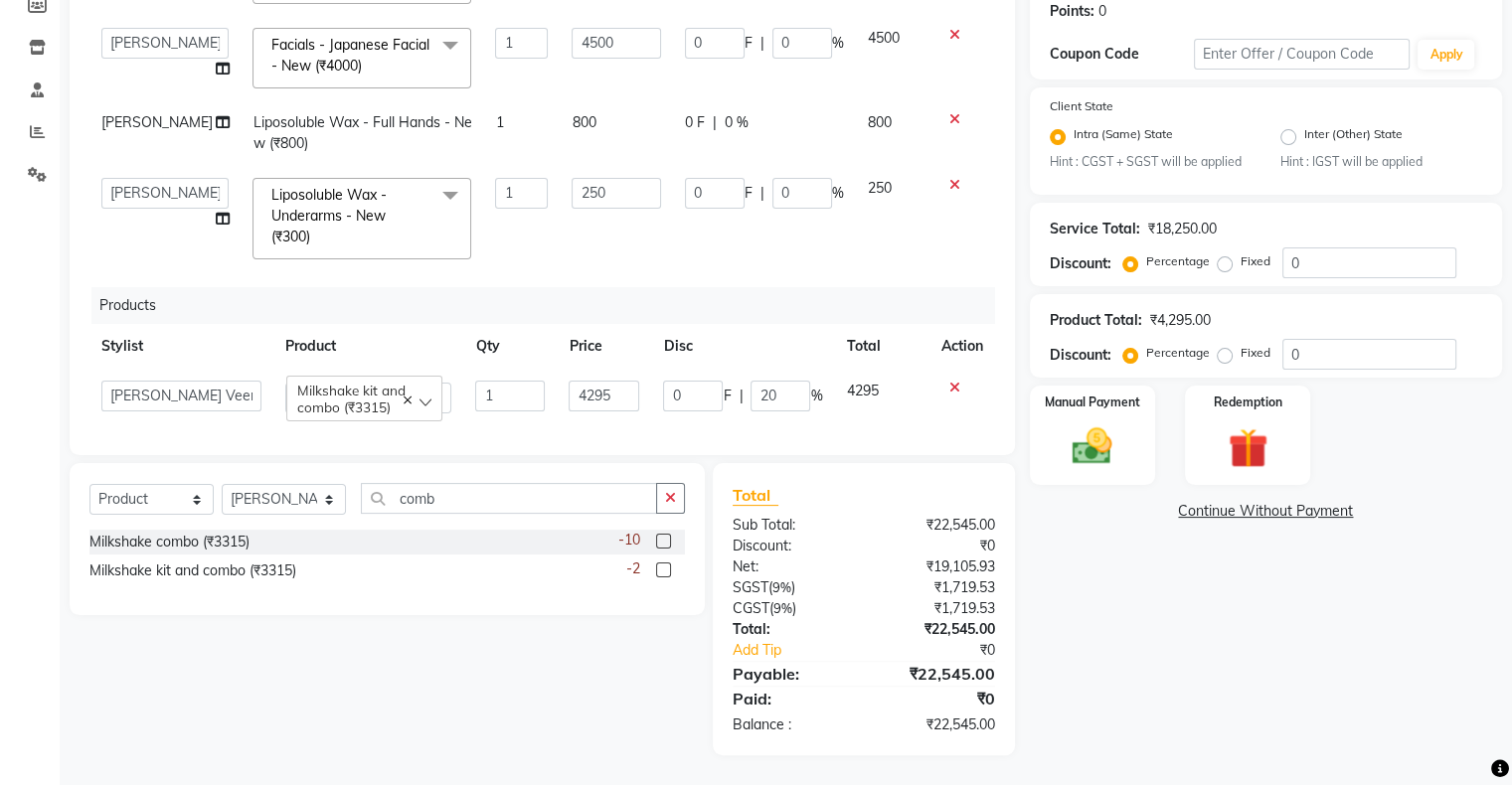 click on "Client [PHONE_NUMBER] Date [DATE] Invoice Number V/2025 V/[PHONE_NUMBER] Services Stylist Service Qty Price Disc Total Action [PERSON_NAME] Unisex hair Nanoplastia & [MEDICAL_DATA] - Hair Upto Waist - [DEMOGRAPHIC_DATA] (₹12500) 1 12500 0 F | 0 % 12500  Akshay [PERSON_NAME] Hair Head   Falak Nails   [PERSON_NAME]   [PERSON_NAME]   [PERSON_NAME]   [PERSON_NAME]    [PERSON_NAME]   [PERSON_NAME] Veera   [PERSON_NAME] Unisex hair  Threading  - Eyebrows - New (₹80)  x Hair Services - Hair Cut ([DEMOGRAPHIC_DATA]) (₹300) Hair Services - Hair Wash ([DEMOGRAPHIC_DATA]) (₹200) Hair Services - [PERSON_NAME] (₹200) Hair Services - Global Majjrel ([DEMOGRAPHIC_DATA]) (₹1000) Hair Services - Hair Cut ([DEMOGRAPHIC_DATA]) (₹1000) Hair Services - Blowdry Medium ([DEMOGRAPHIC_DATA]) (₹550) Hair Services - Normal Hair Wash Medium ([DEMOGRAPHIC_DATA]) (₹500) Hair Services - Hair Spa Medium ([DEMOGRAPHIC_DATA]) (₹1200) Threading-Full Face Threading ([DEMOGRAPHIC_DATA]) (₹299) Honey wax Half Legs ([DEMOGRAPHIC_DATA]) (₹1000) Flavoured Wax Underarms ([DEMOGRAPHIC_DATA]) (₹499) Honey wax Half Arms ([DEMOGRAPHIC_DATA]) (₹200) Honey wax Half Legs ([DEMOGRAPHIC_DATA]) (₹400) Basic Styling - [DEMOGRAPHIC_DATA] (₹250)" 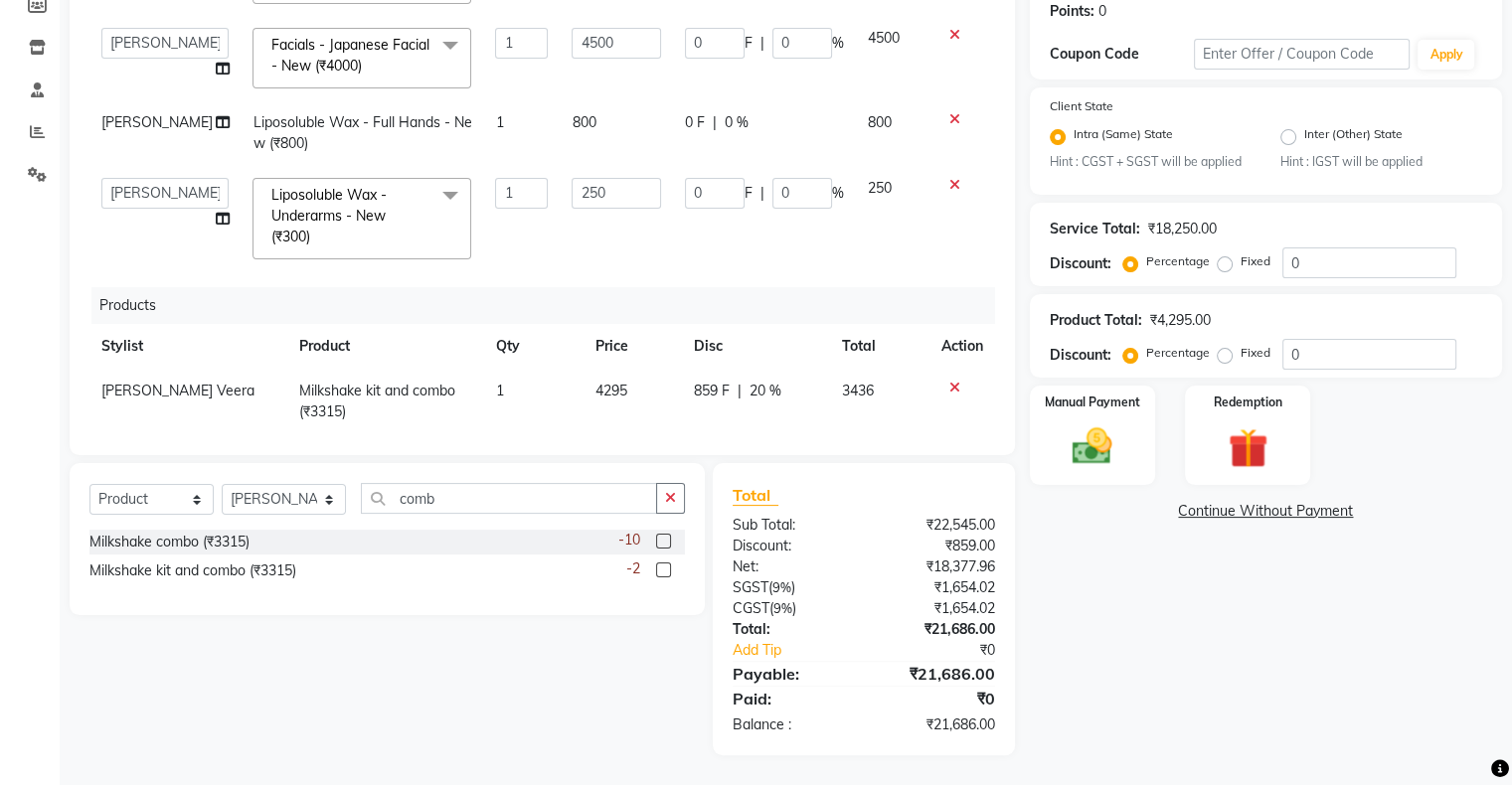 click on "859 F | 20 %" 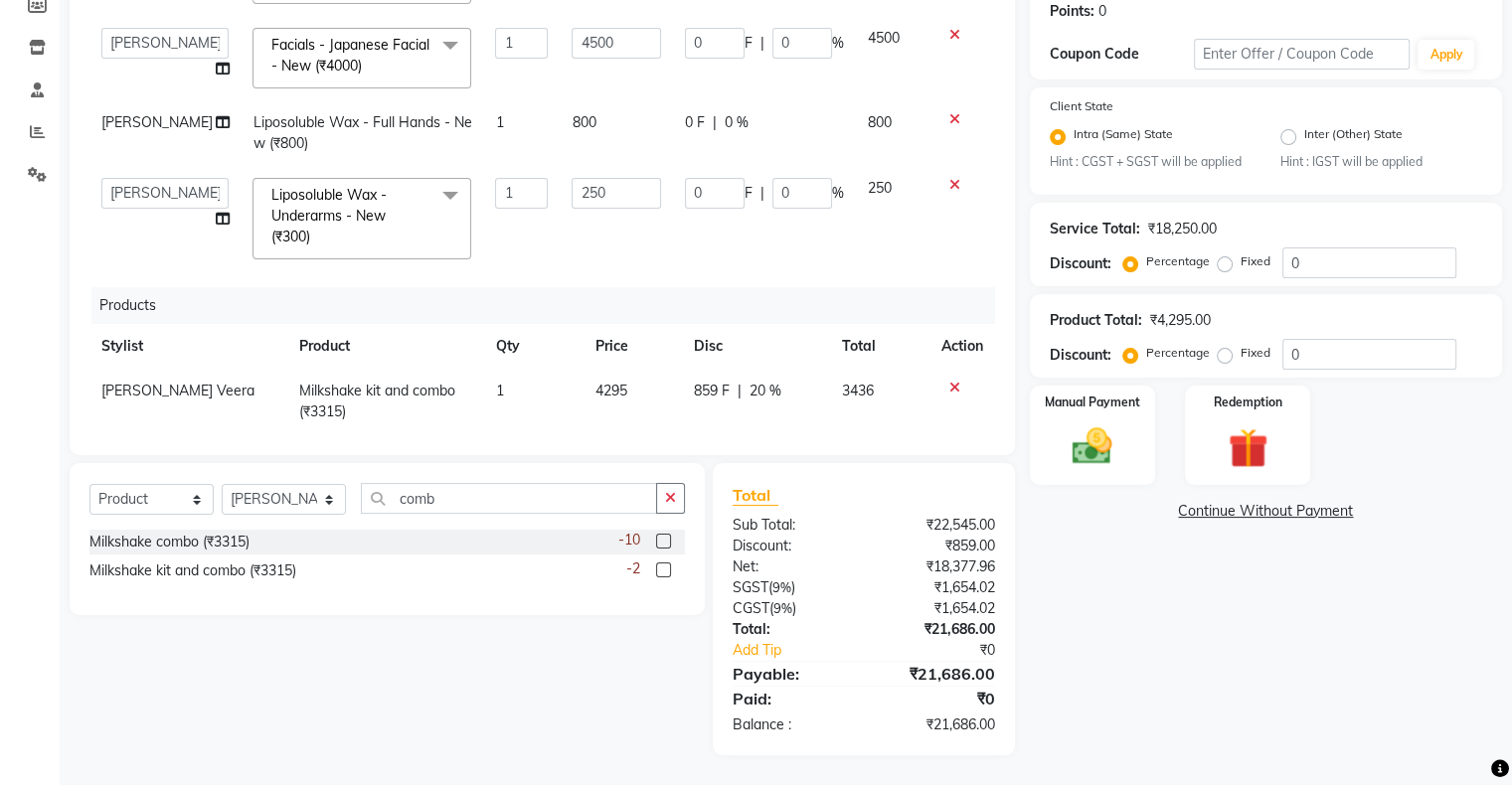 select on "69722" 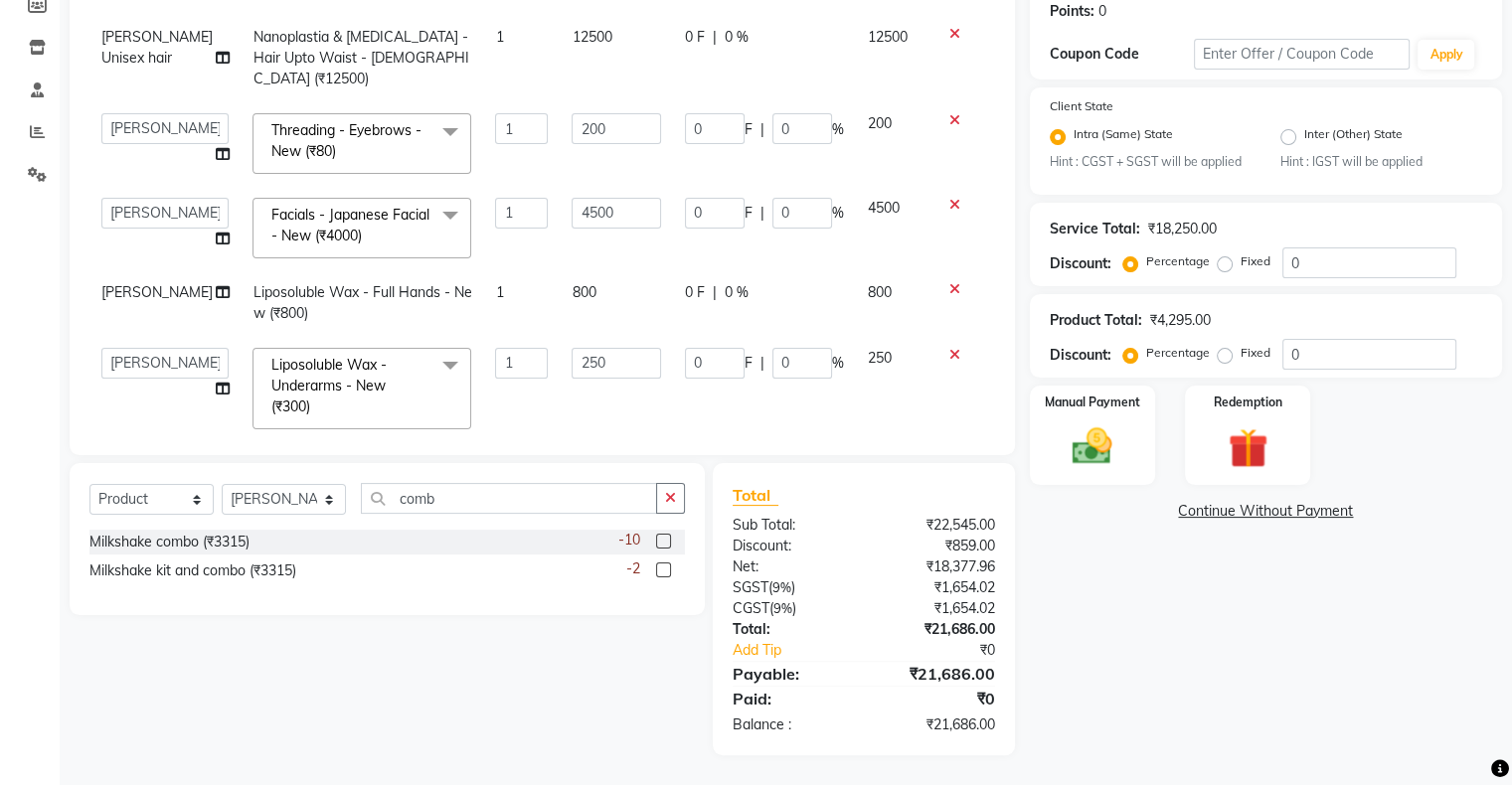 scroll, scrollTop: 0, scrollLeft: 0, axis: both 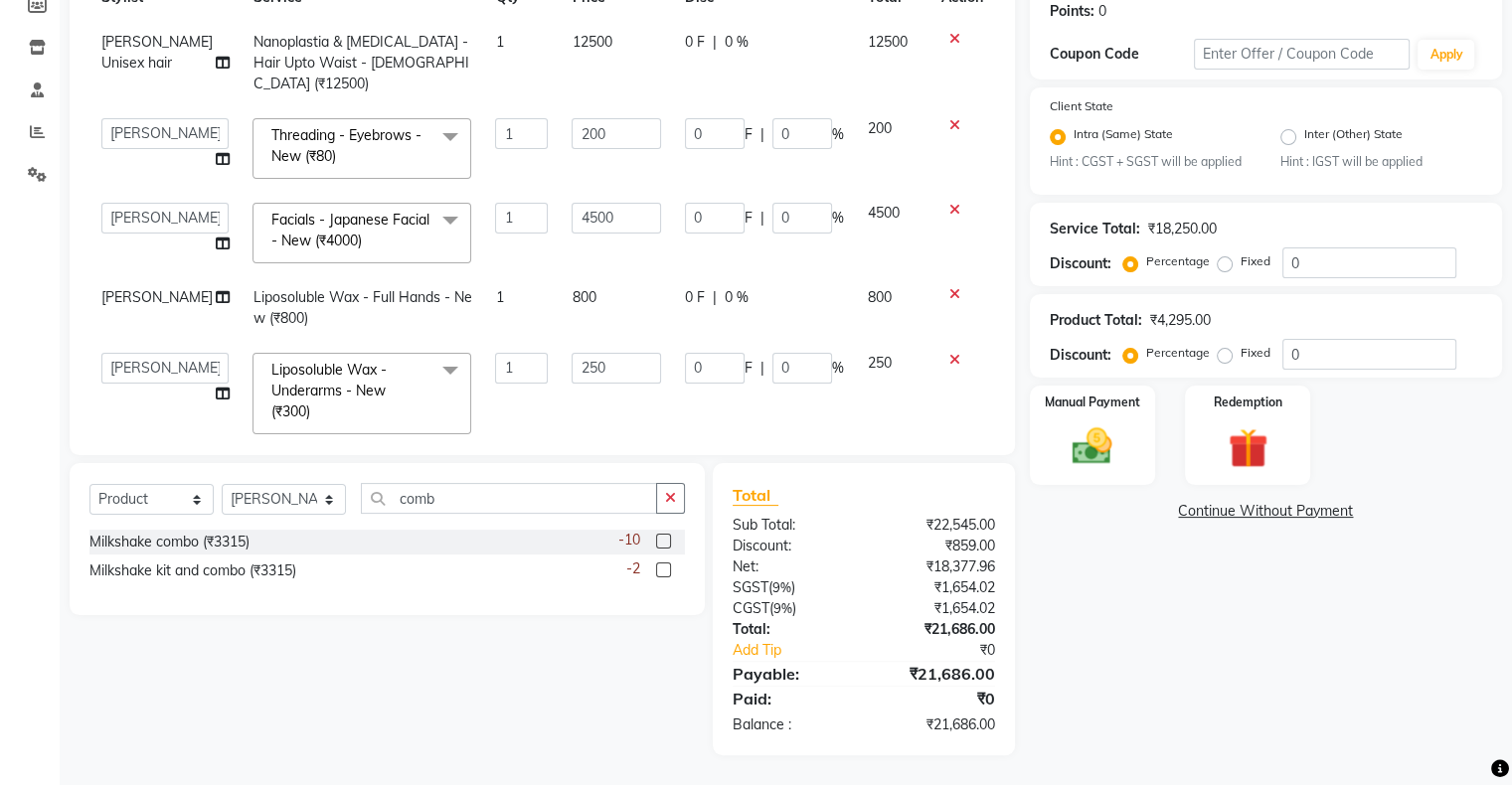 click on "0 F | 0 %" 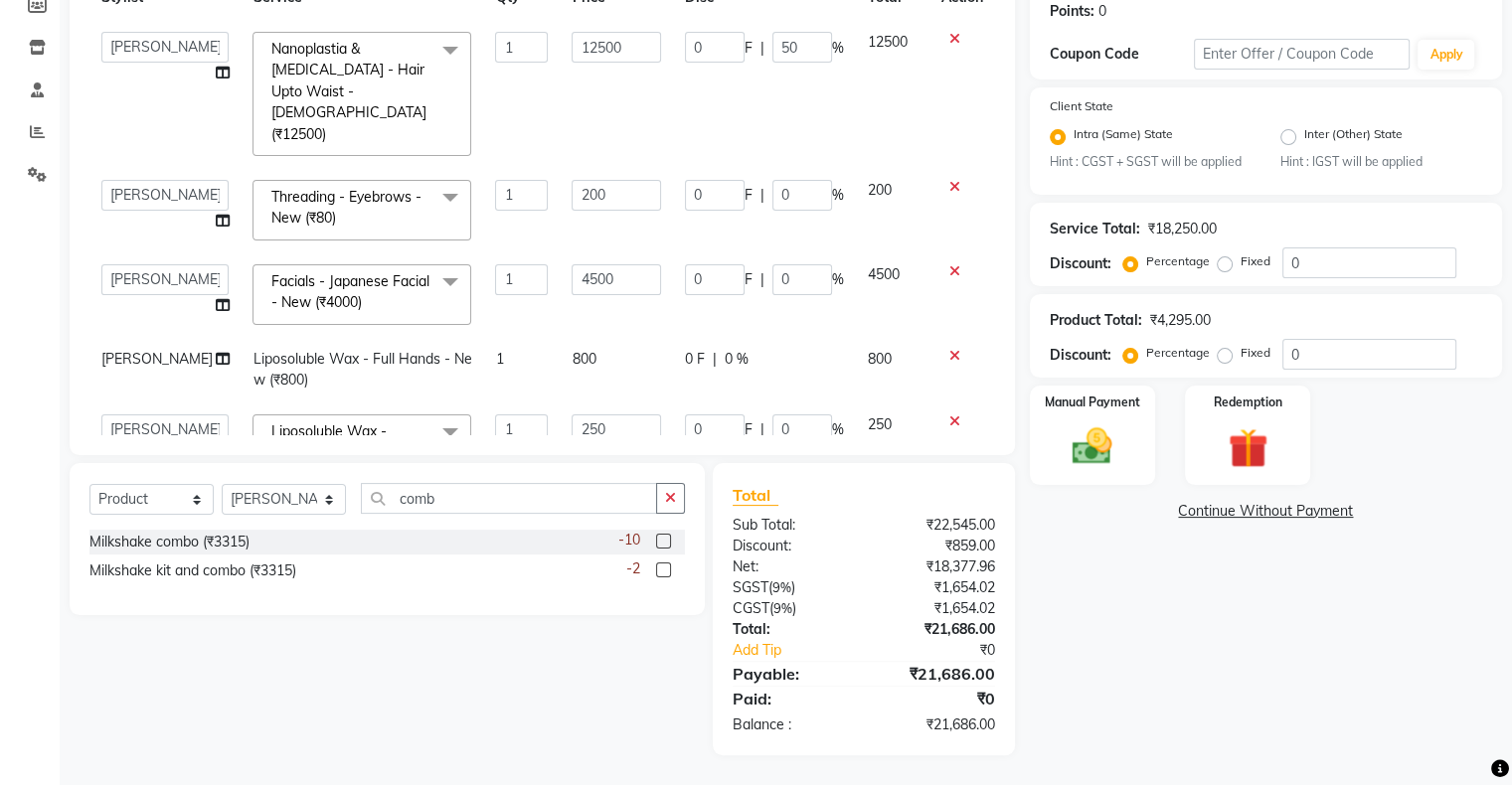 click on "0 F | 50 %" 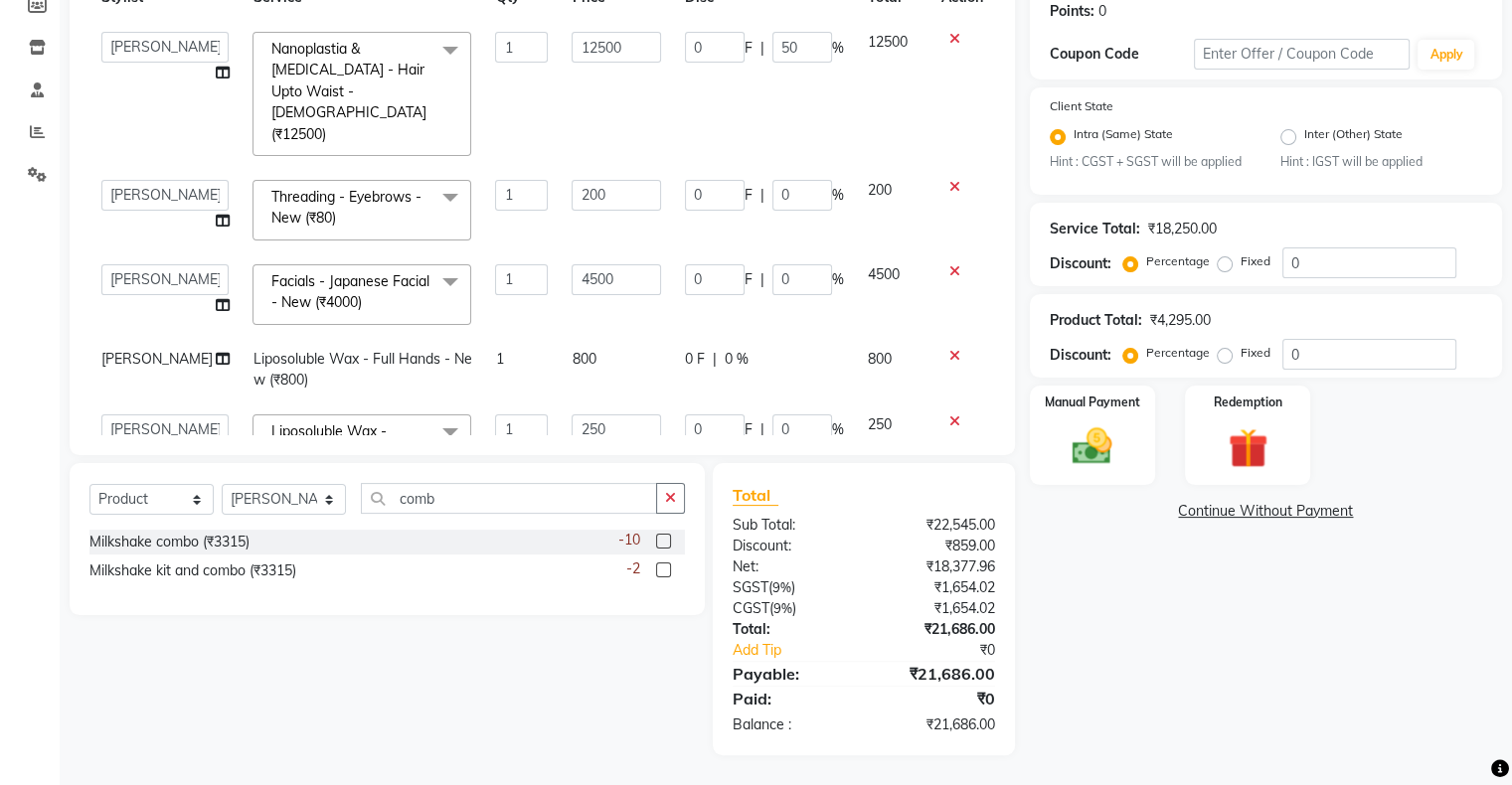 select on "52584" 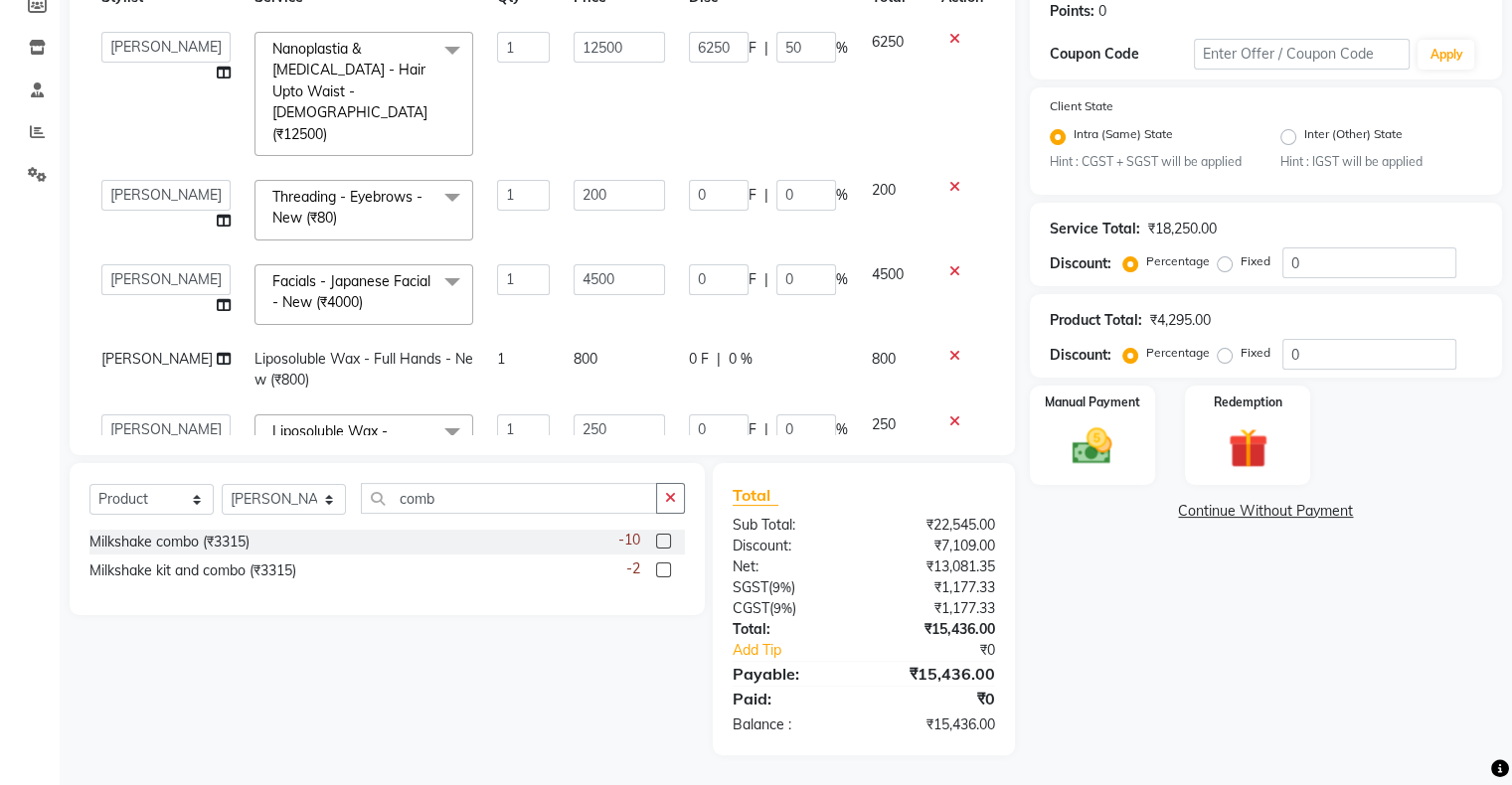click on "6250 F | 50 %" 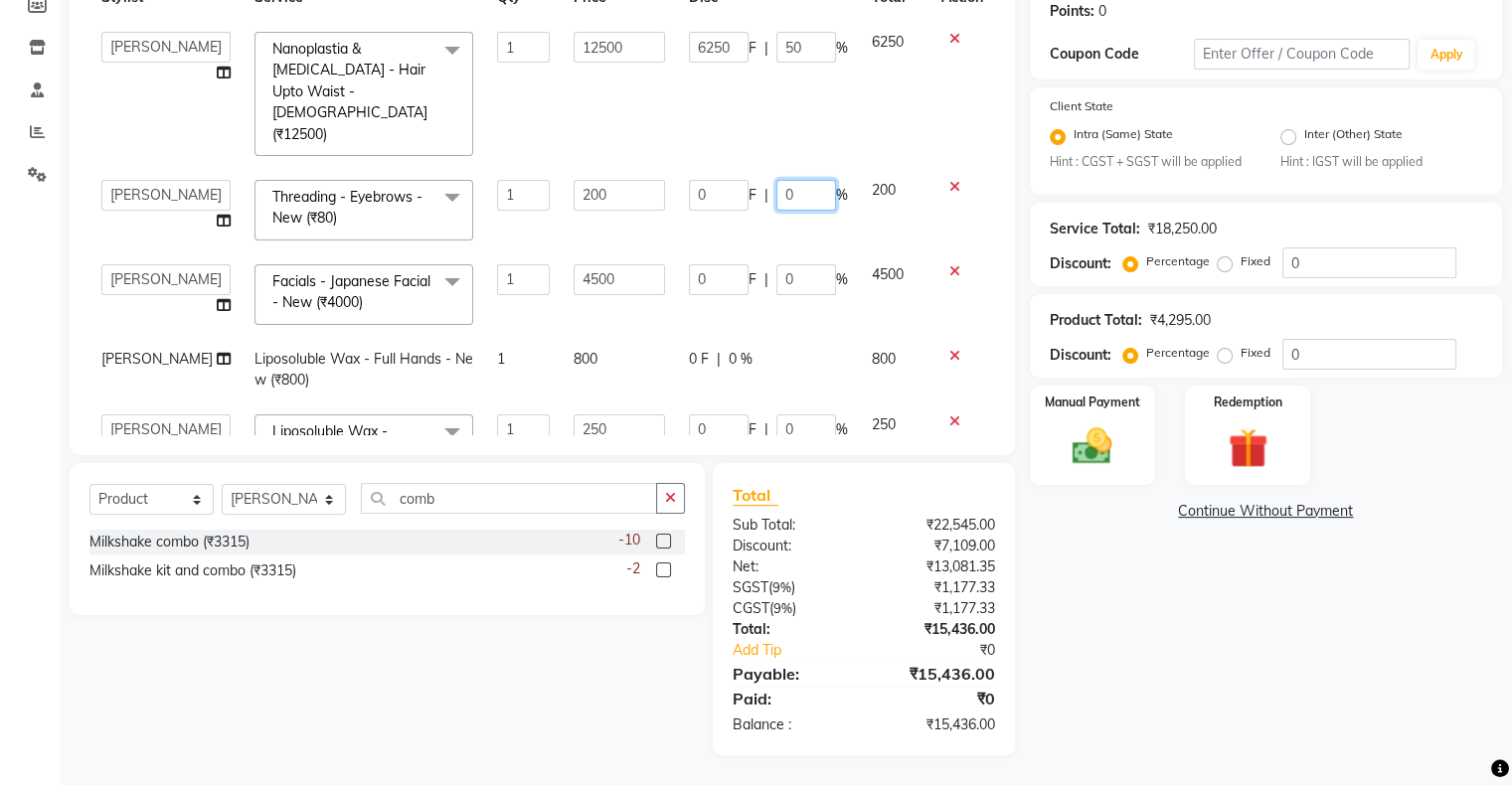 click on "0 F | 0 %" 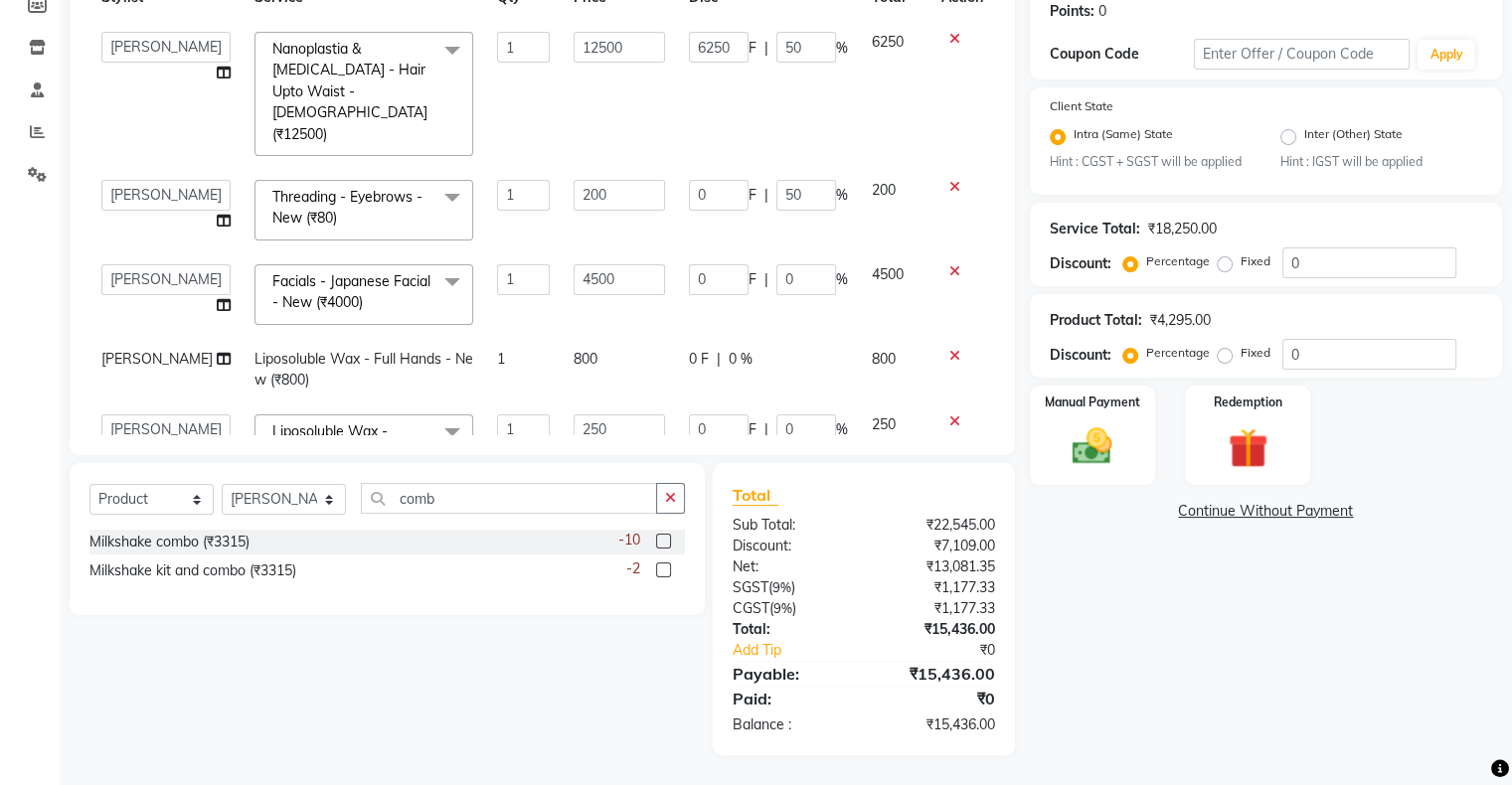 click on "0 F | 50 %" 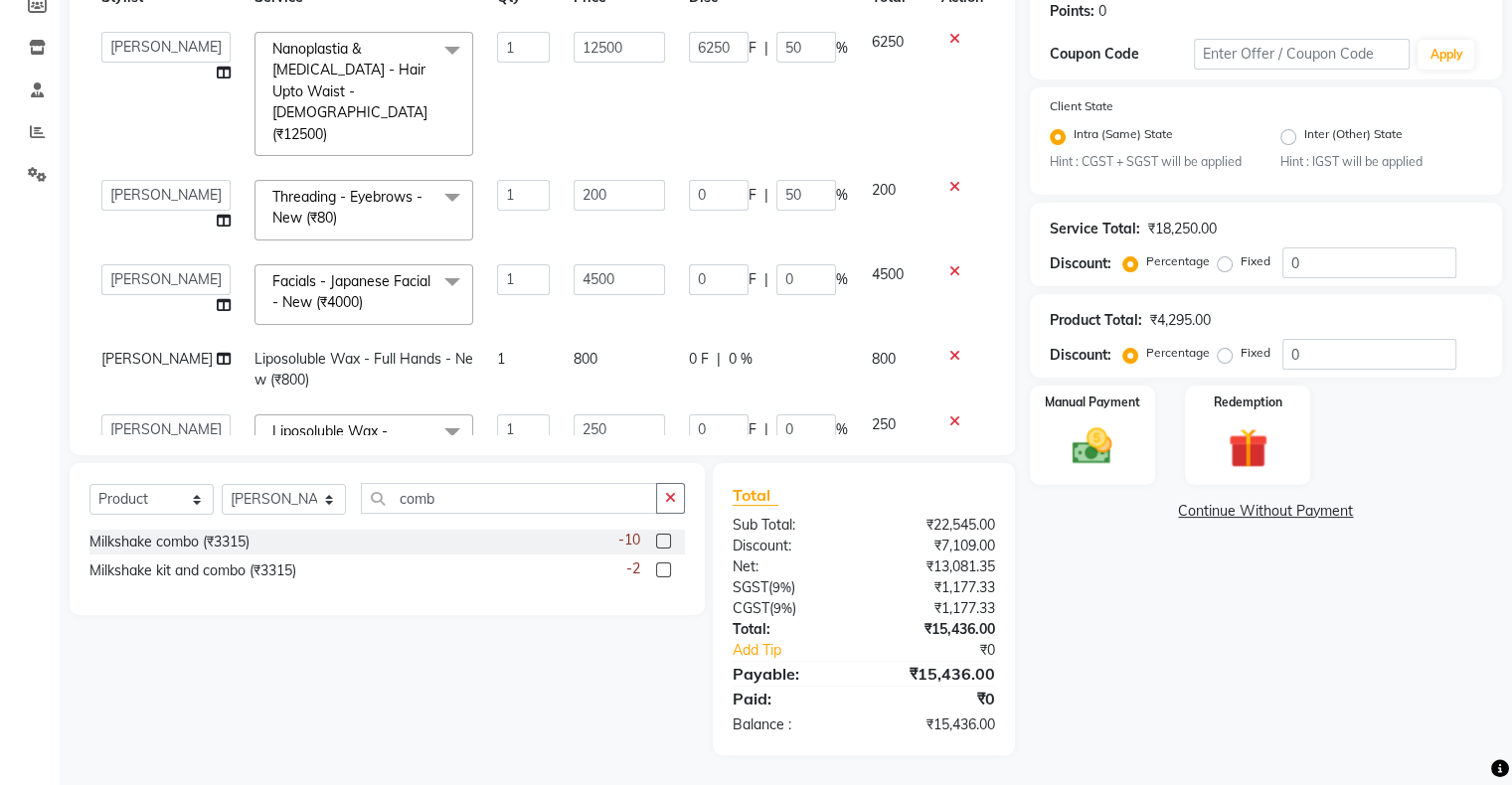 select on "69722" 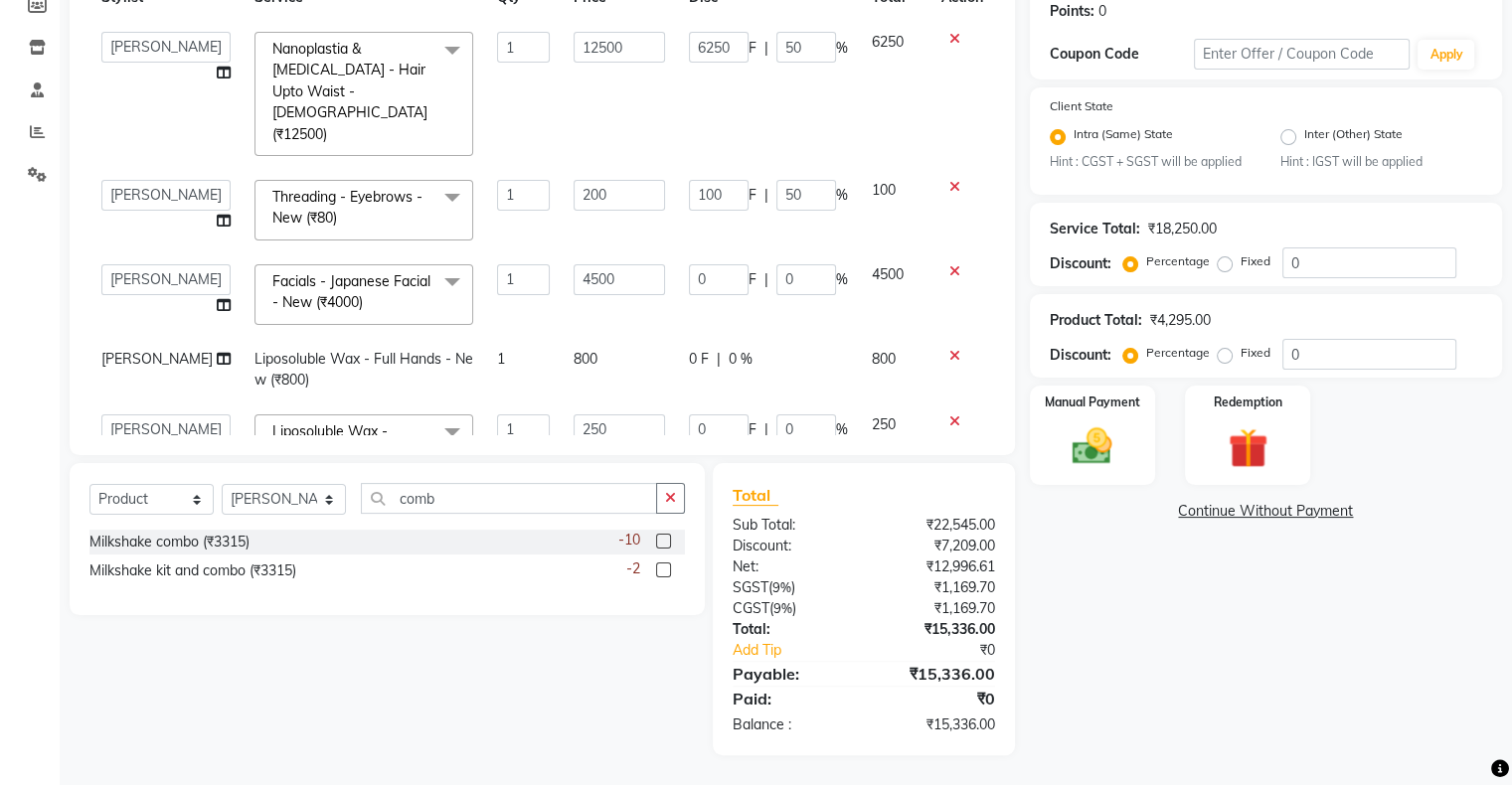 click on "0 F | 0 %" 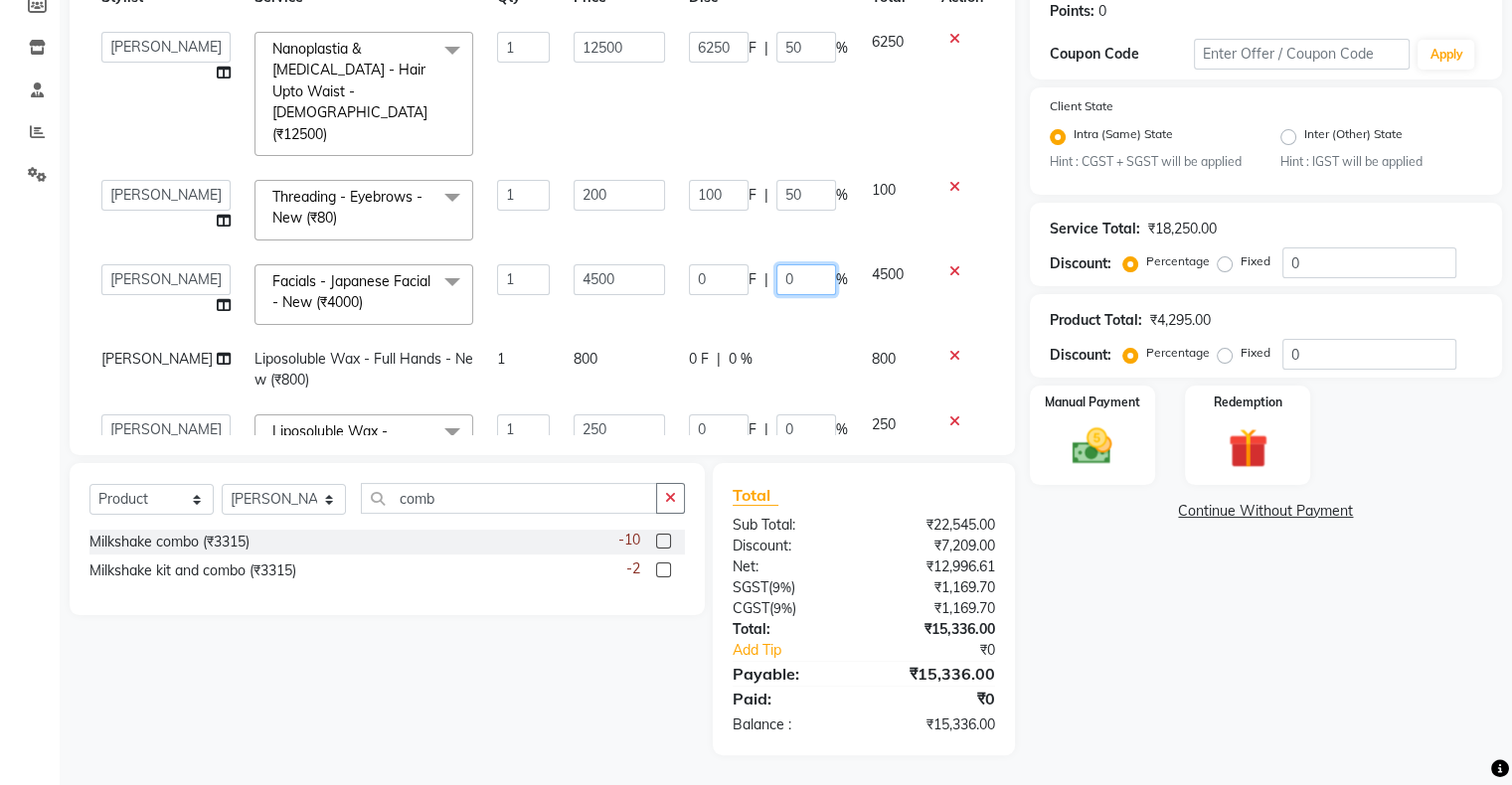 click on "0" 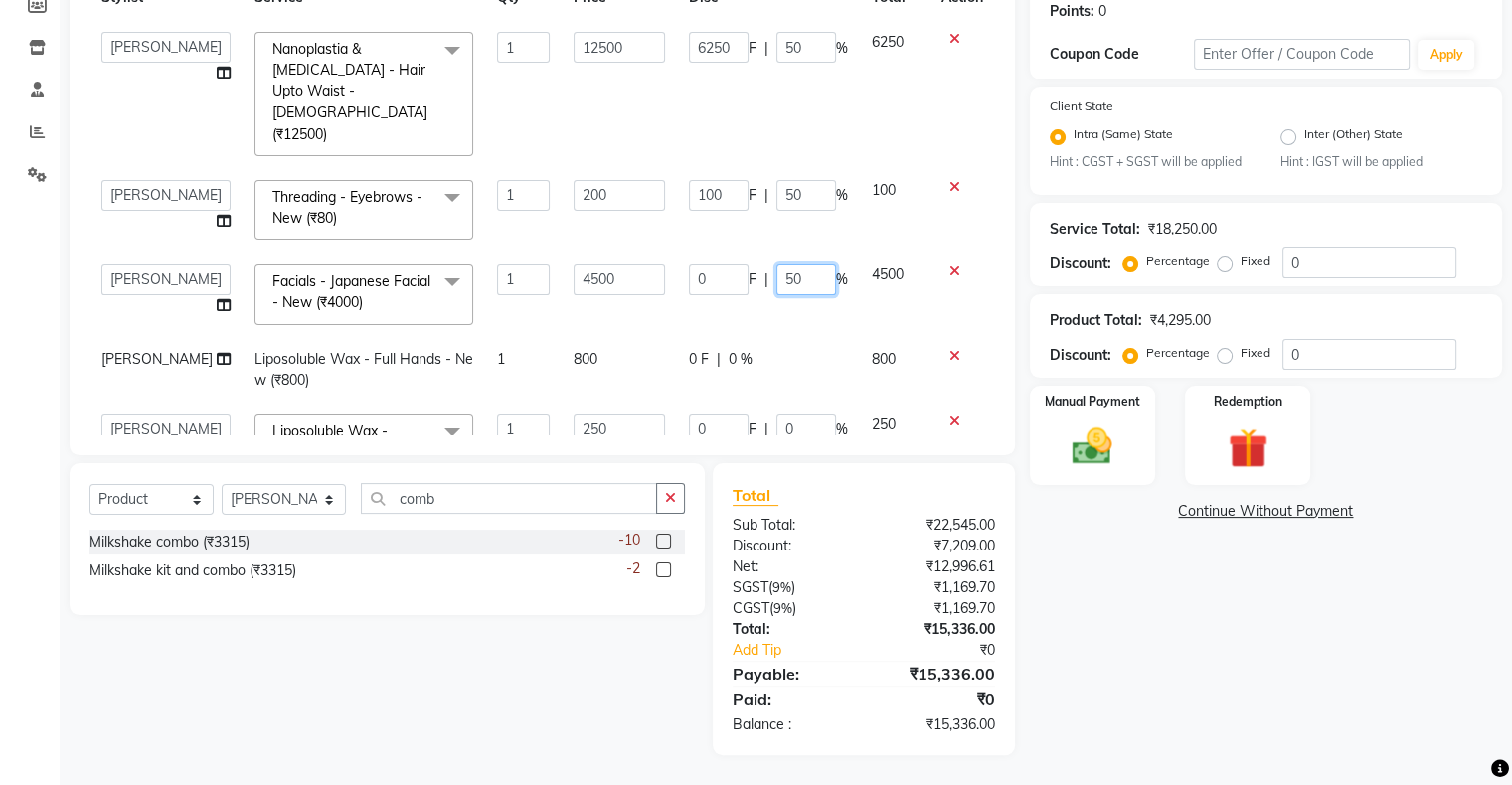 click on "50" 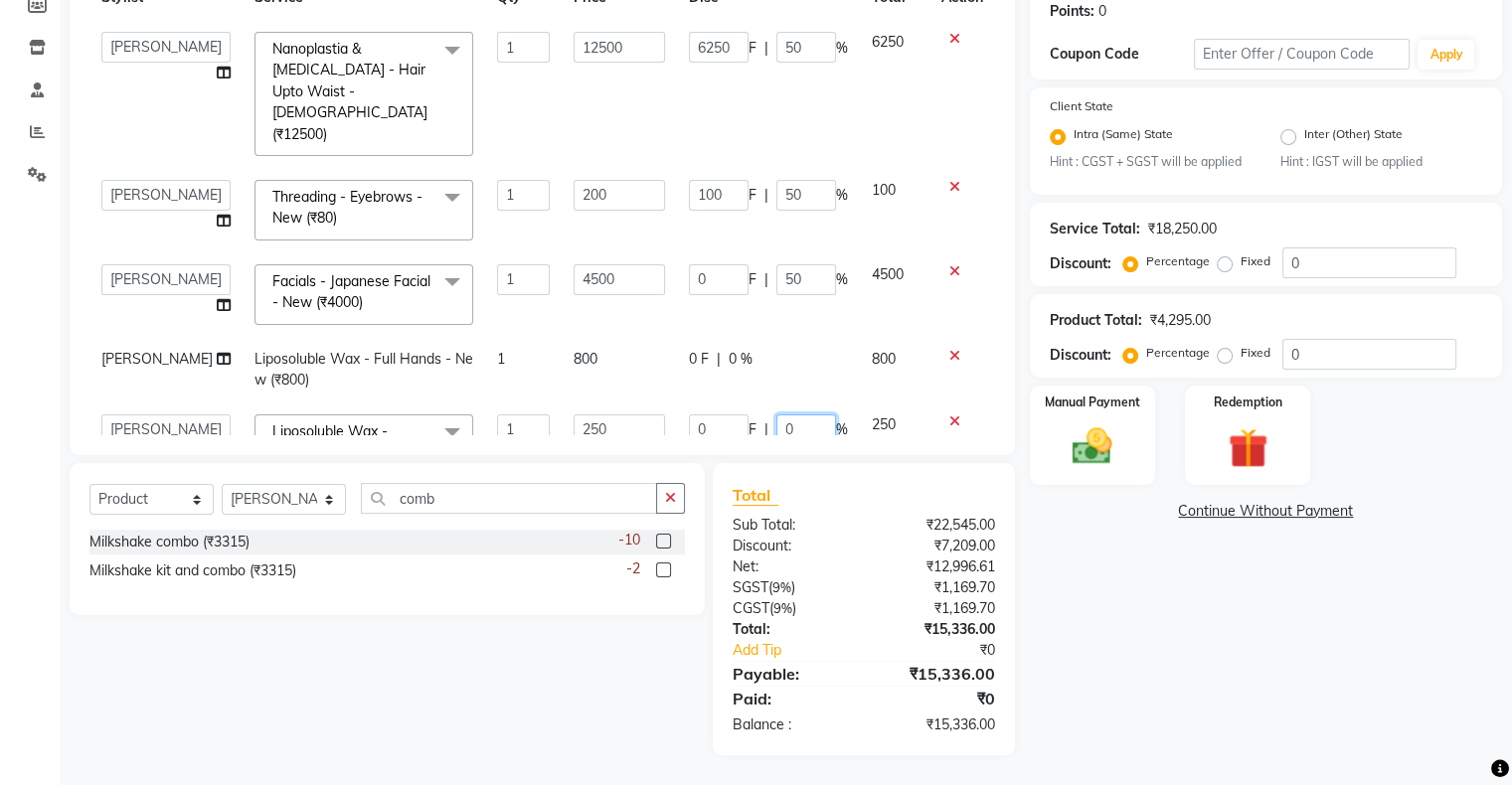 click on "0 F | 0 %" 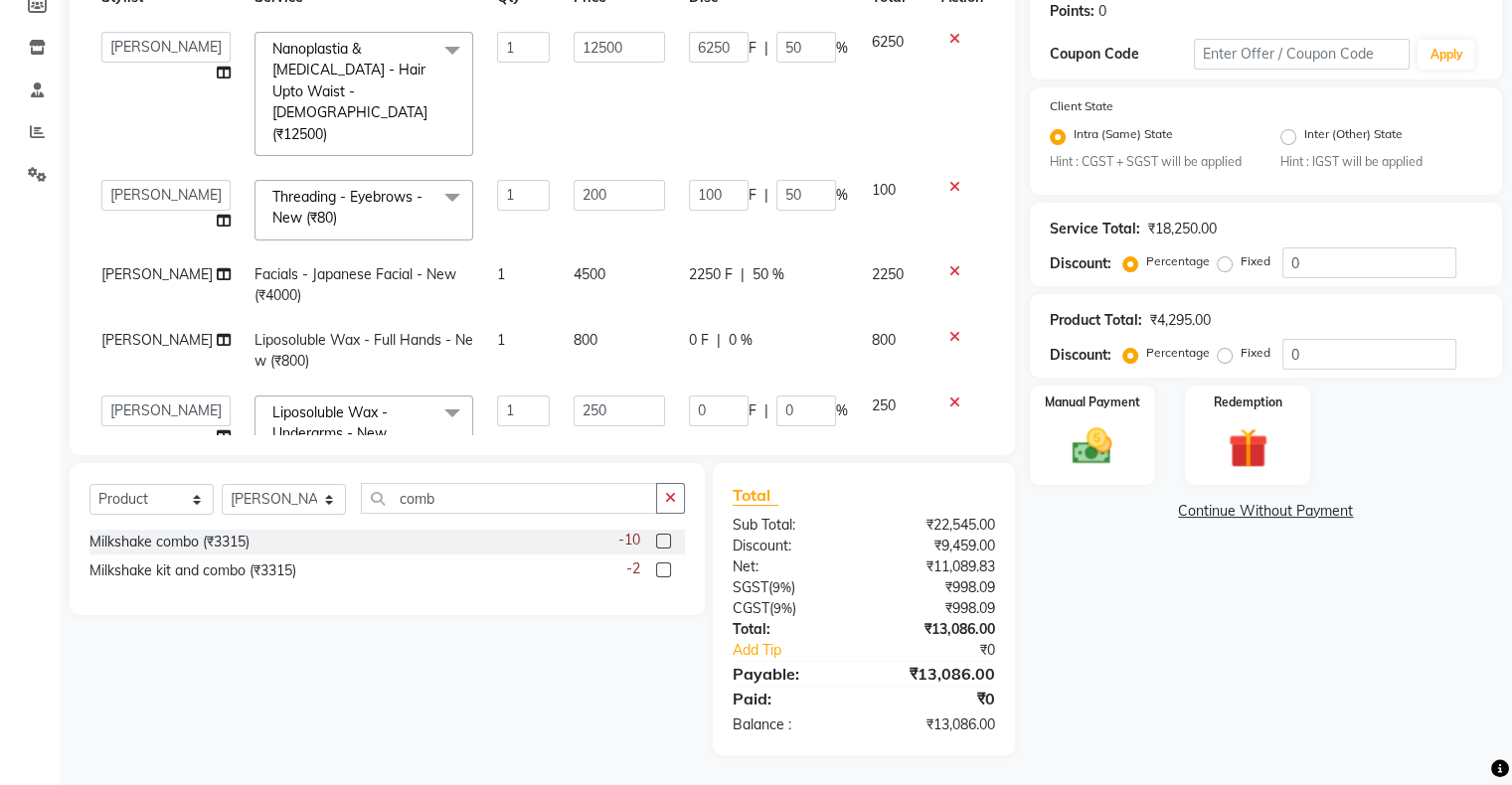 click on "0 F | 0 %" 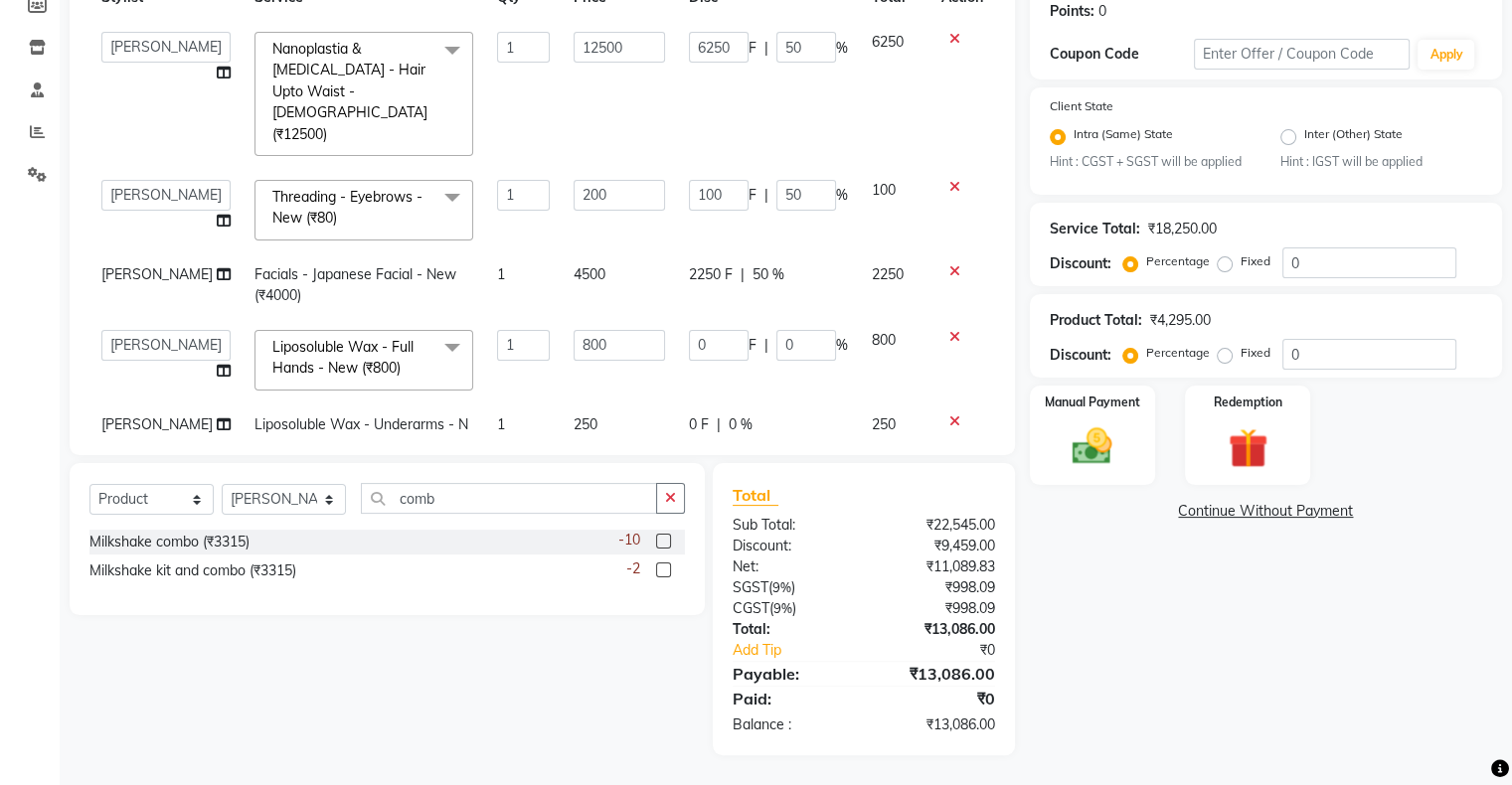 click on "0 F | 0 %" 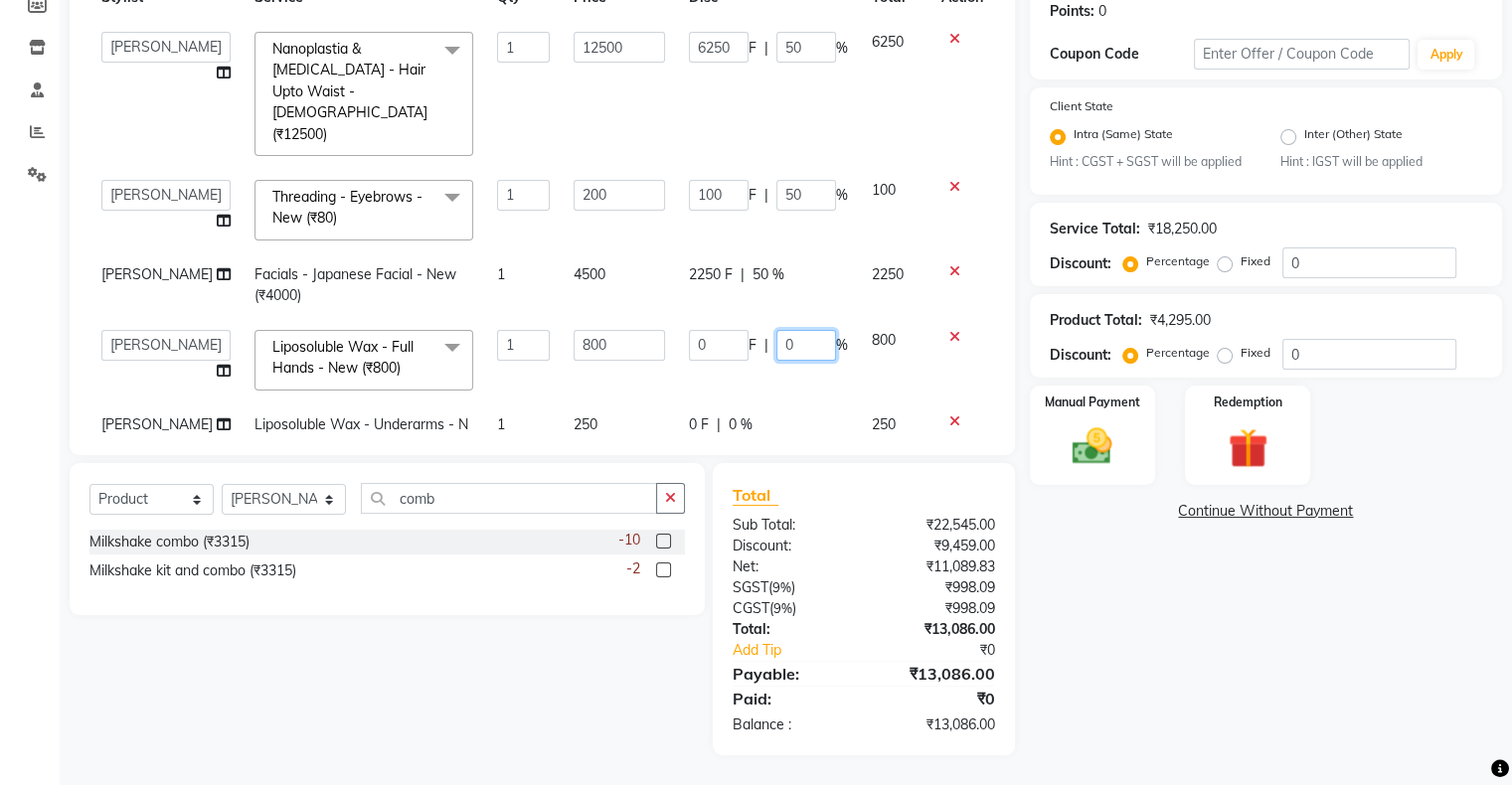 click on "0" 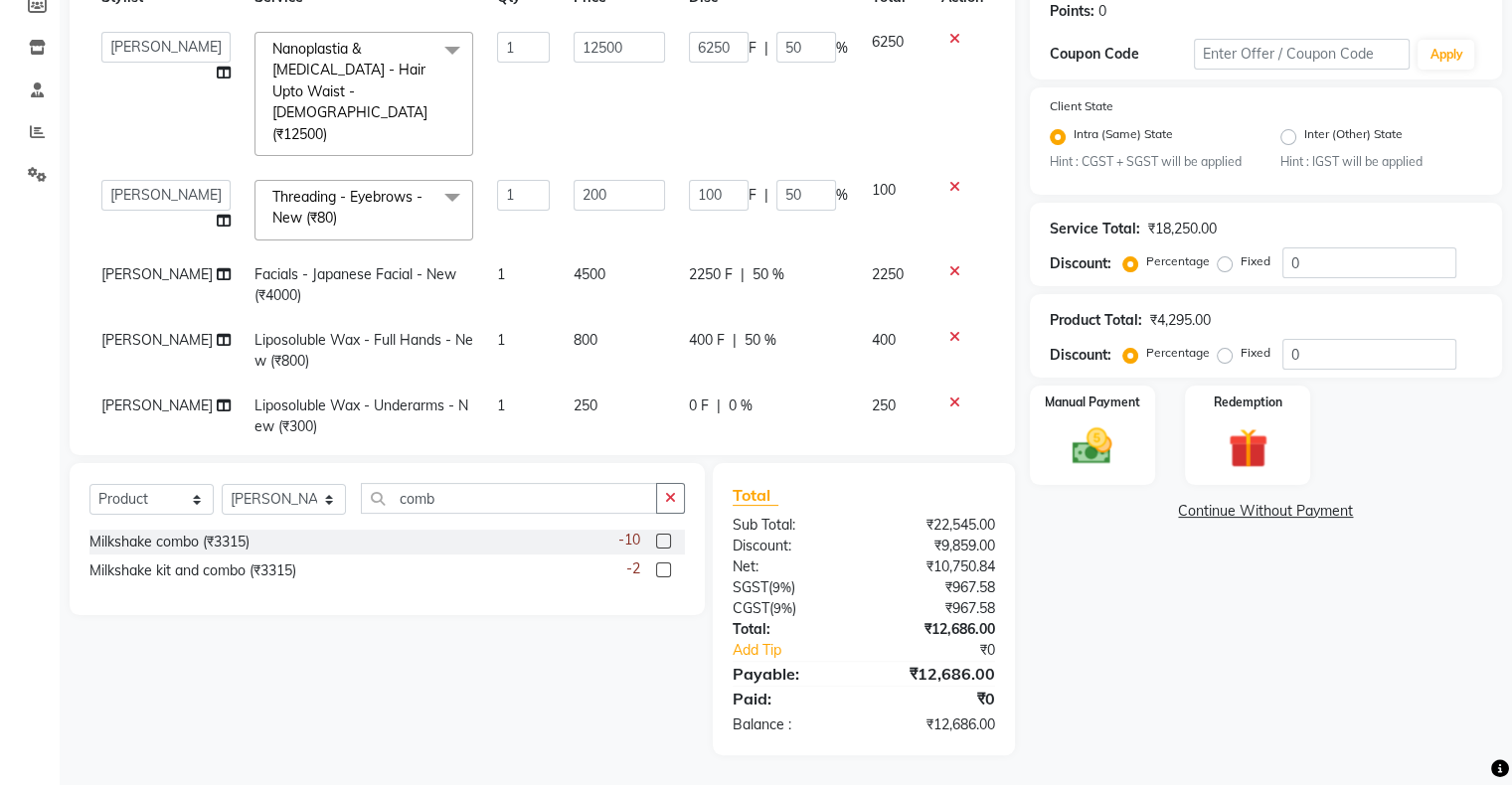 click on "400 F | 50 %" 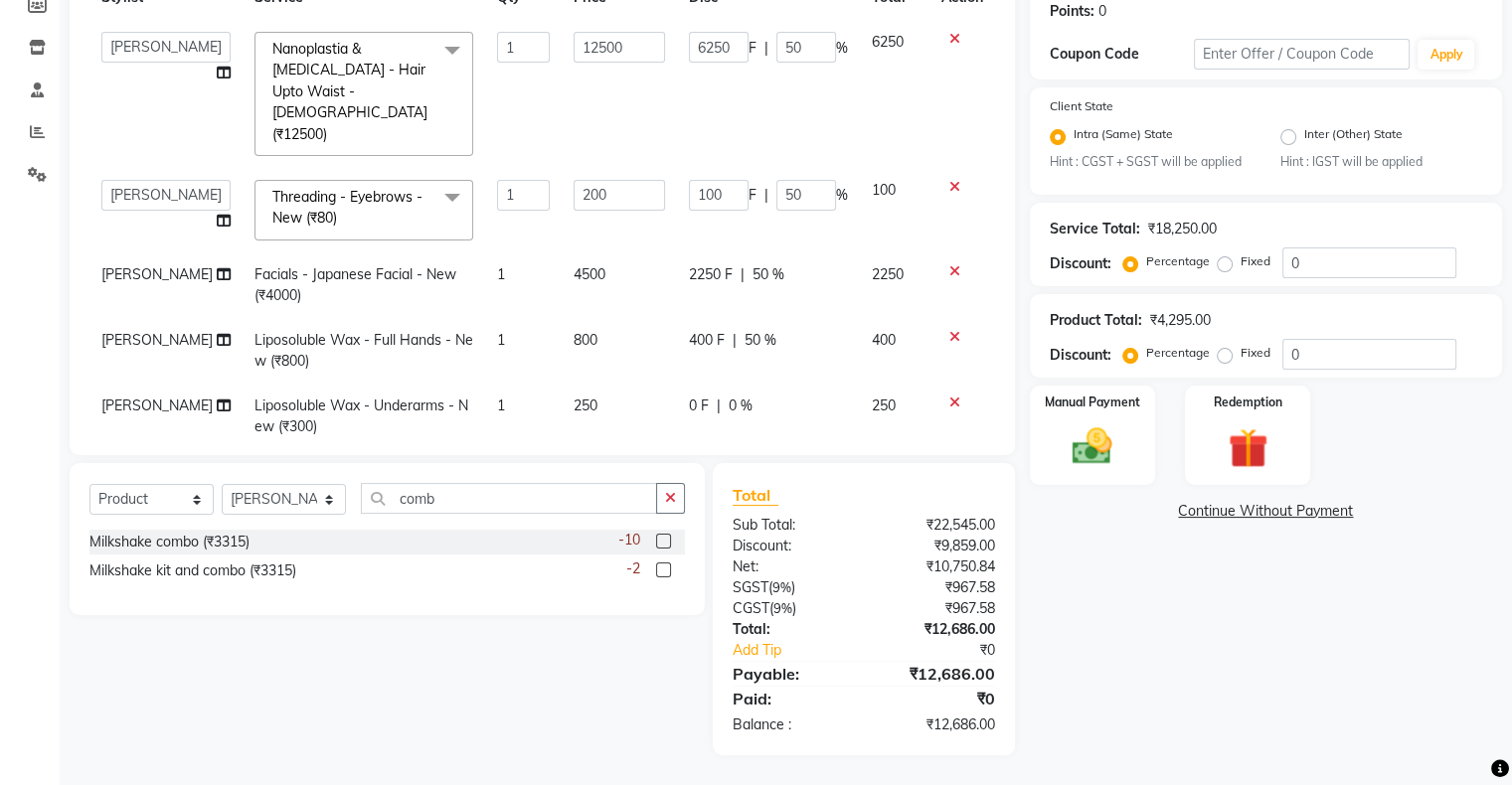 select on "78182" 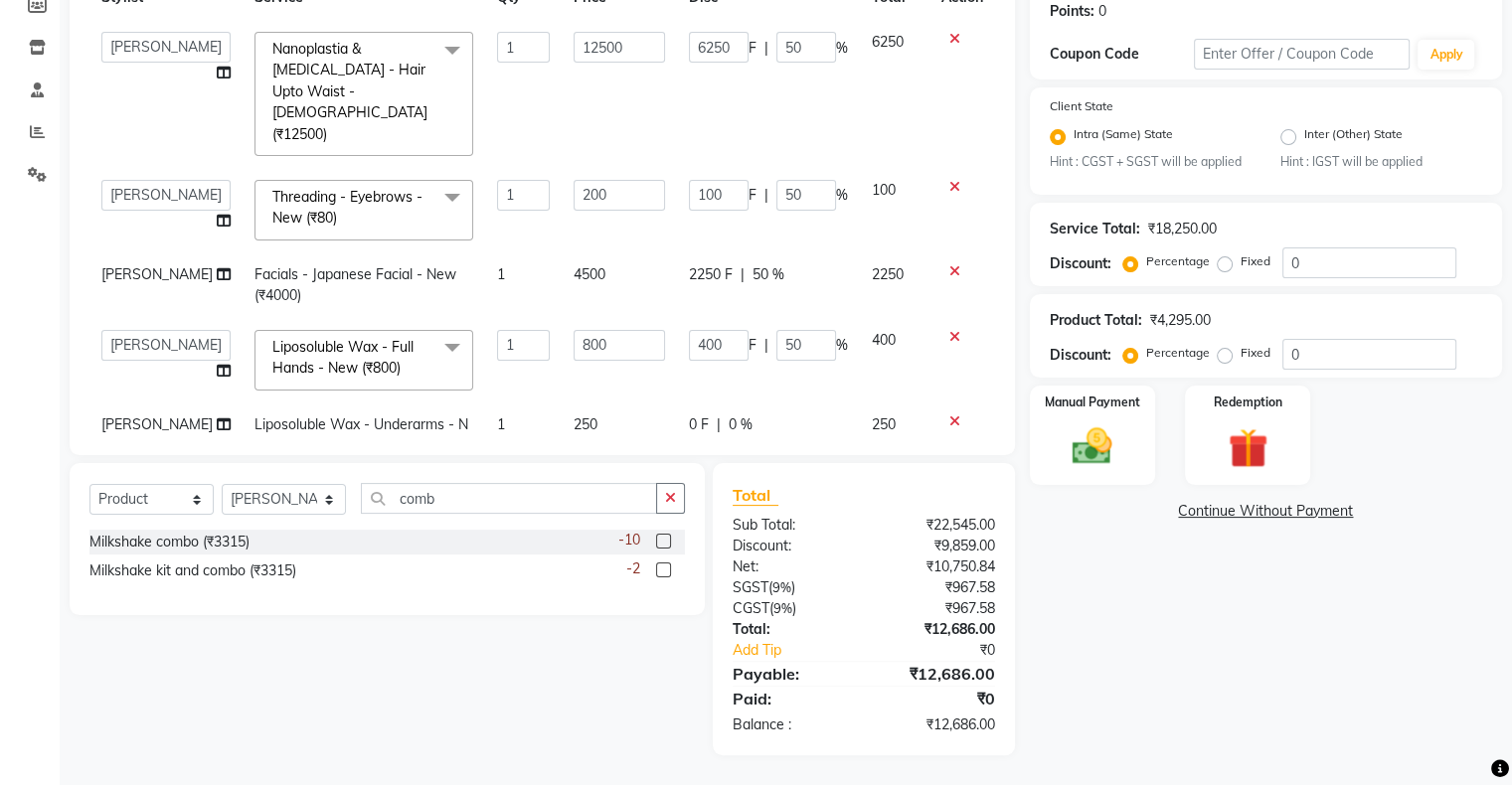 scroll, scrollTop: 10, scrollLeft: 0, axis: vertical 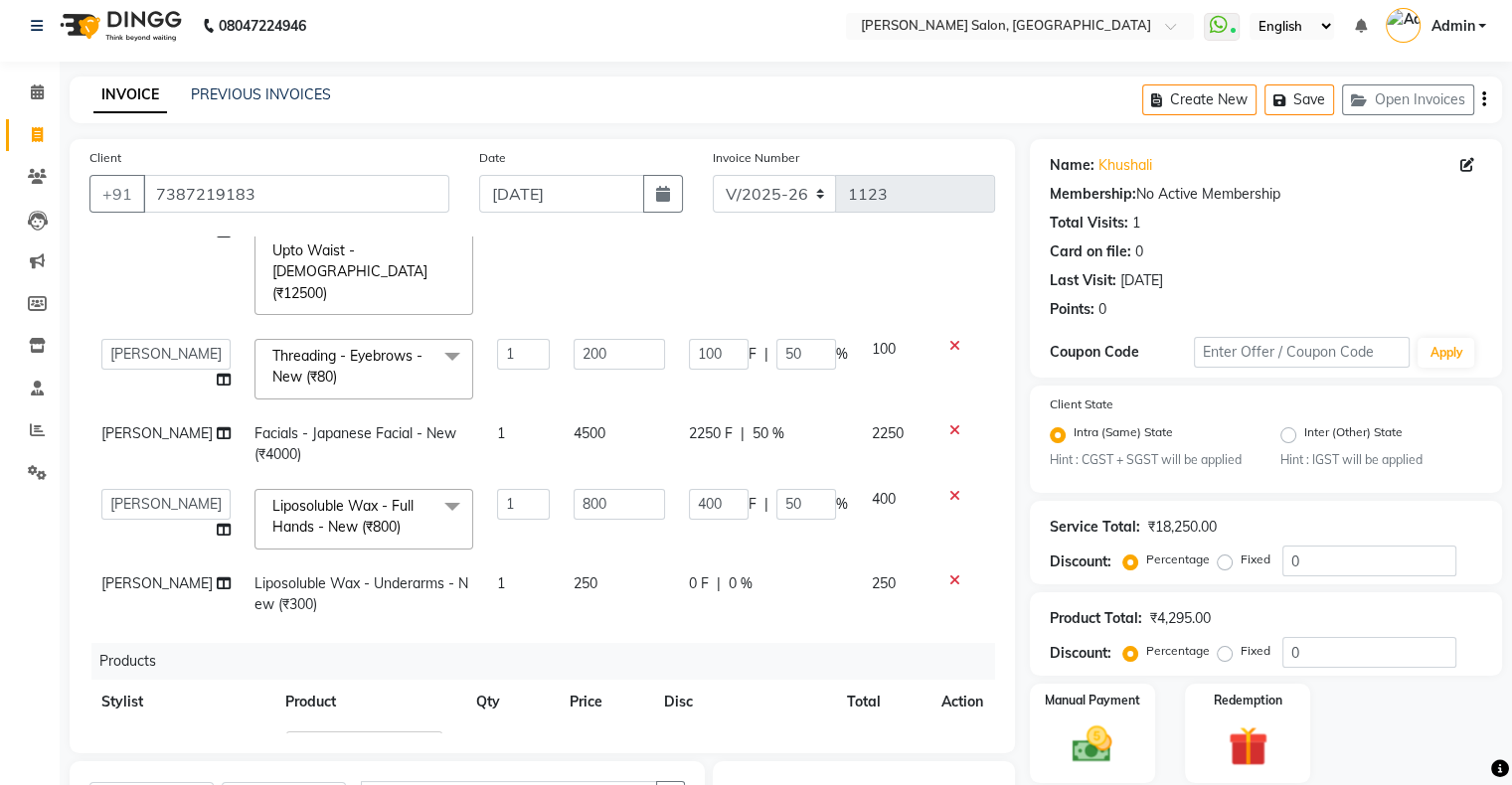 click on "0 F | 0 %" 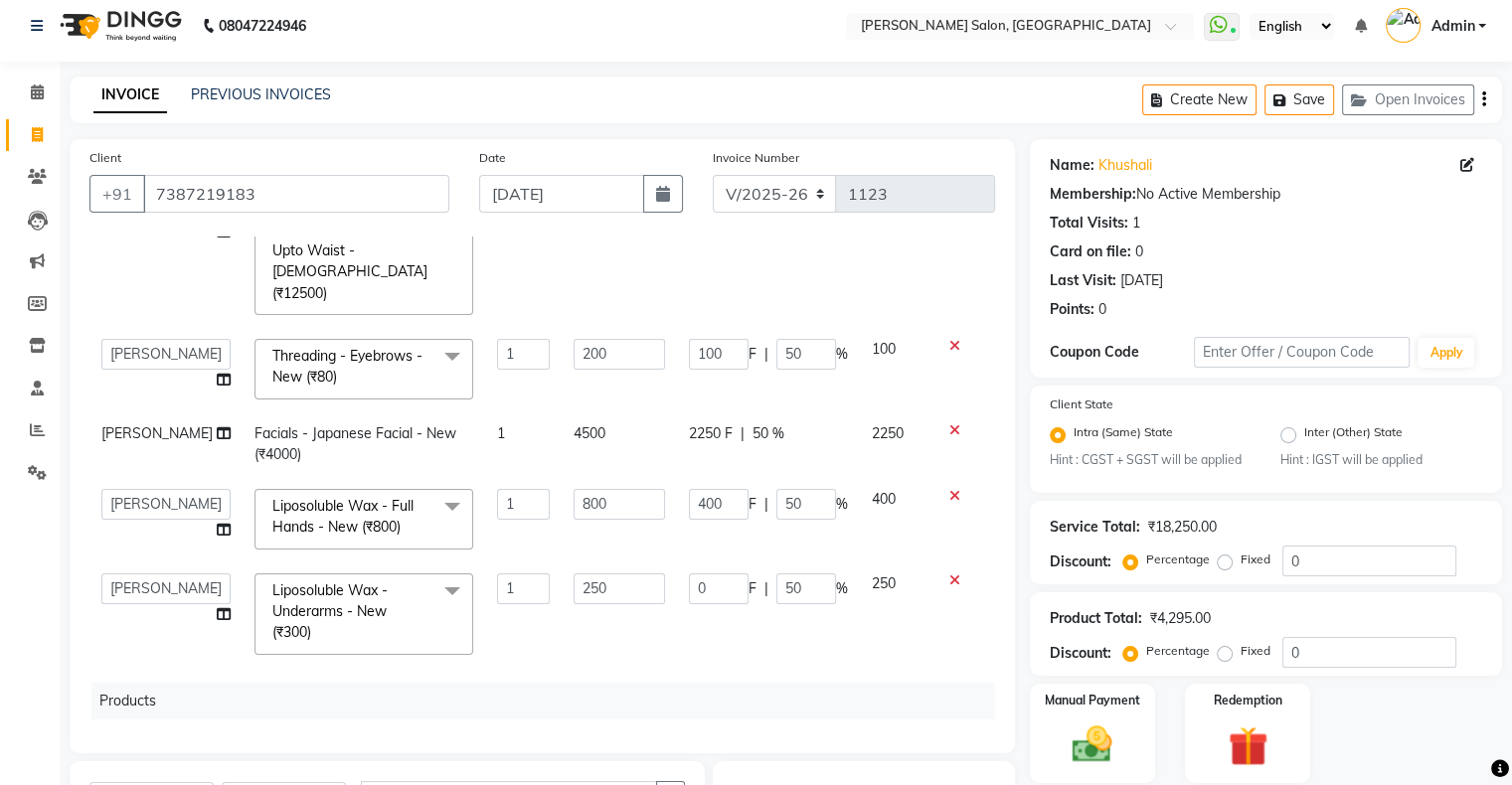 click on "0 F | 50 %" 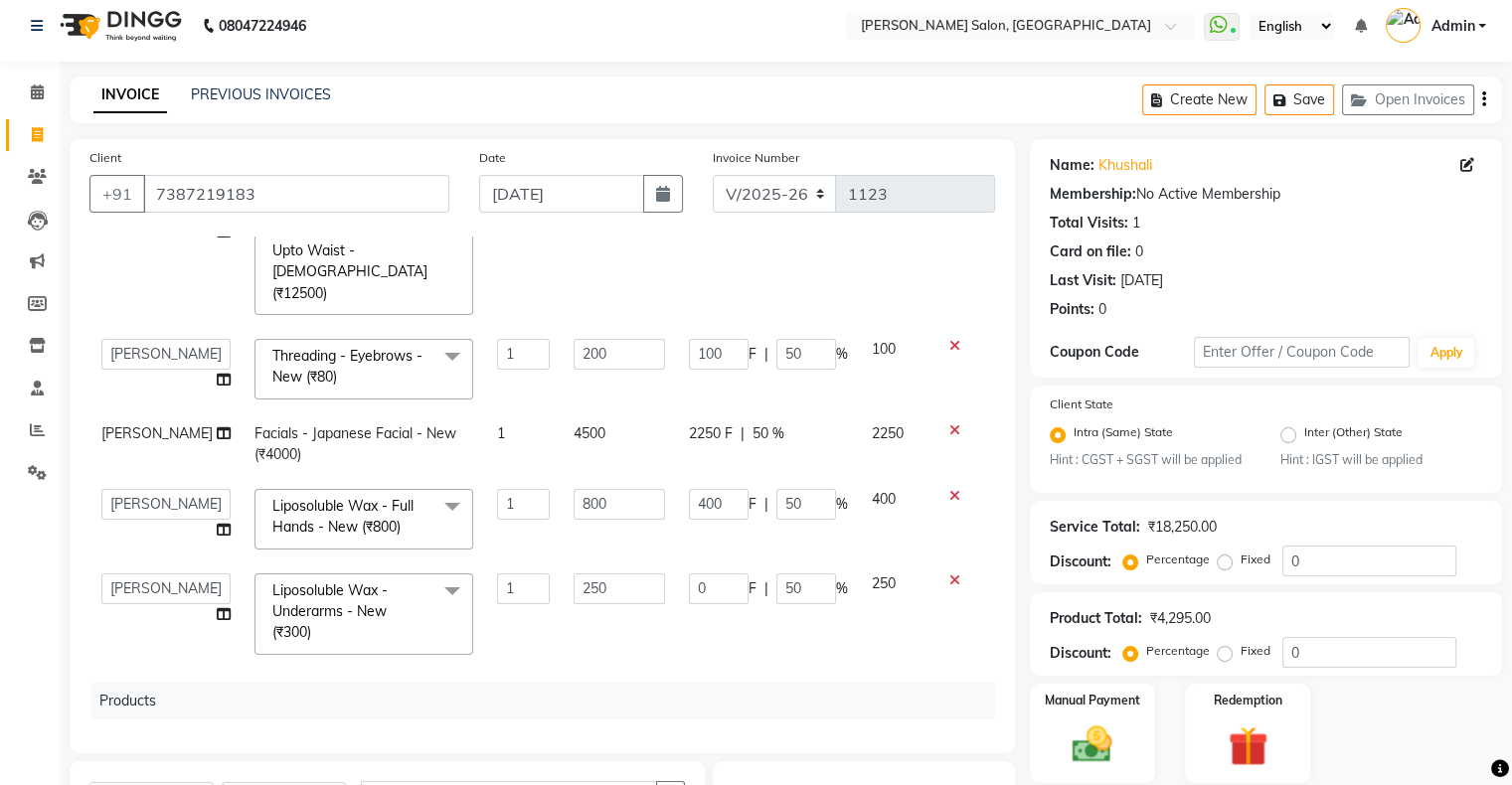 select on "78182" 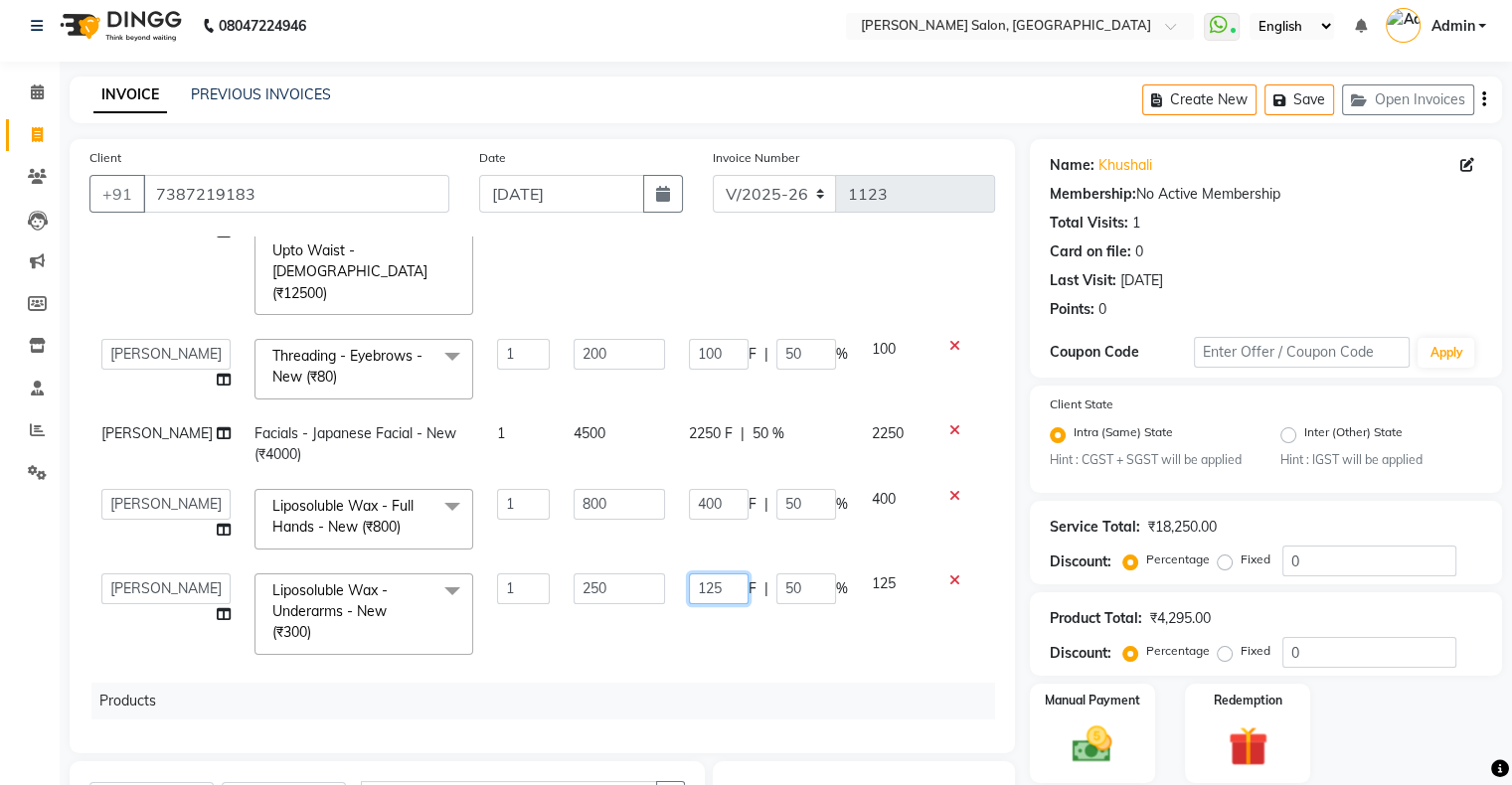 click on "125" 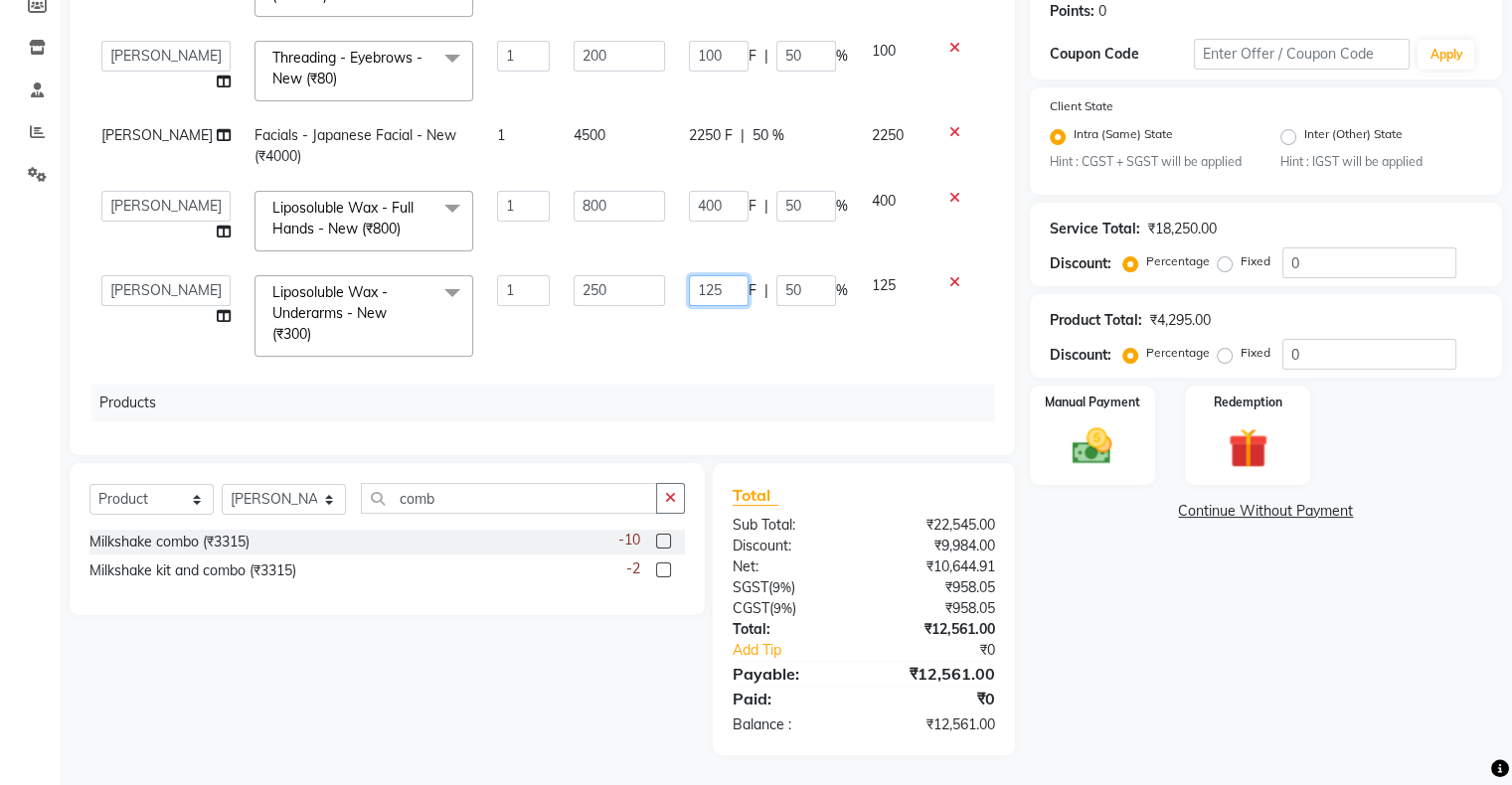 scroll, scrollTop: 215, scrollLeft: 0, axis: vertical 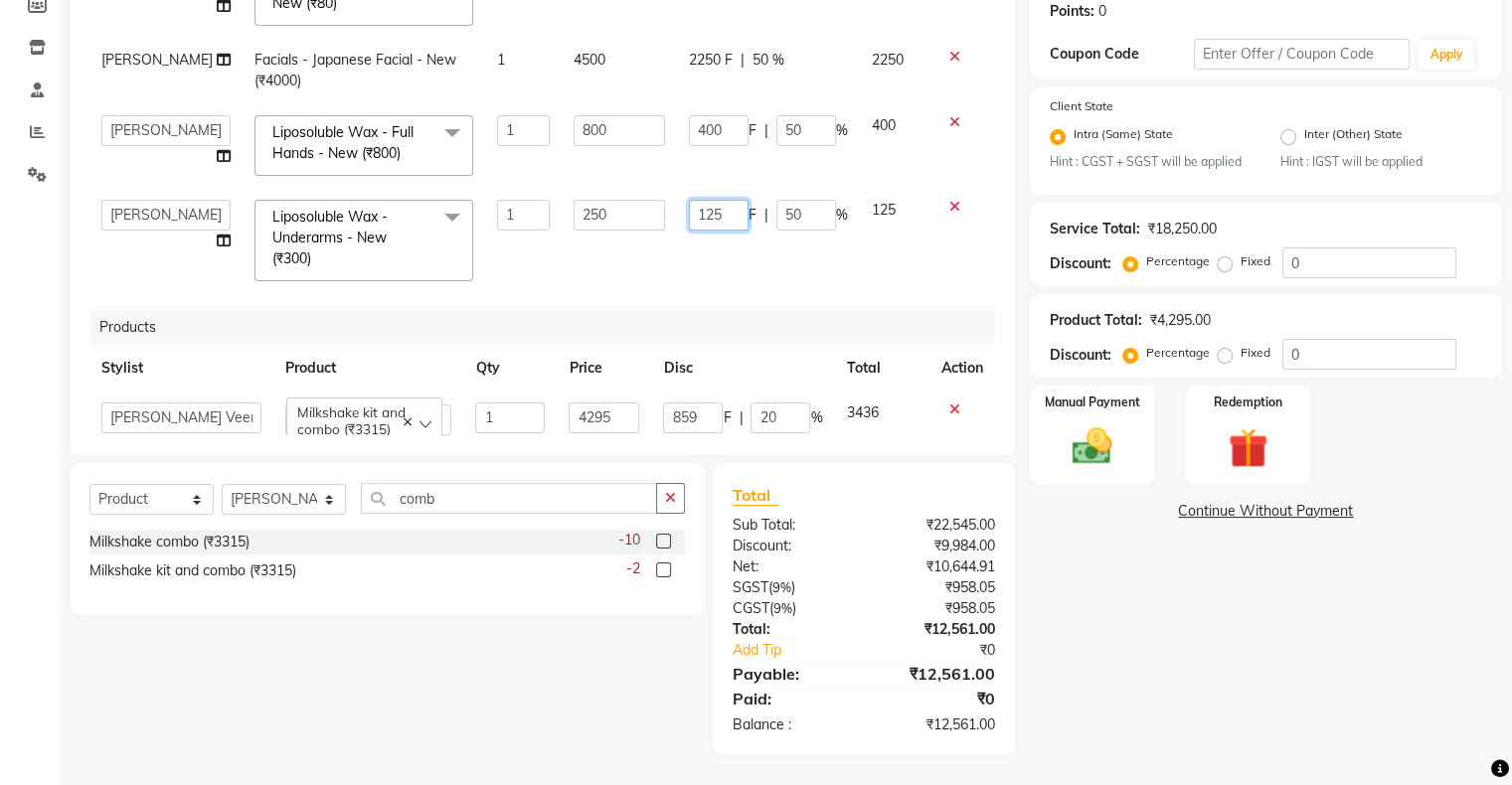 click on "125" 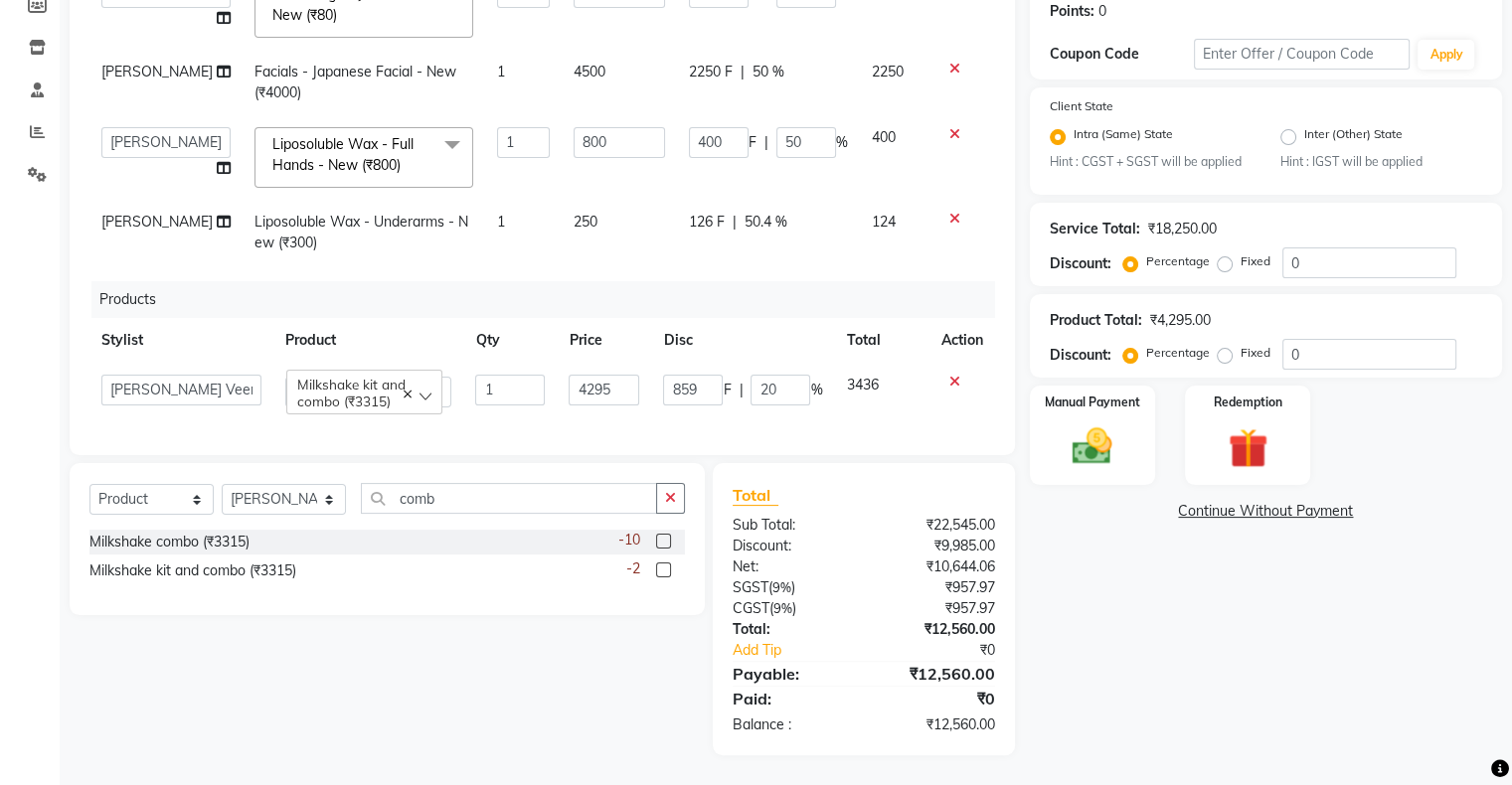 click on "126 F | 50.4 %" 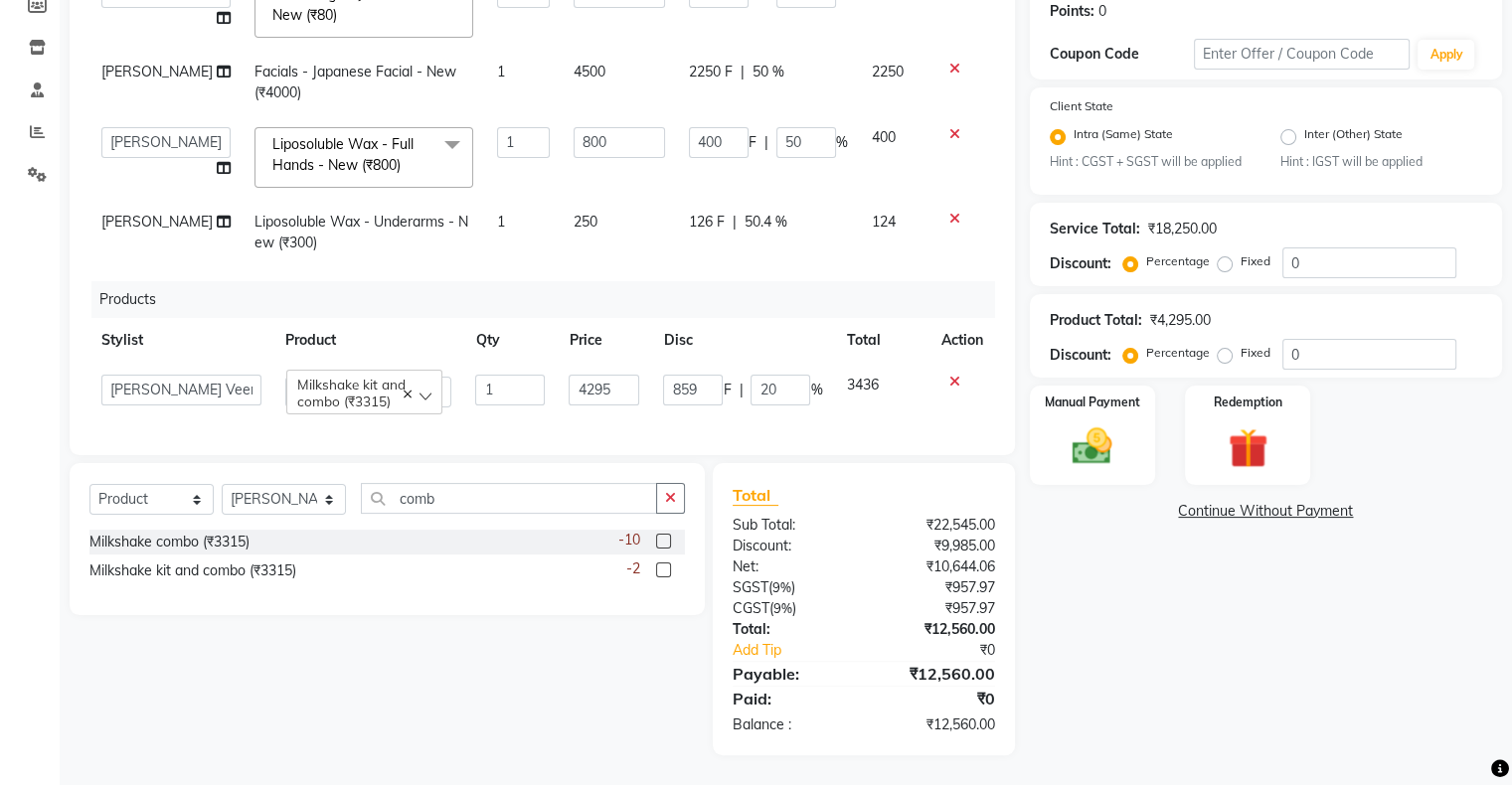 select on "78182" 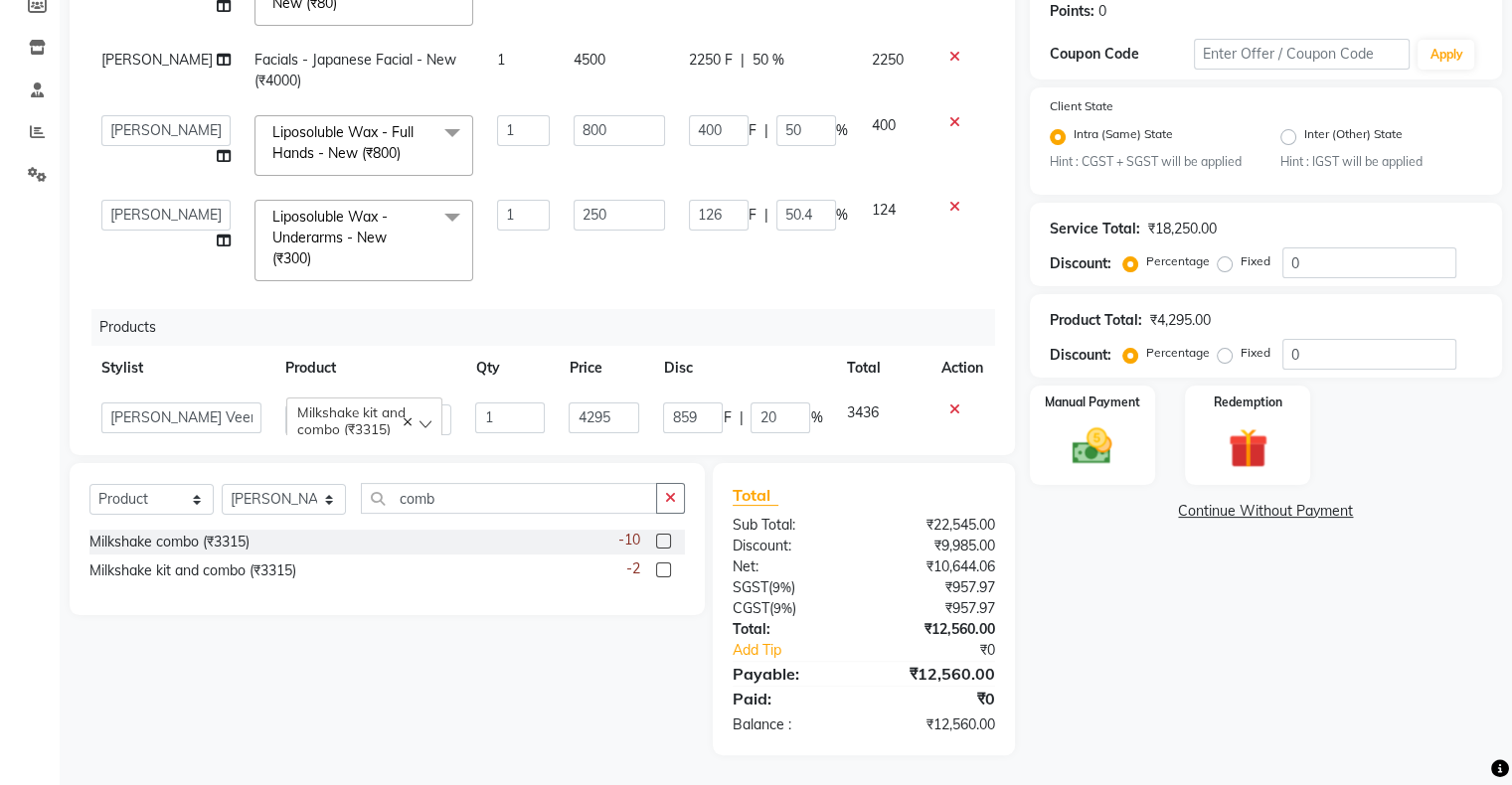 scroll, scrollTop: 215, scrollLeft: 0, axis: vertical 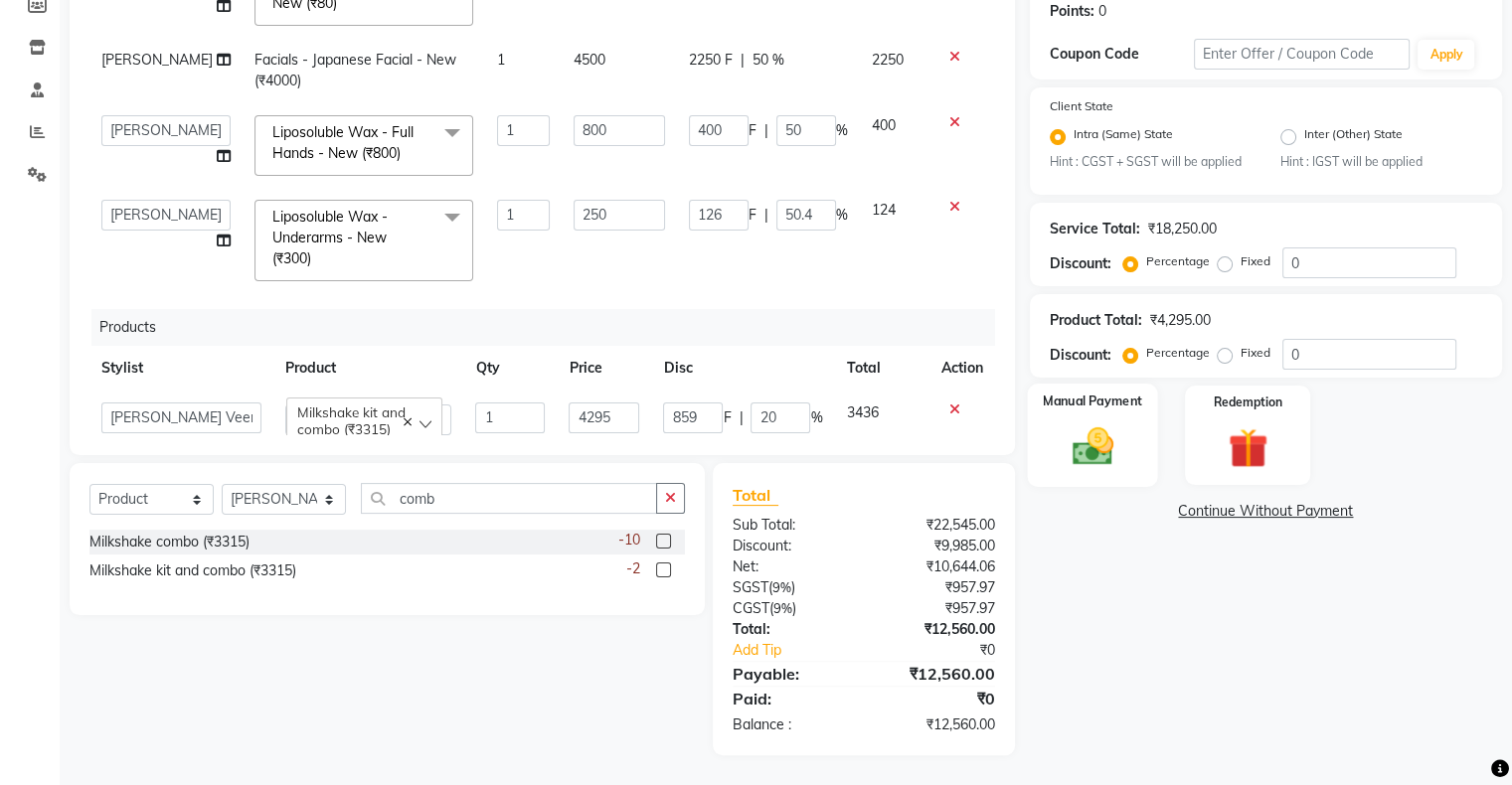 click on "Manual Payment" 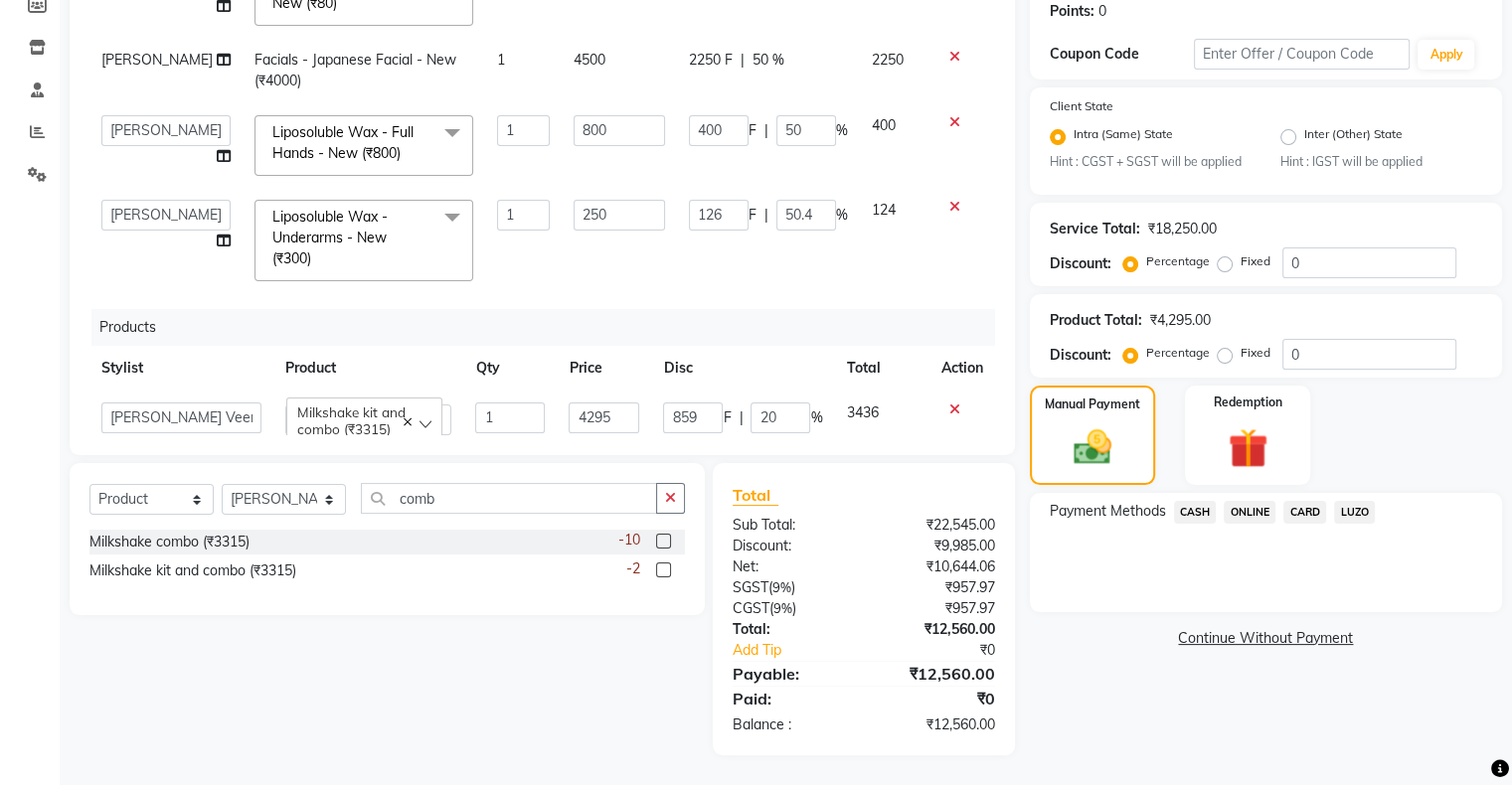 click on "Payment Methods  CASH   ONLINE   CARD   LUZO" 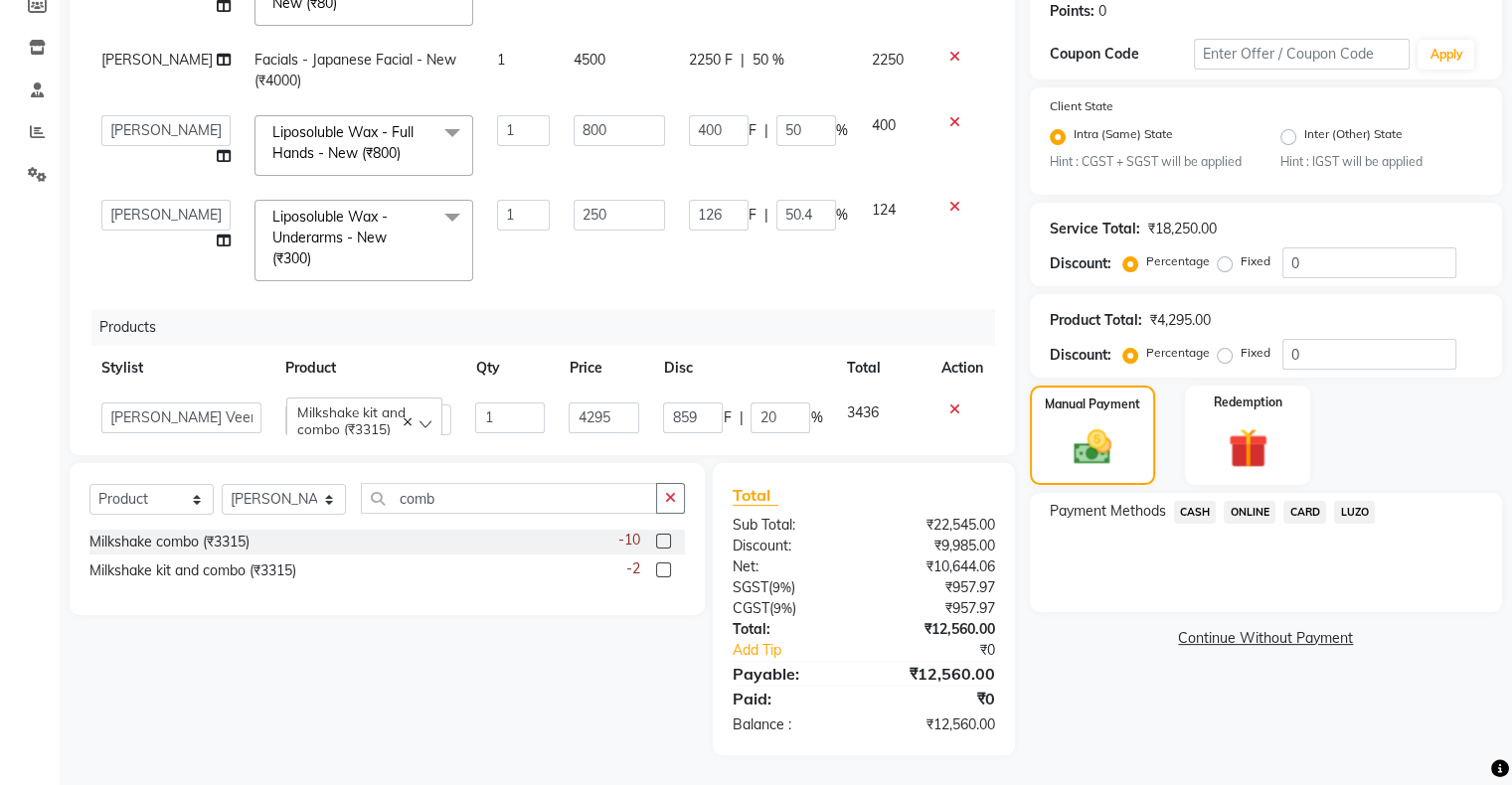click on "ONLINE" 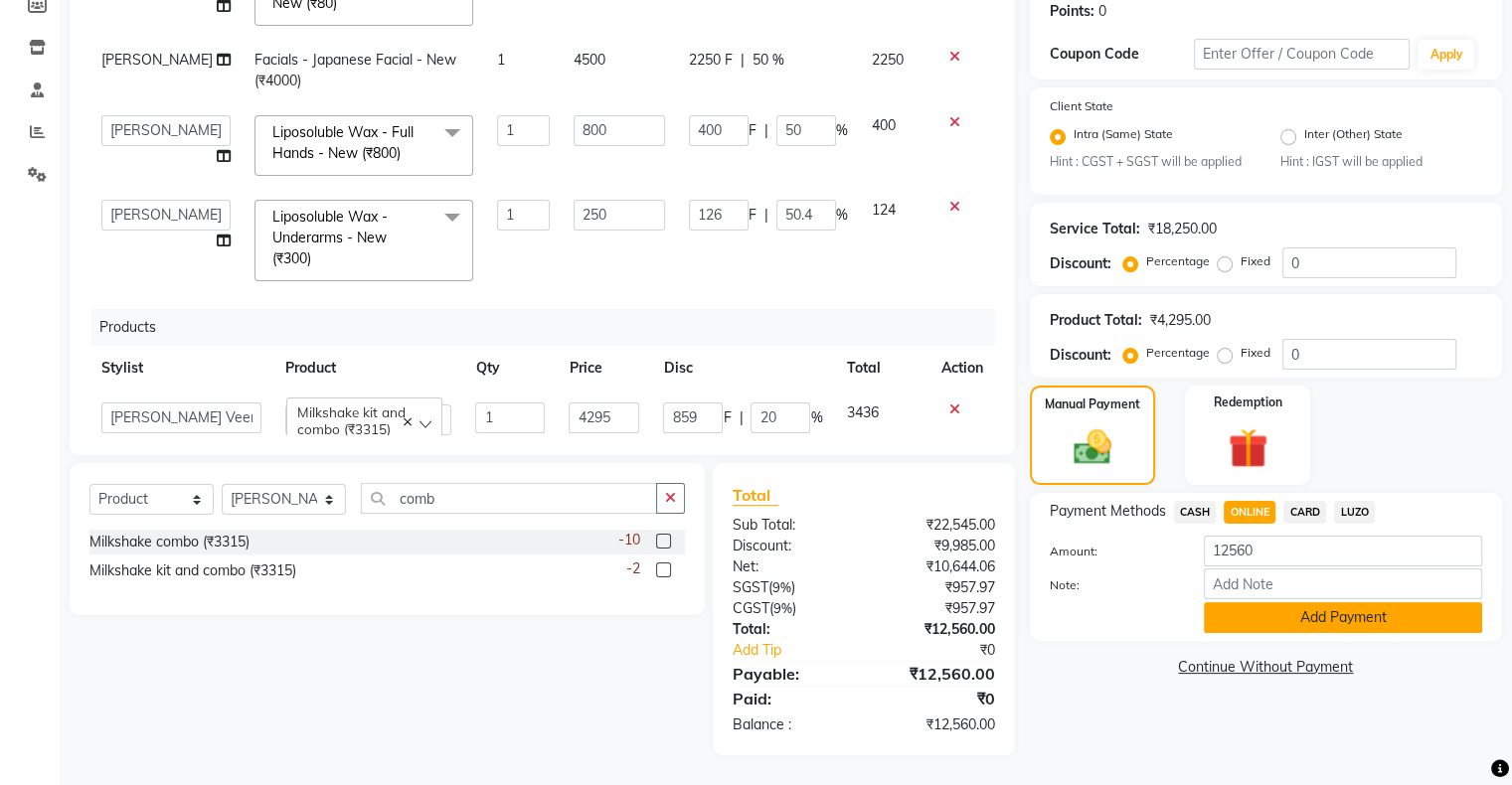 click on "Add Payment" 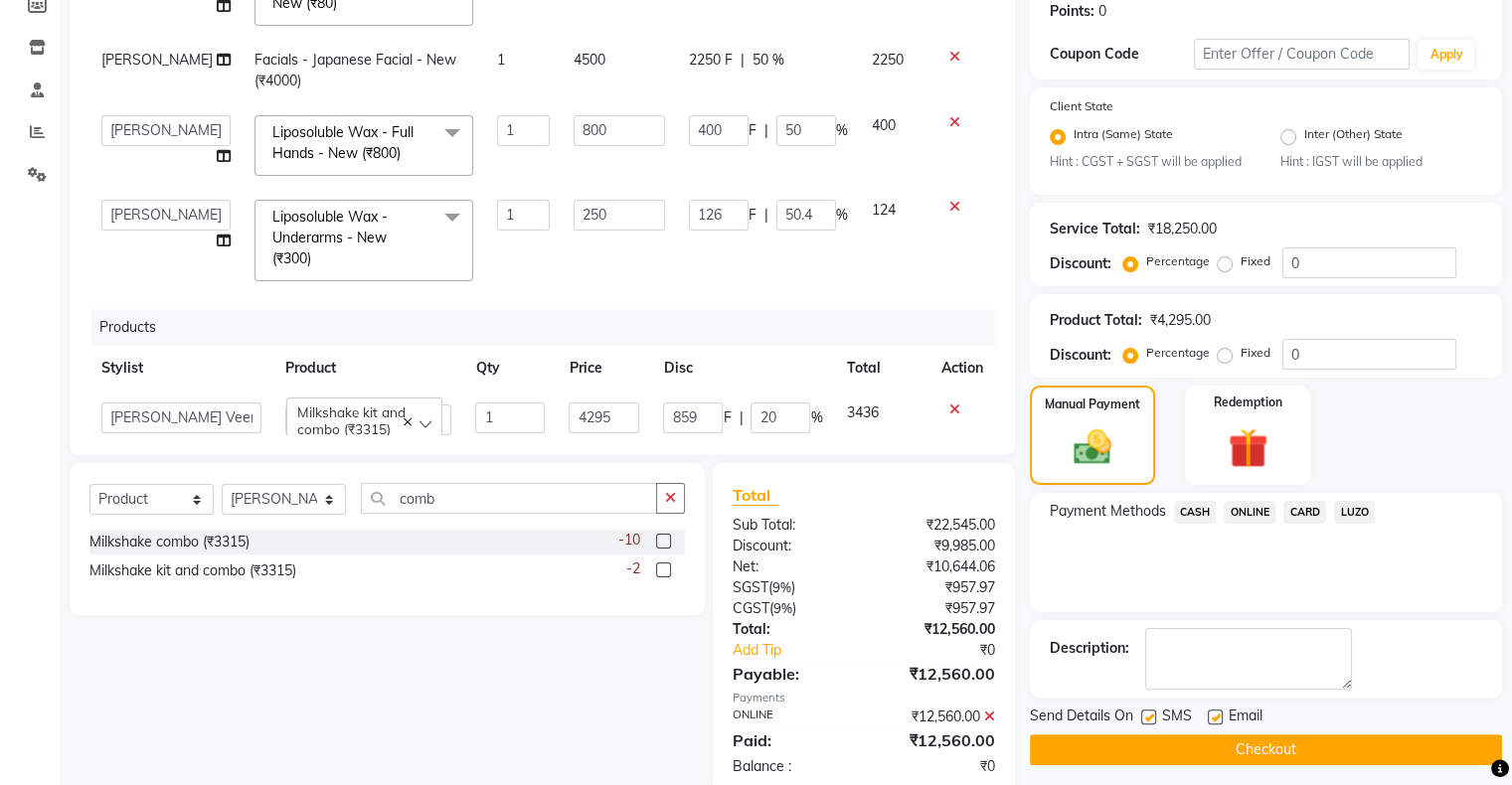 click on "Checkout" 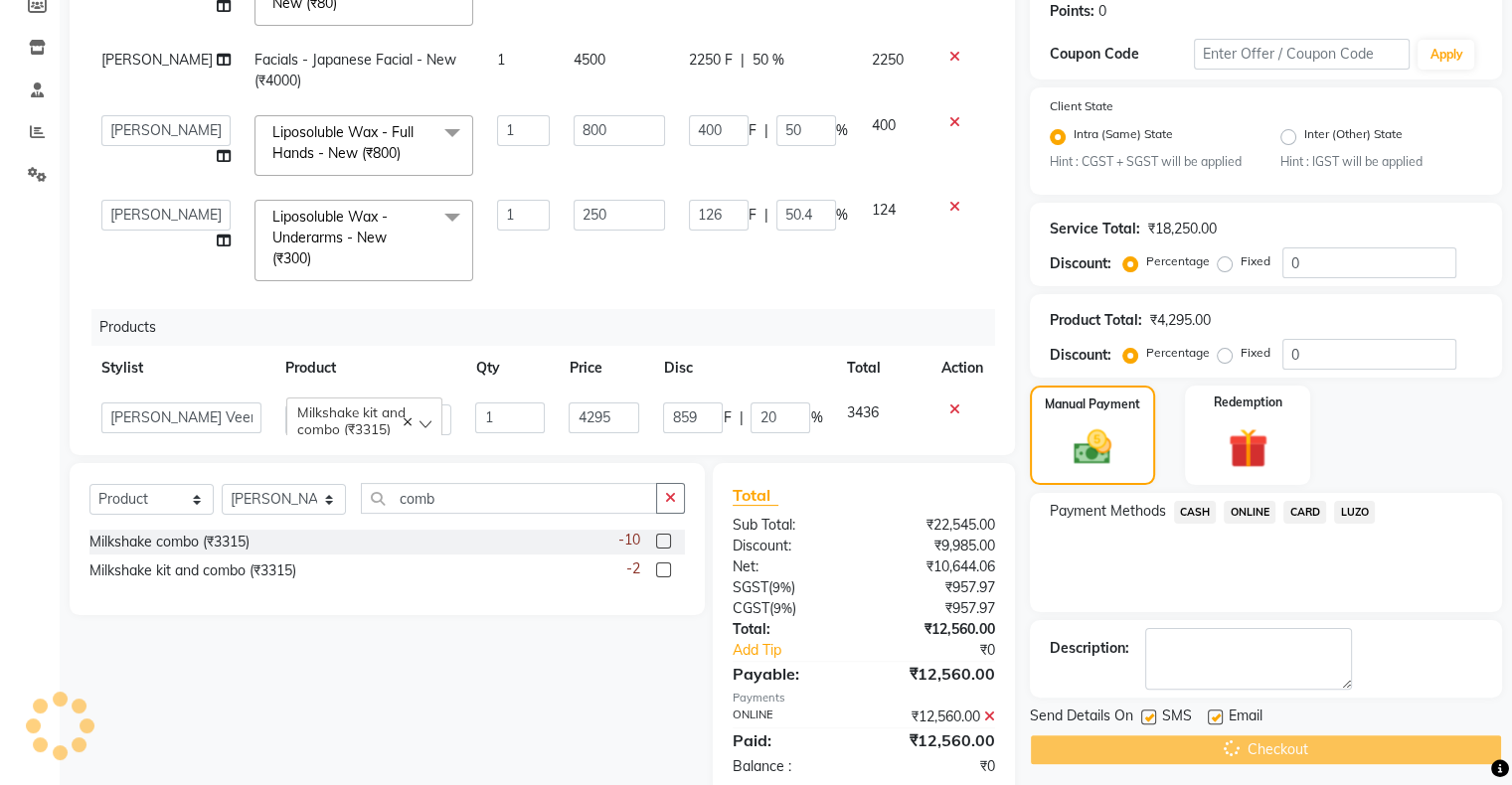 scroll, scrollTop: 350, scrollLeft: 0, axis: vertical 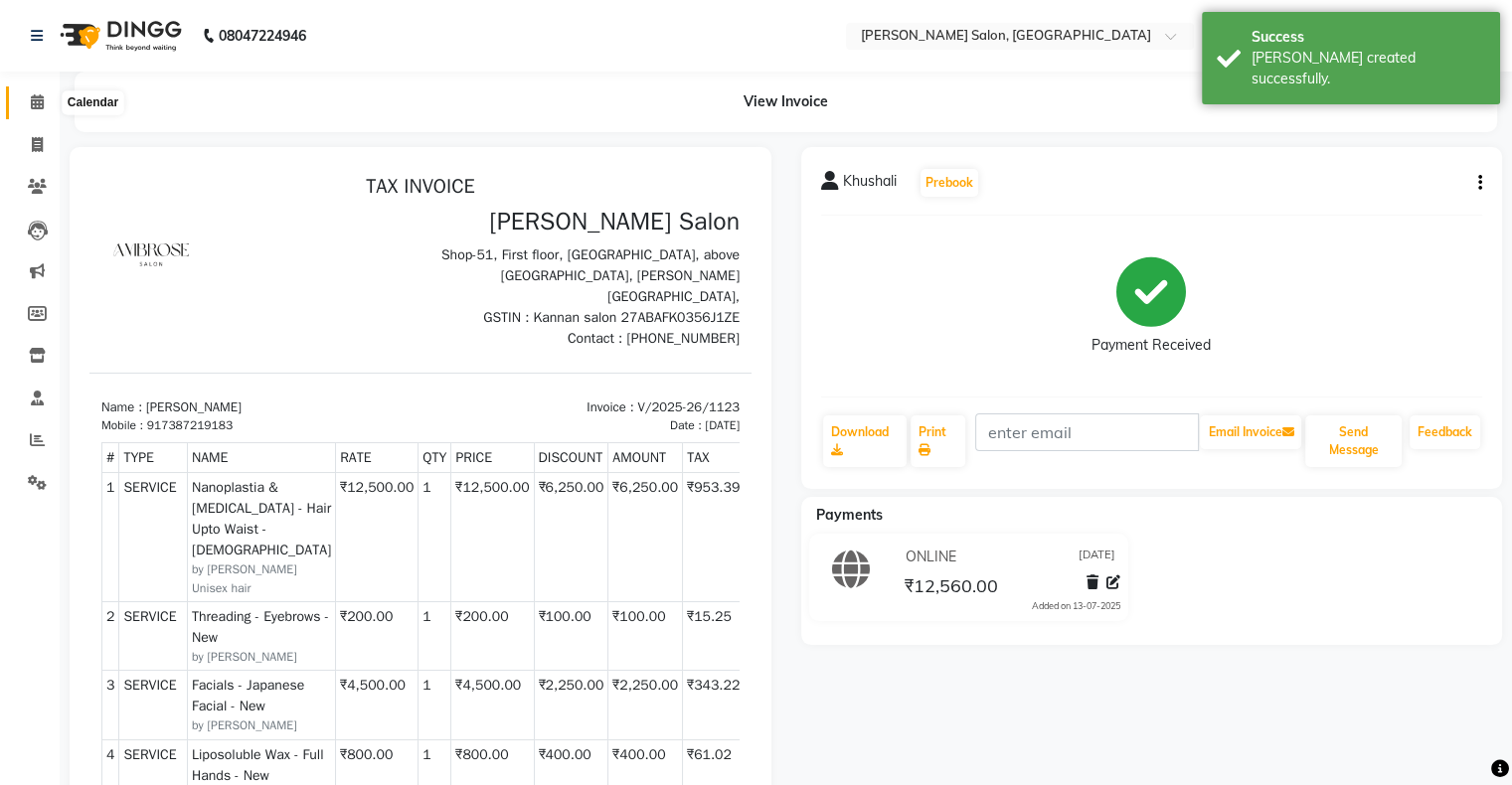 click 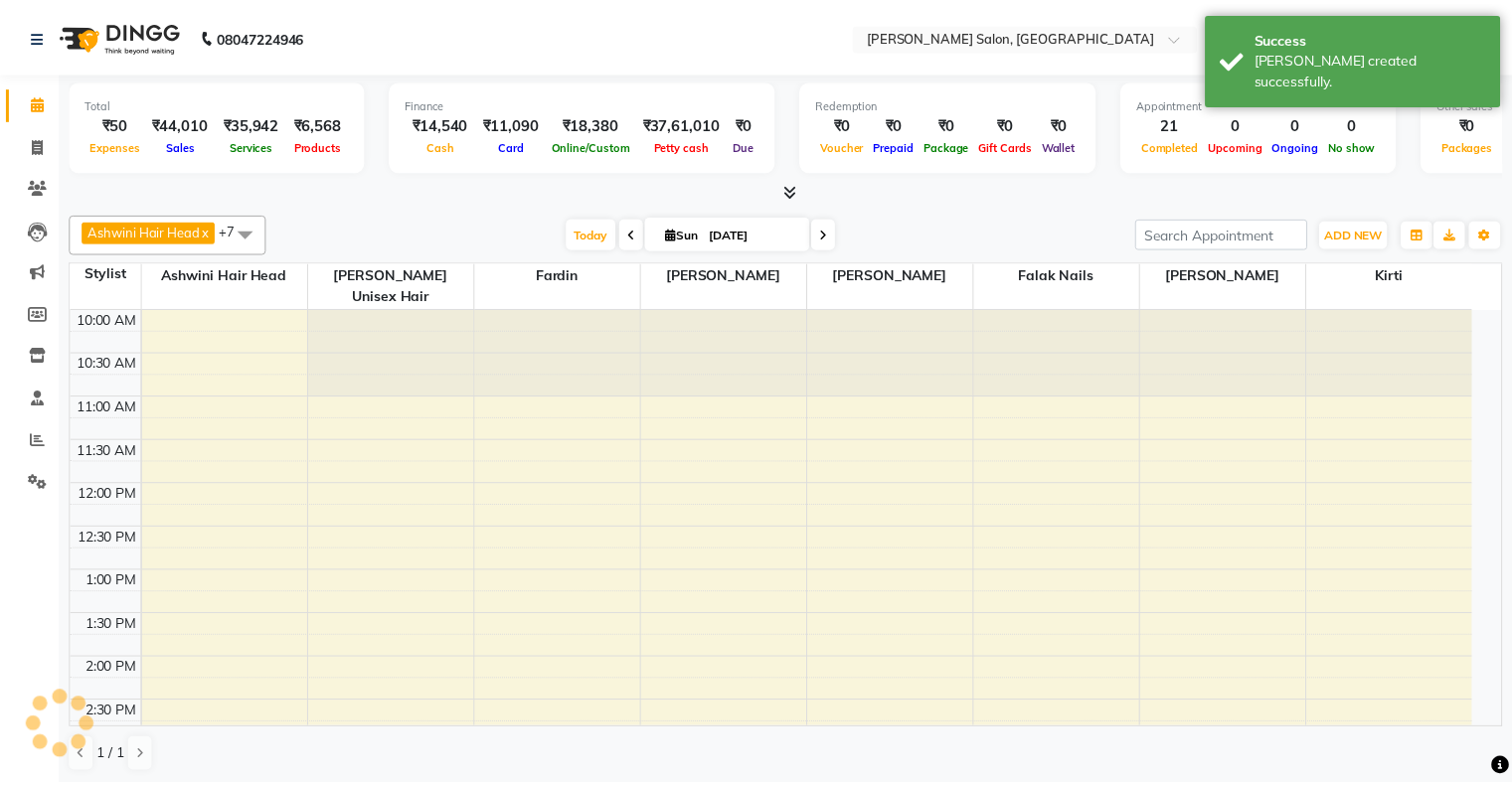 scroll, scrollTop: 0, scrollLeft: 0, axis: both 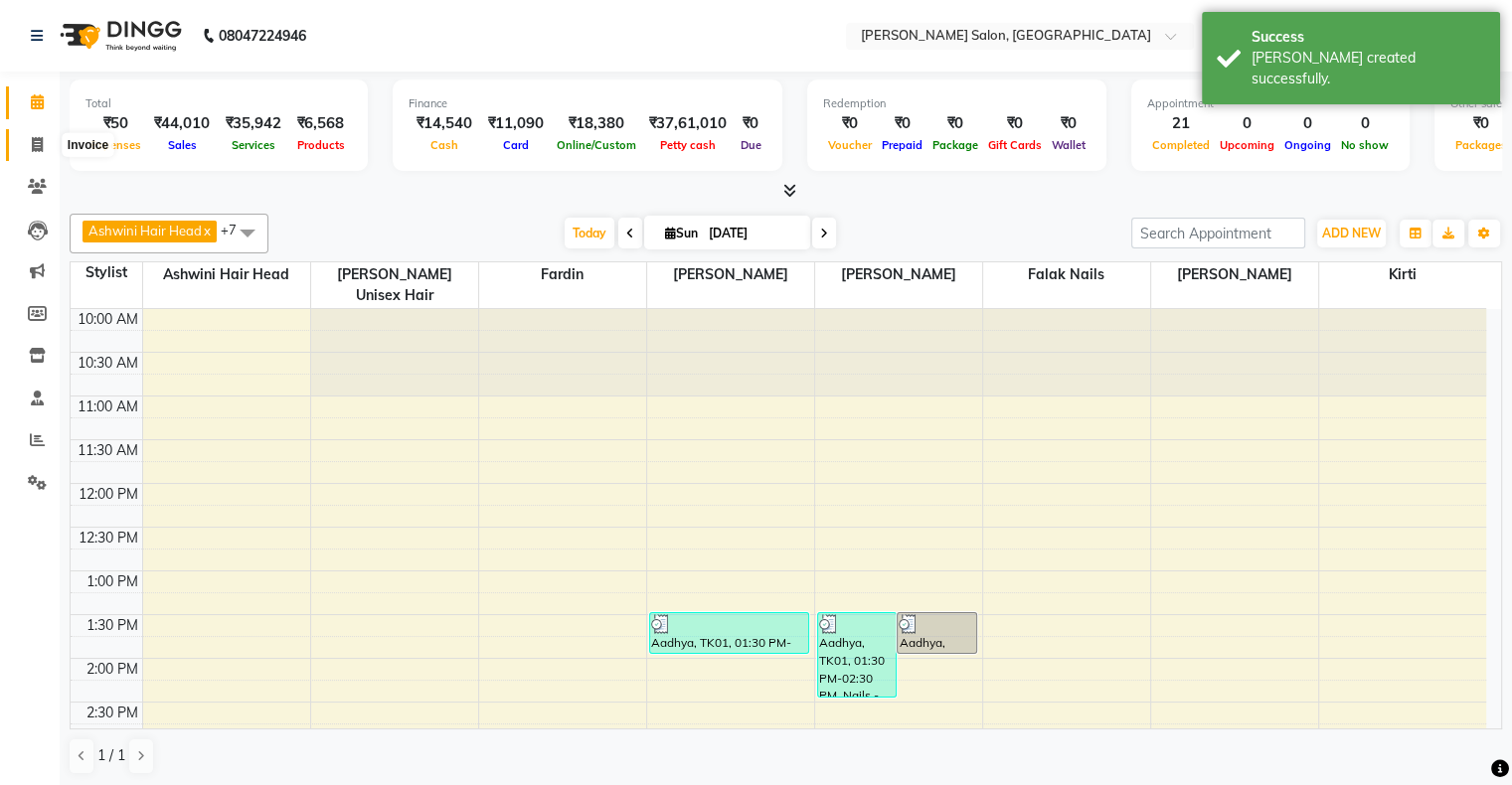 click 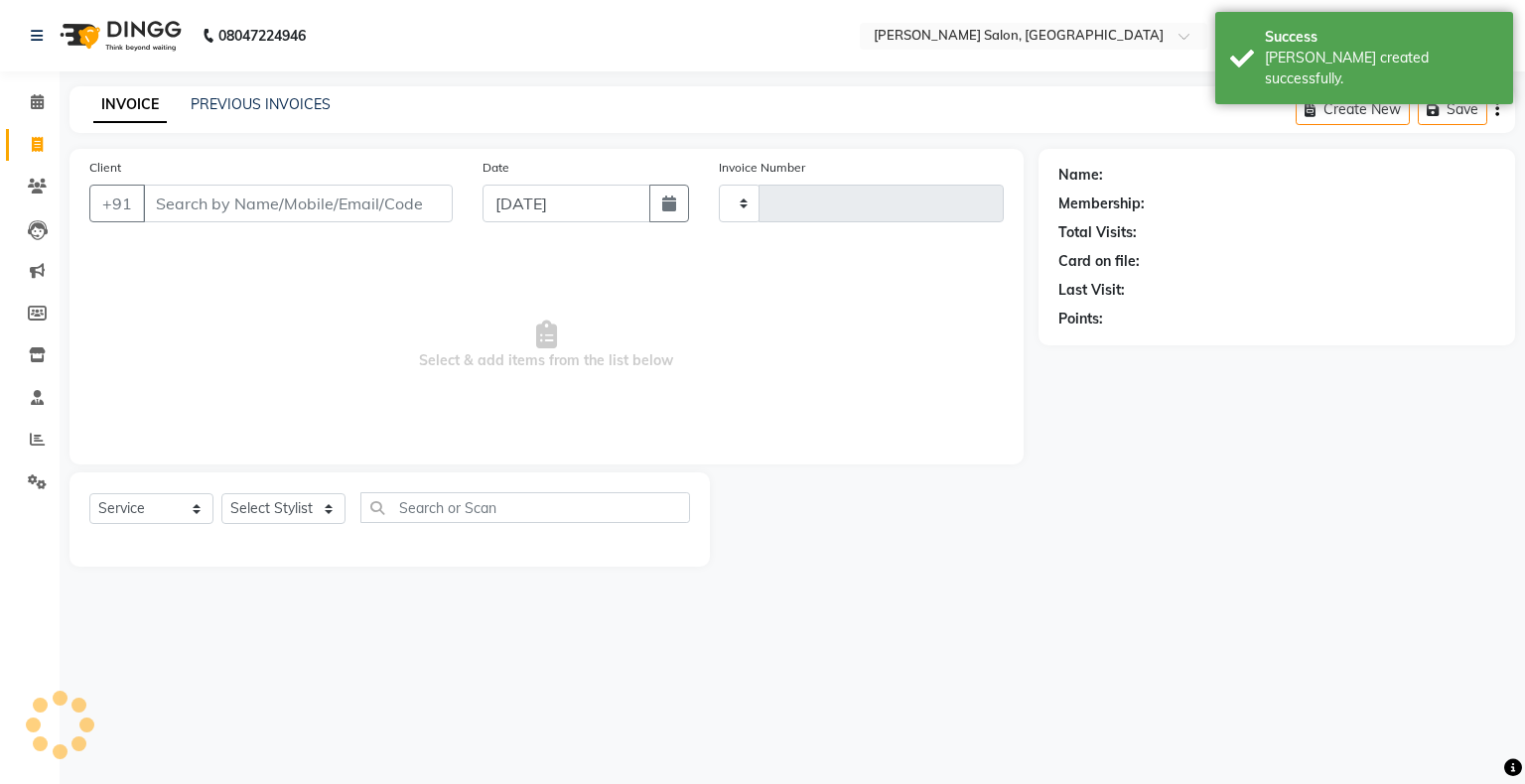 type on "1124" 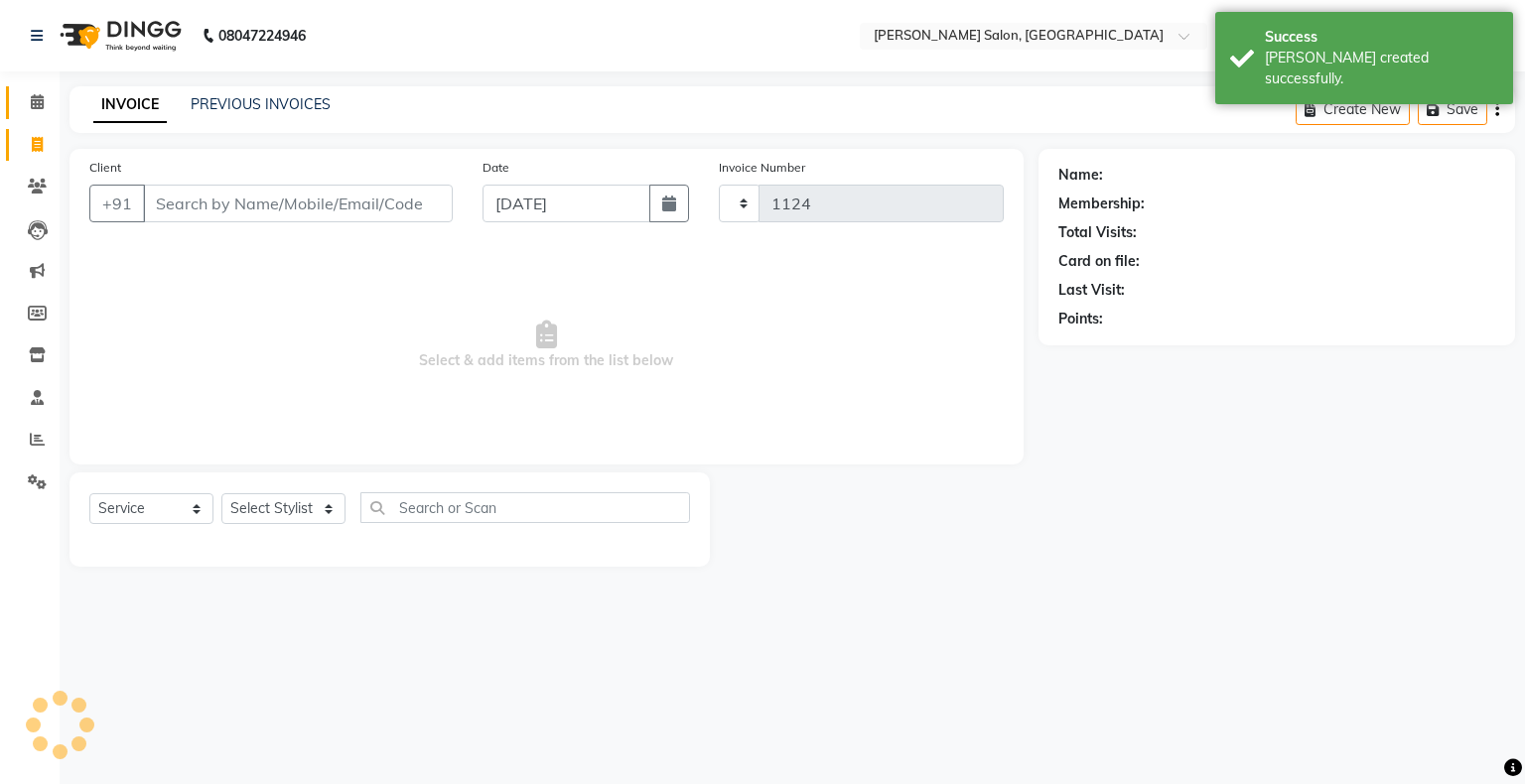 select on "4073" 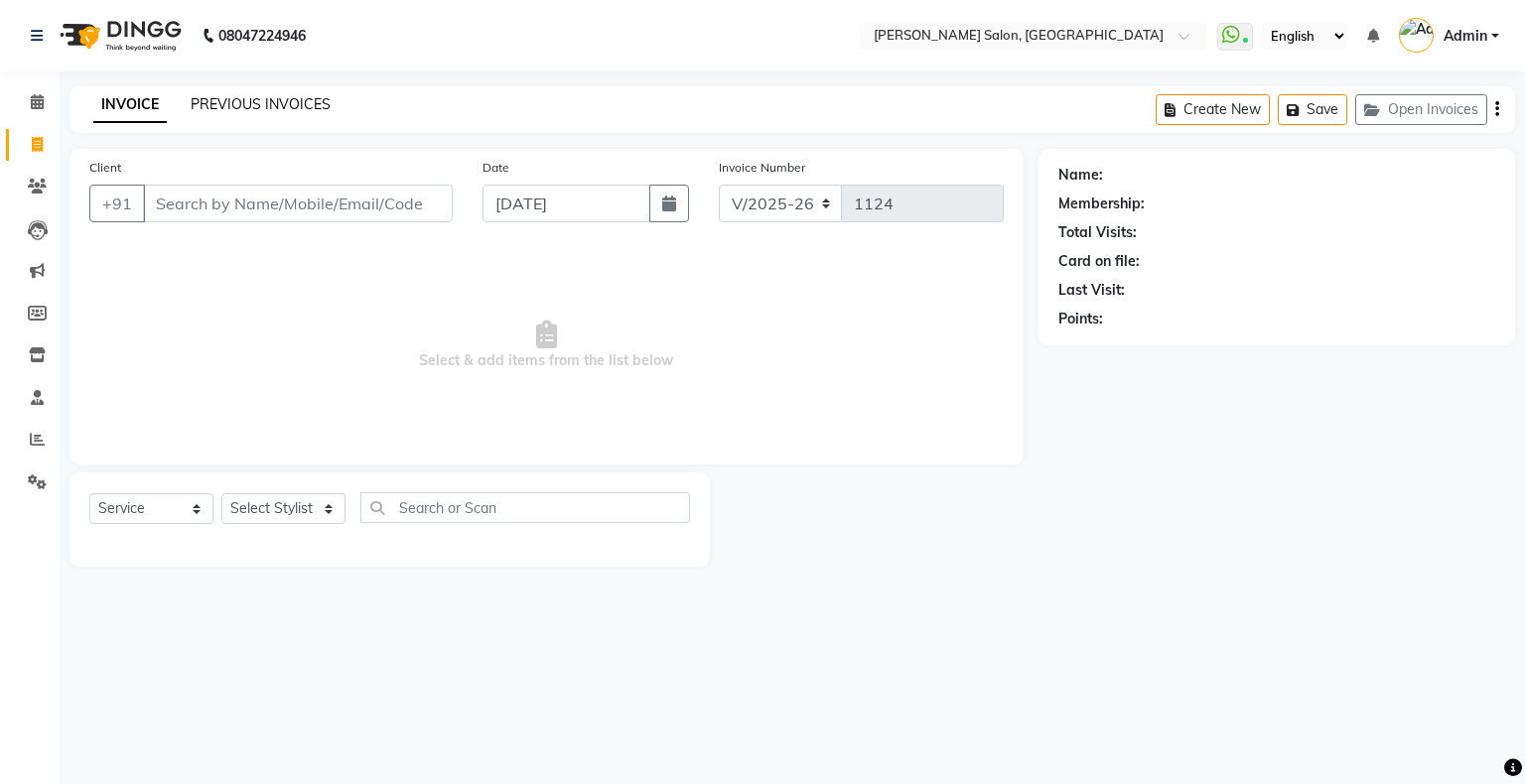 click on "PREVIOUS INVOICES" 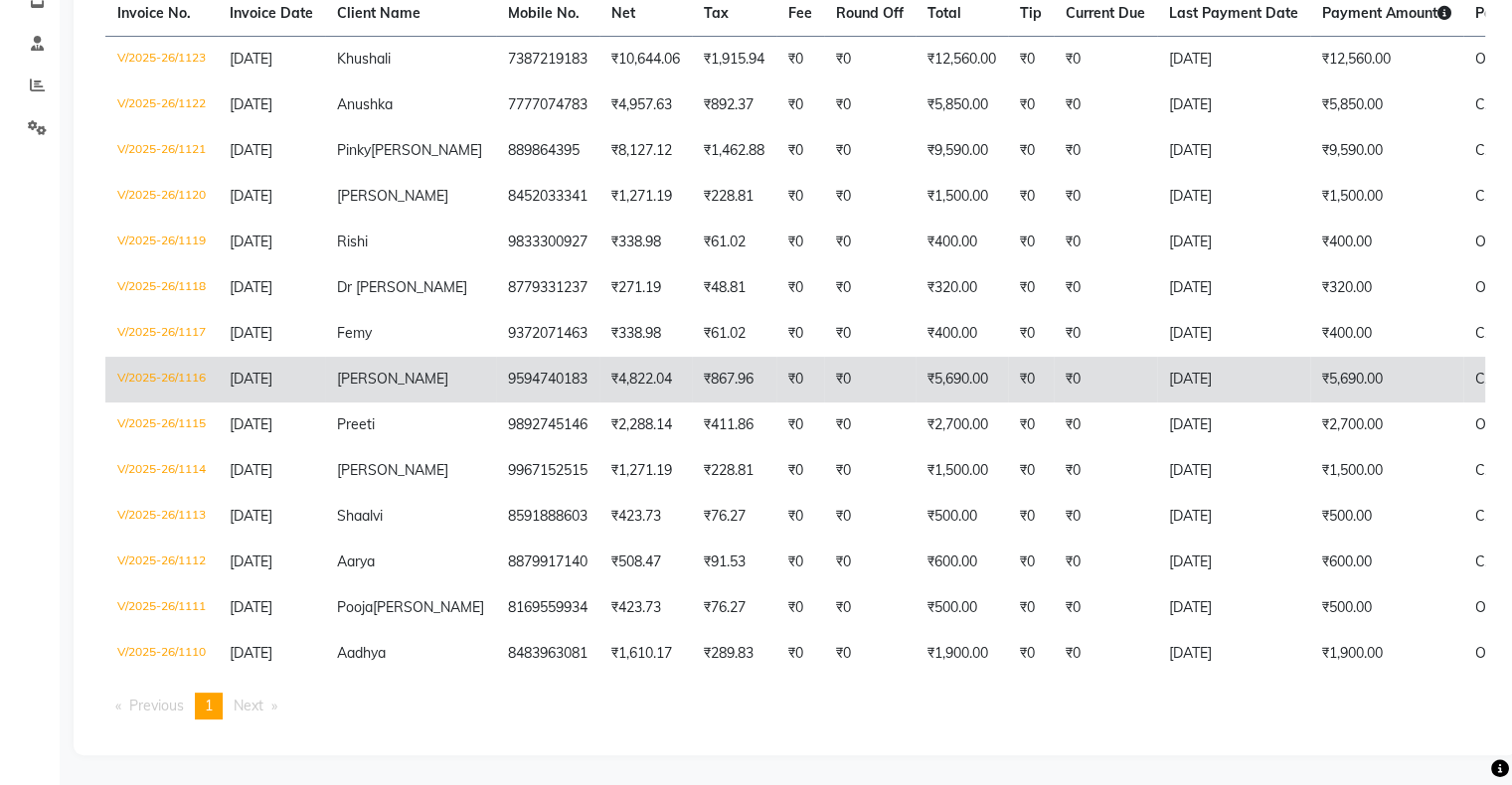 scroll, scrollTop: 0, scrollLeft: 0, axis: both 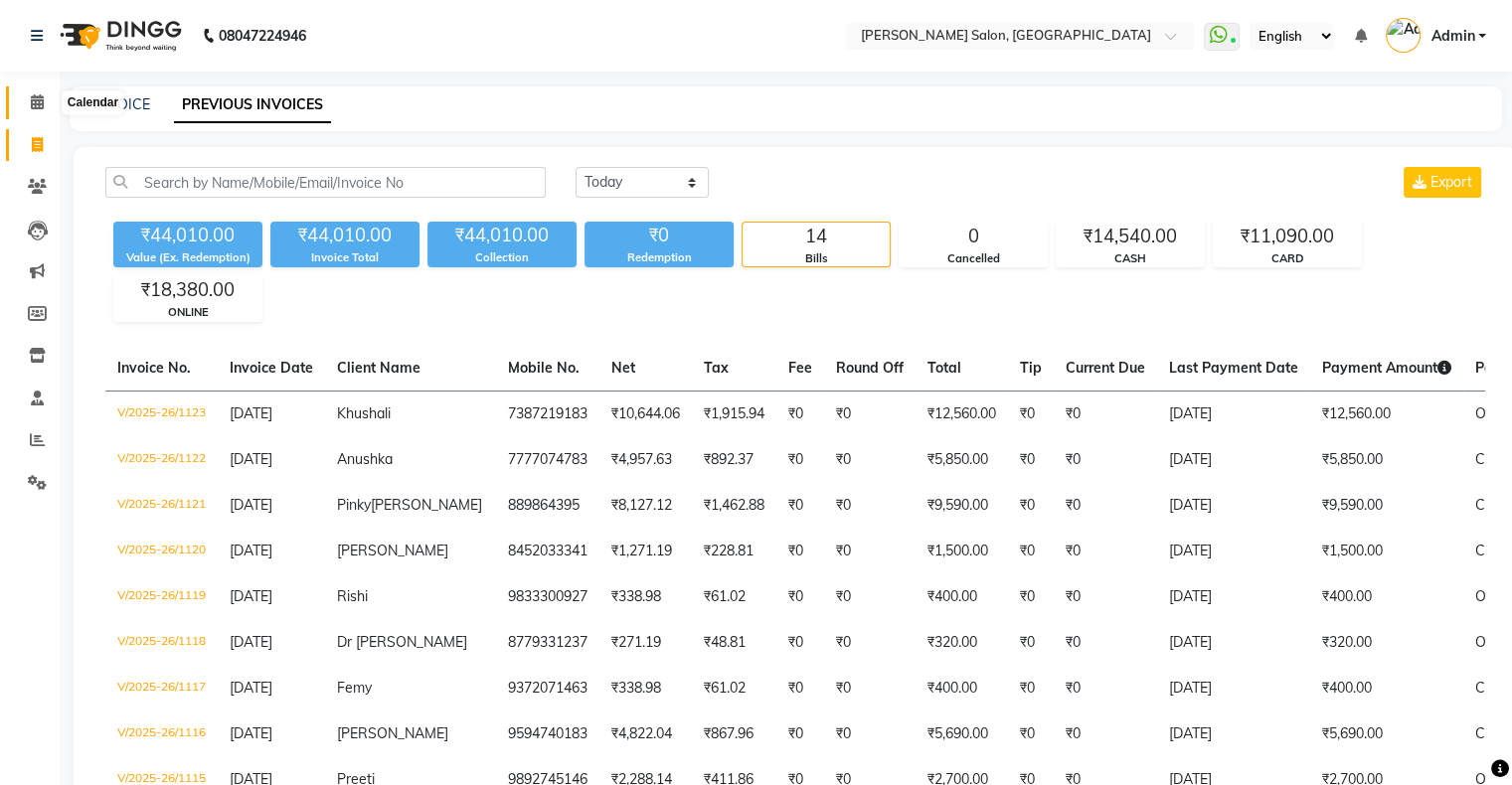 click 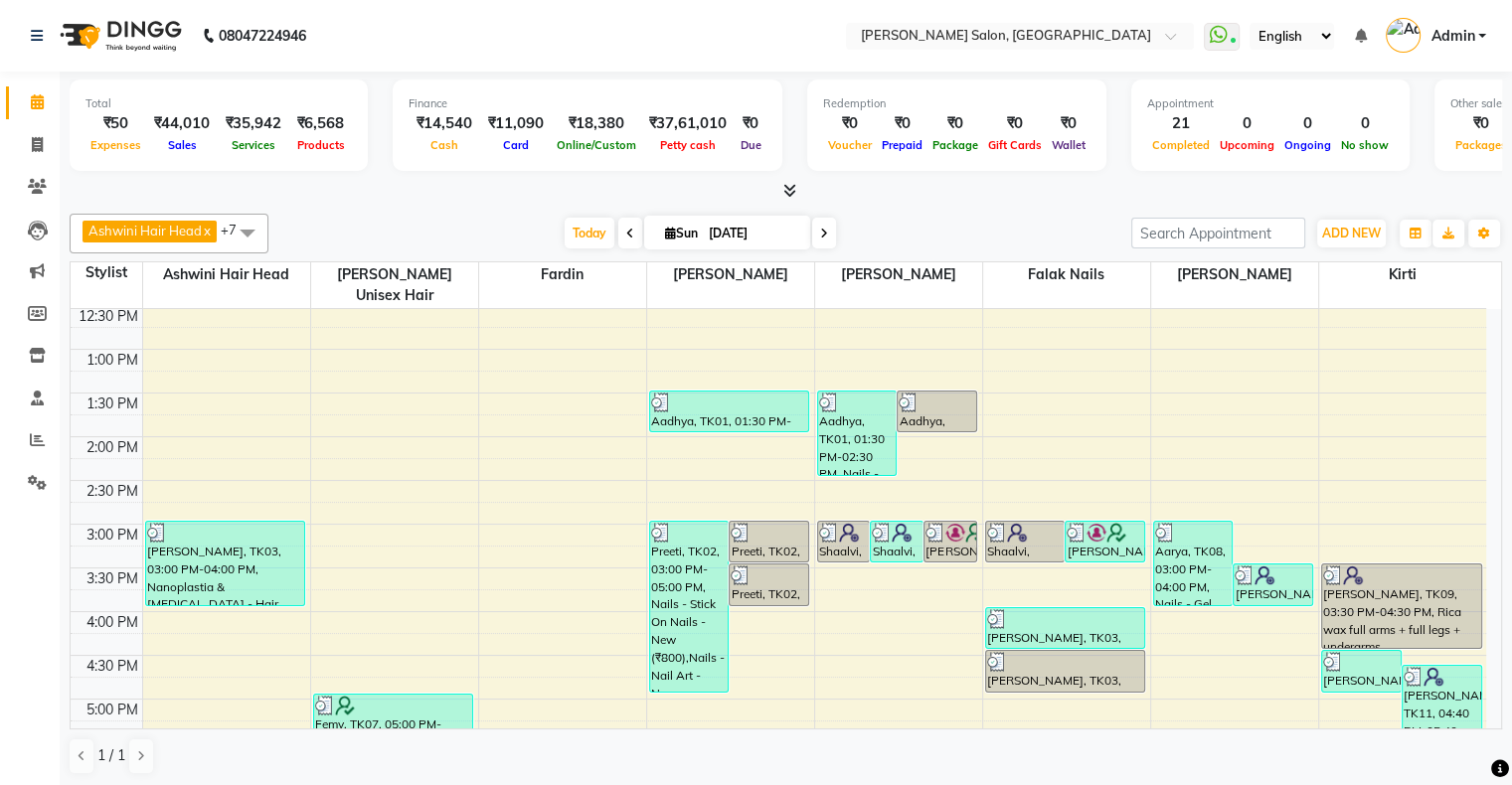 scroll, scrollTop: 88, scrollLeft: 0, axis: vertical 